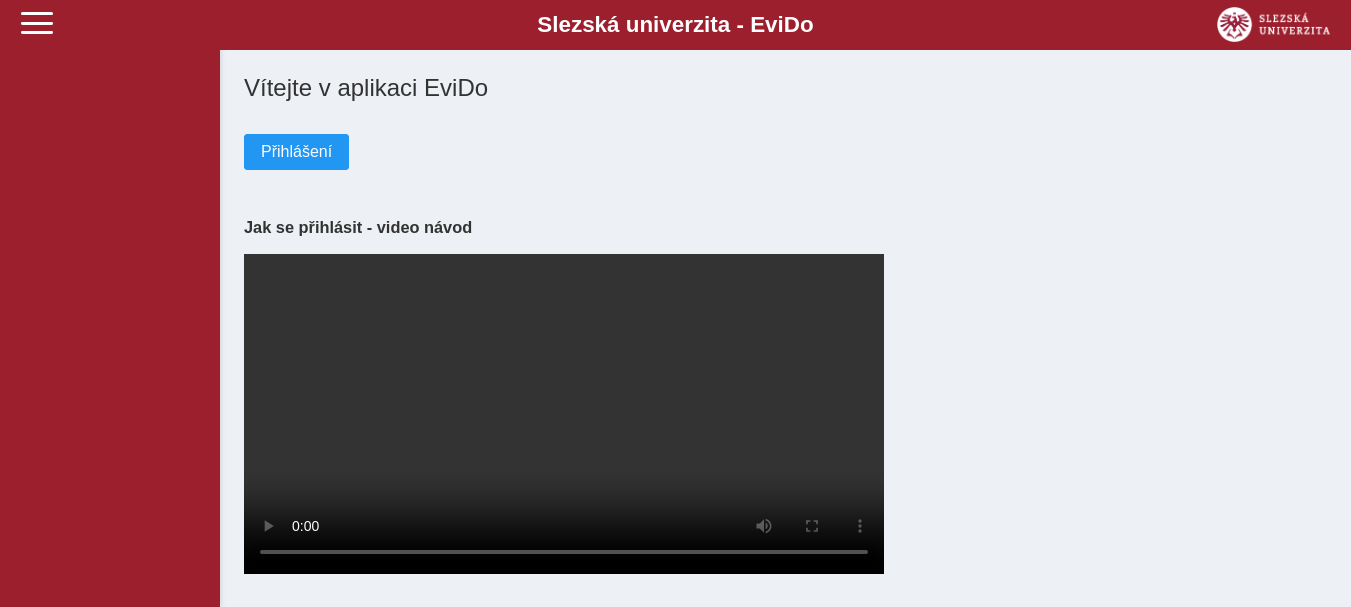 scroll, scrollTop: 0, scrollLeft: 0, axis: both 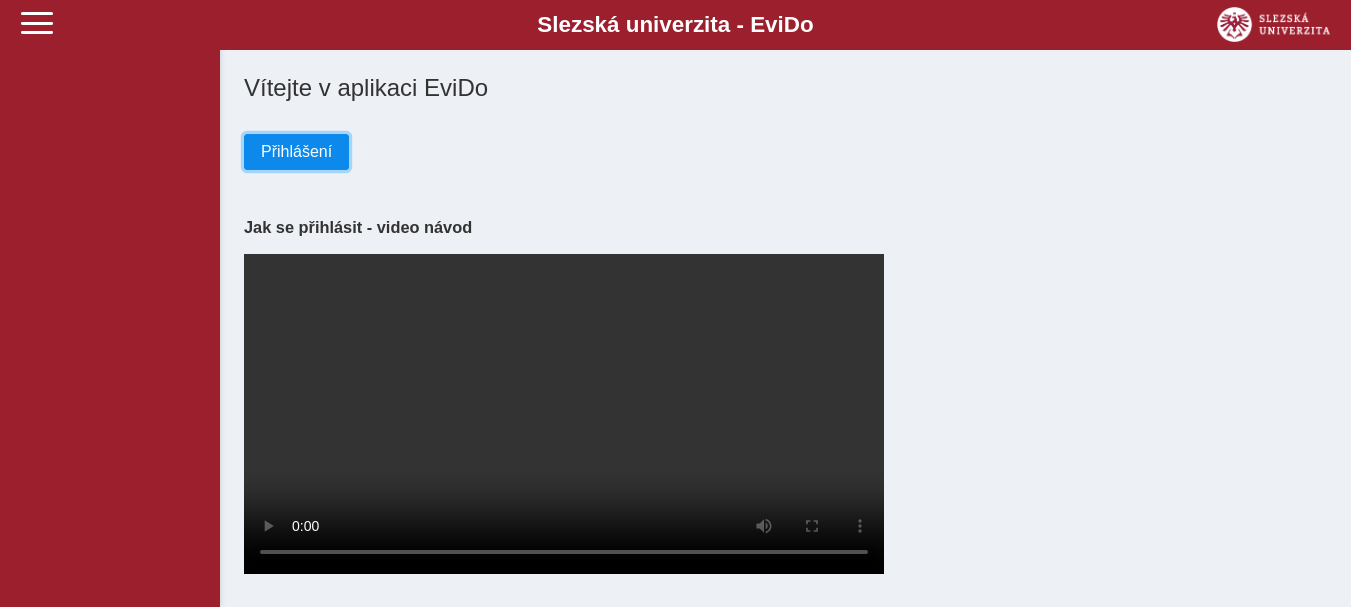 click on "Přihlášení" at bounding box center [296, 152] 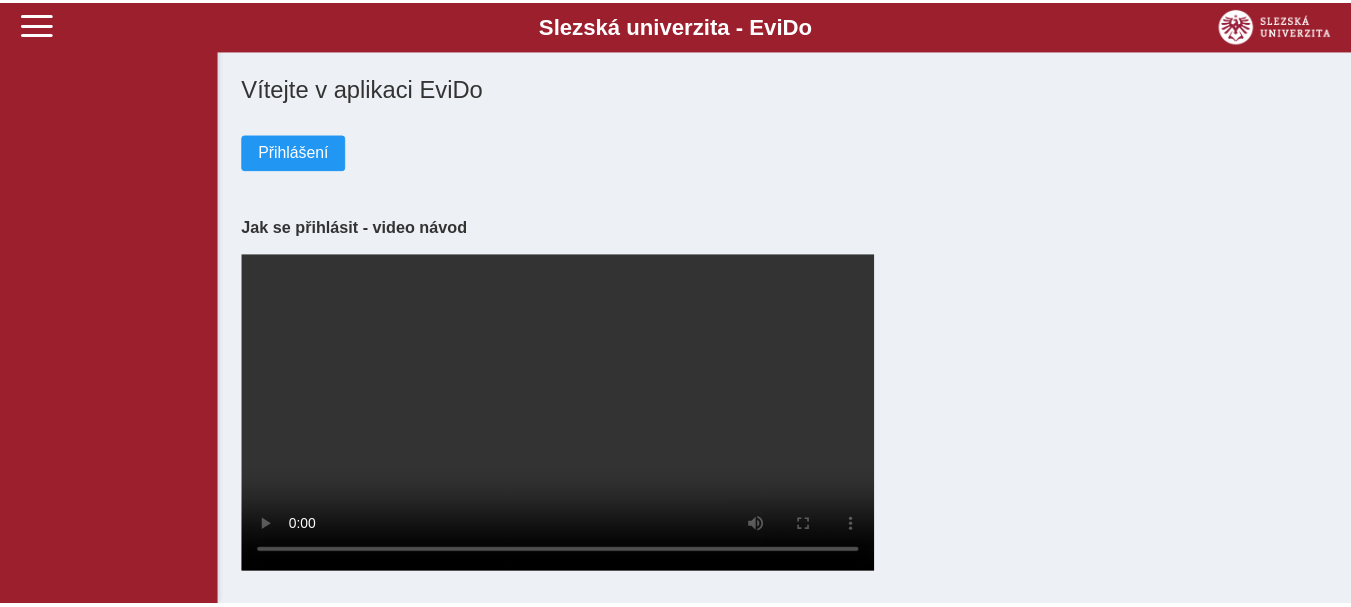 scroll, scrollTop: 0, scrollLeft: 0, axis: both 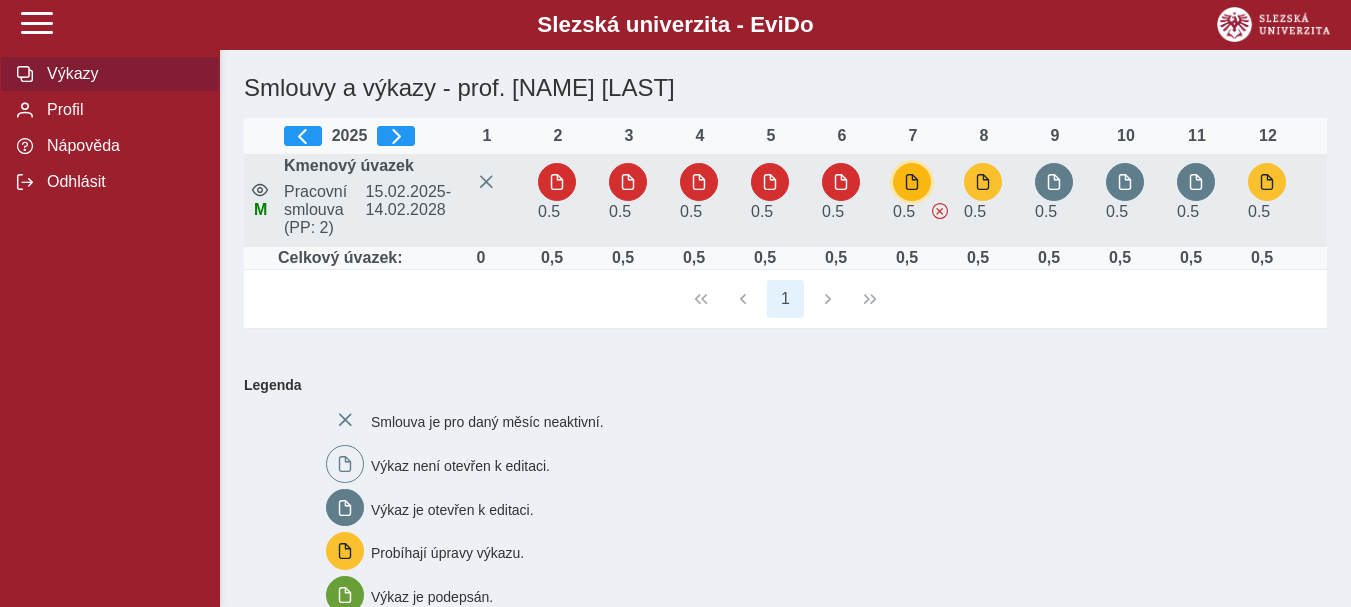 click at bounding box center (912, 182) 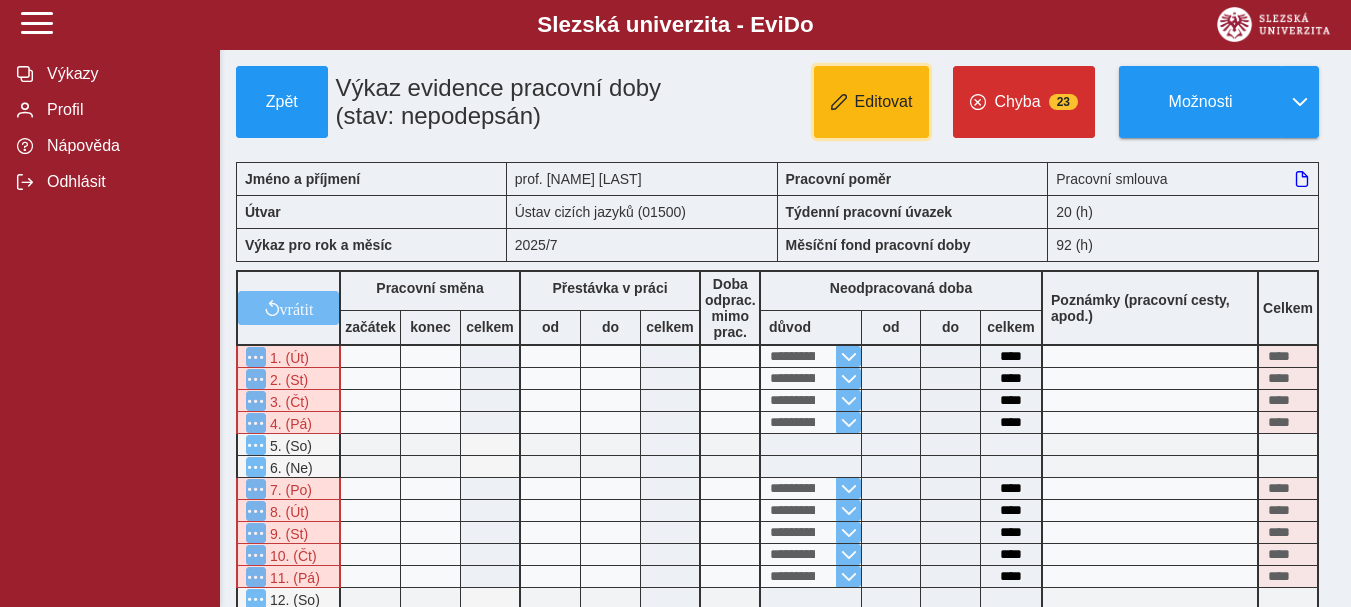 click on "Editovat" at bounding box center (884, 102) 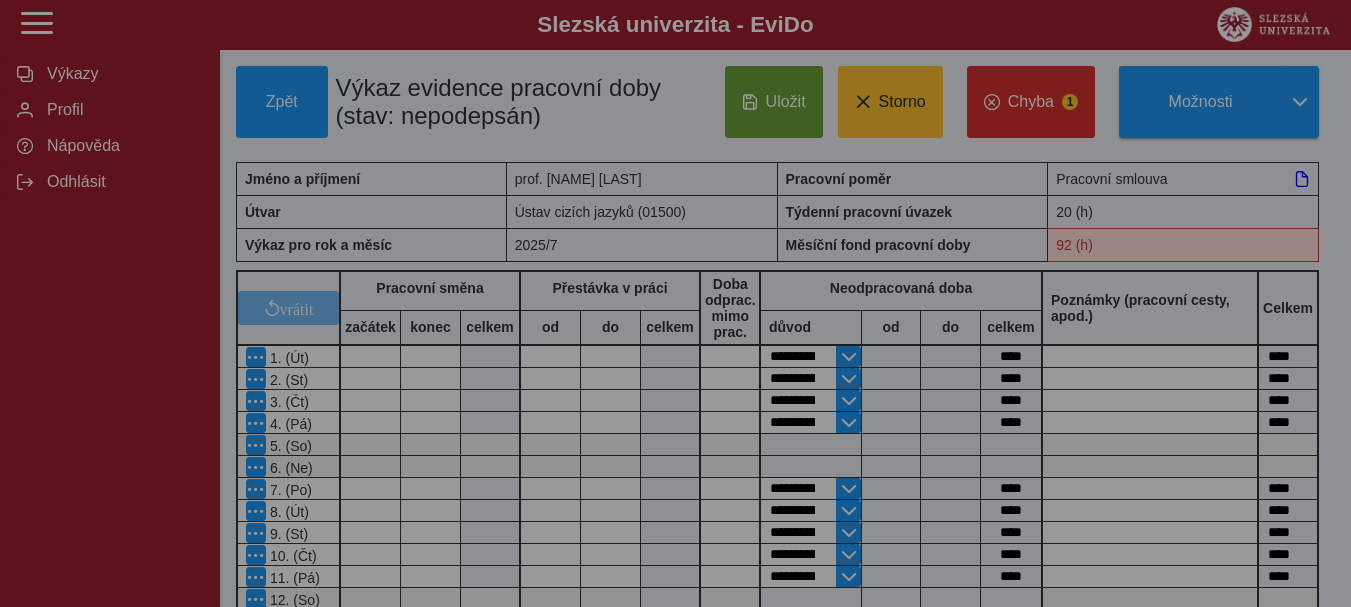 type 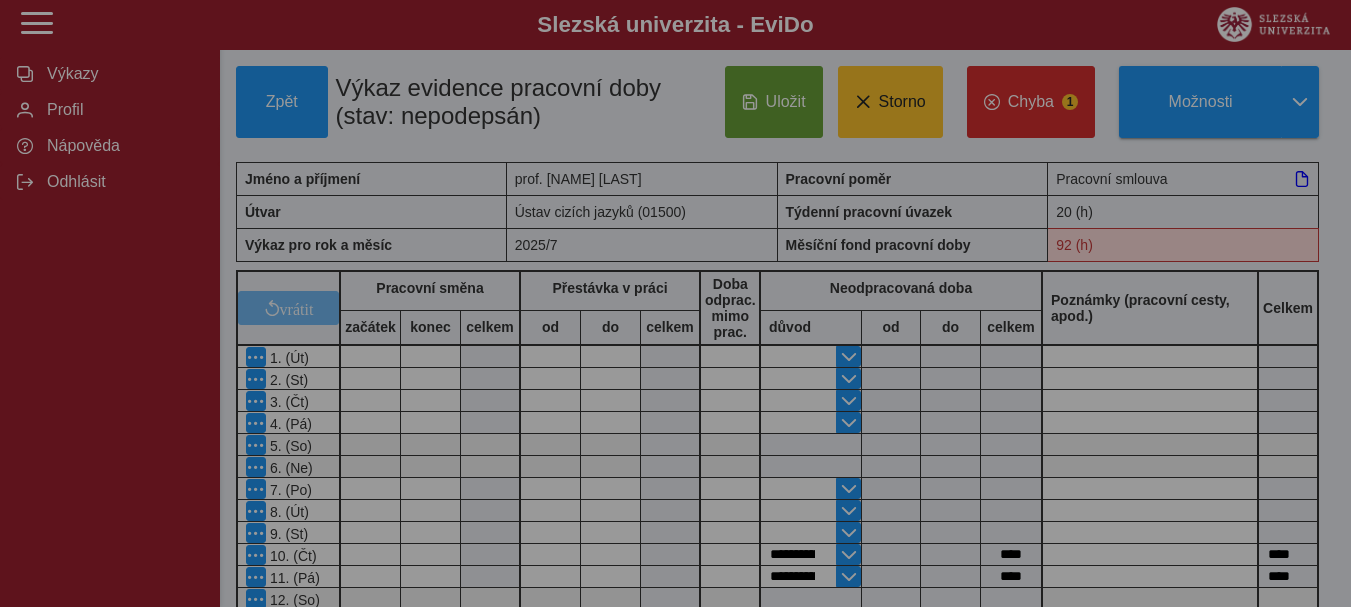 type 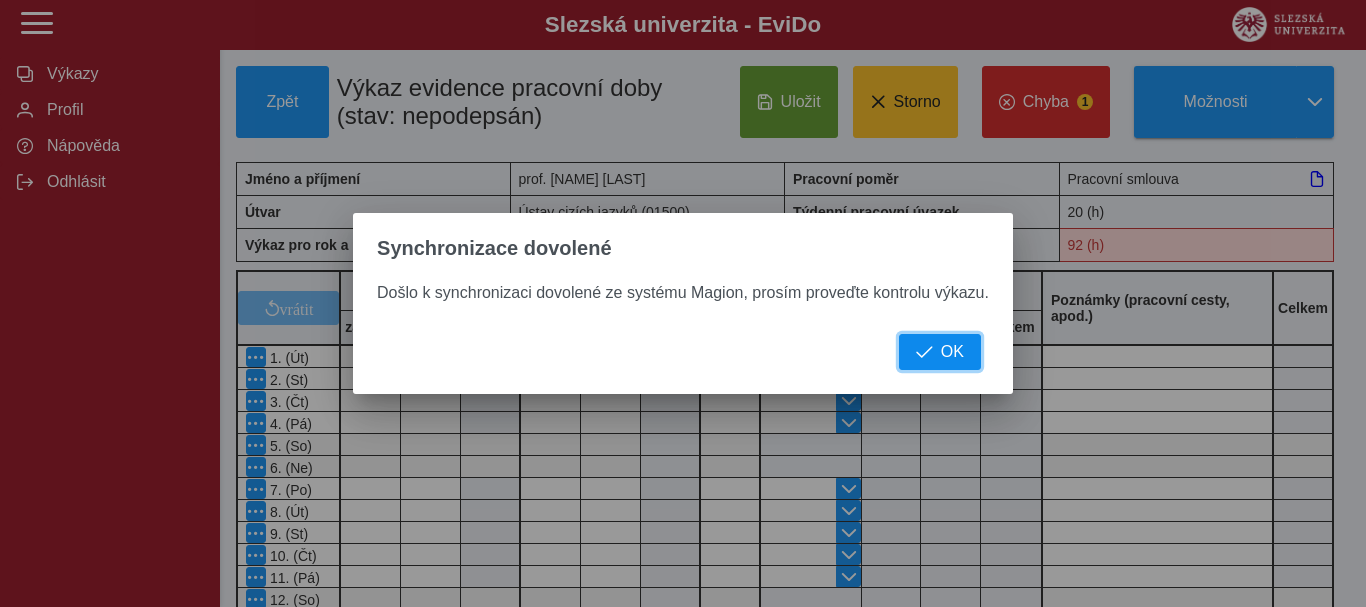 click on "OK" at bounding box center (952, 352) 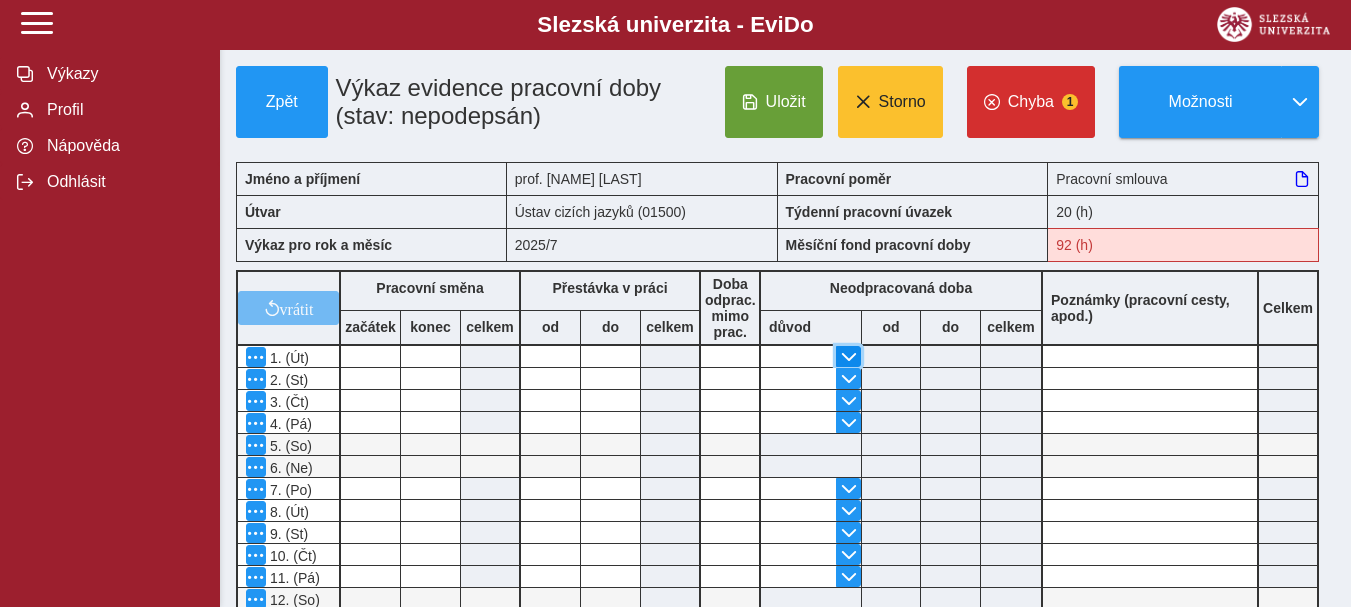 click at bounding box center [849, 357] 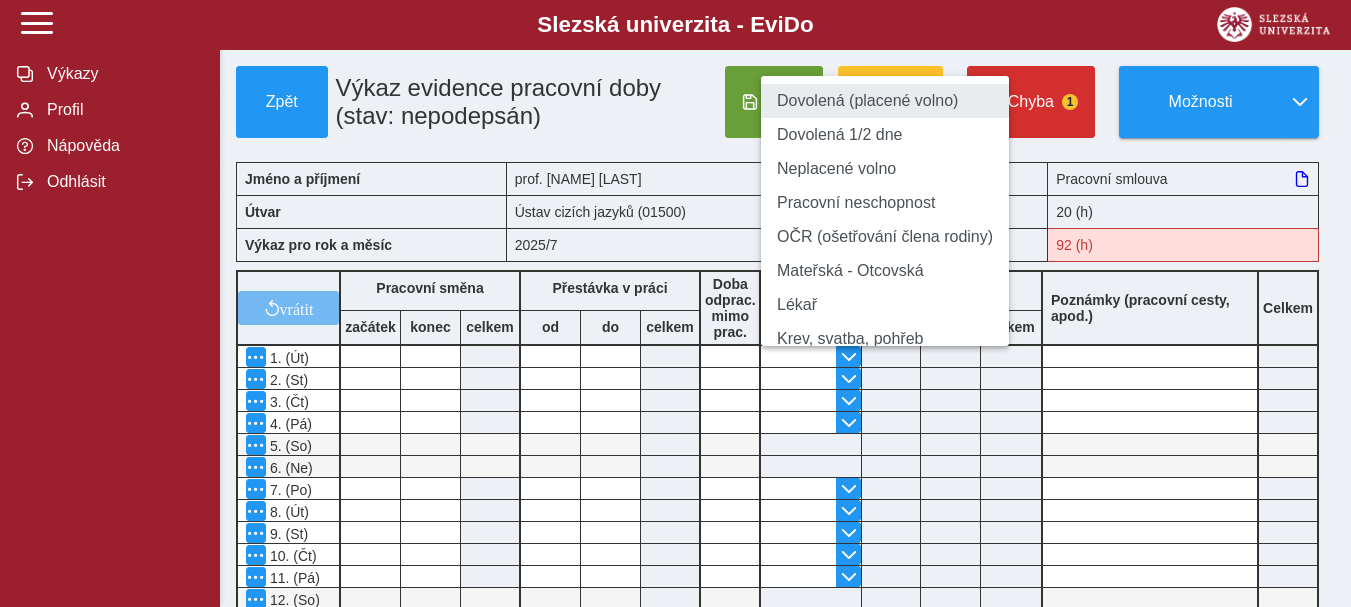 click on "Dovolená (placené volno)" at bounding box center [885, 101] 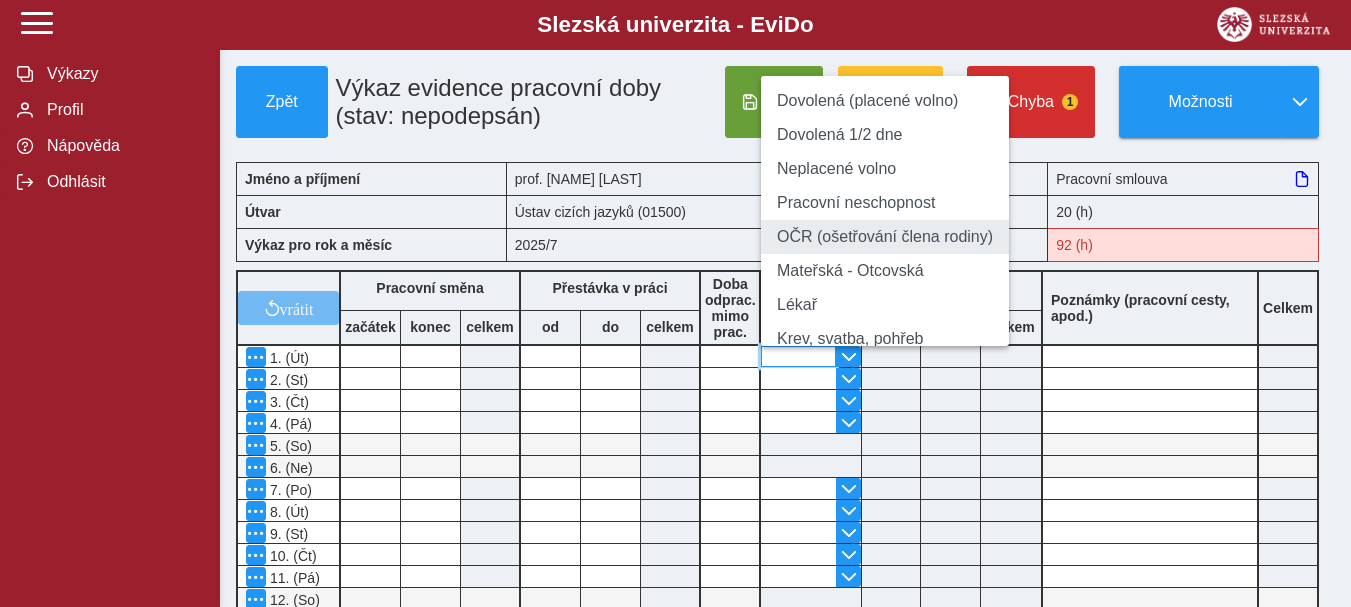 type on "**********" 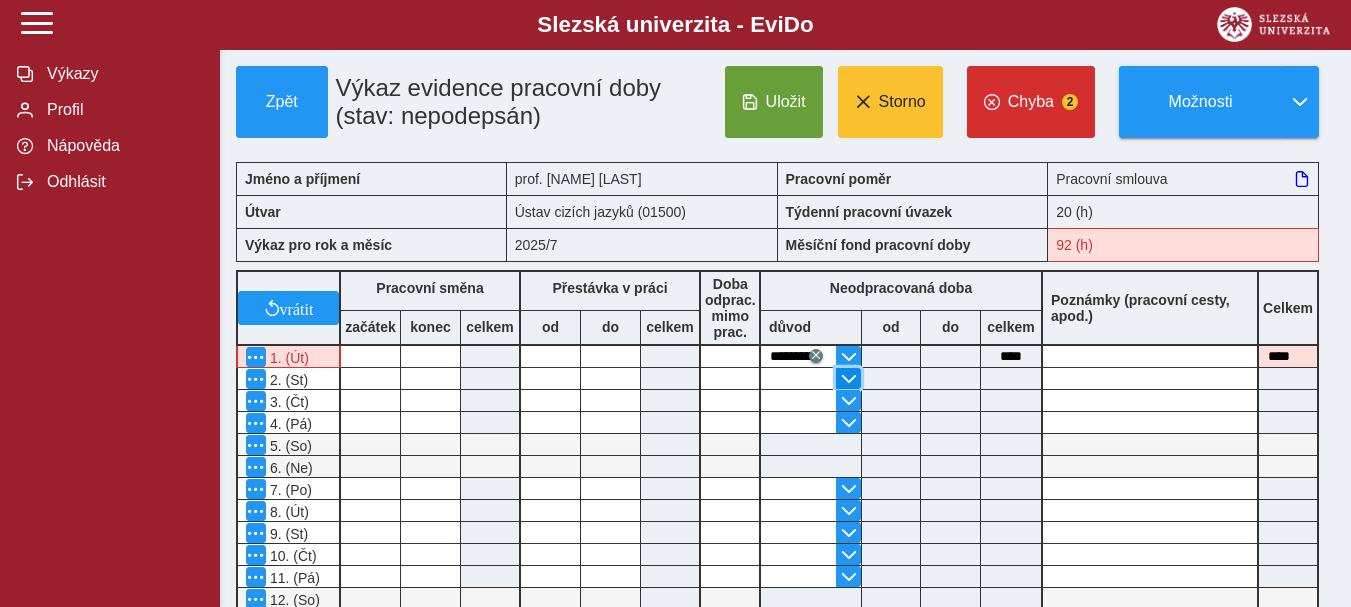 click at bounding box center [849, 379] 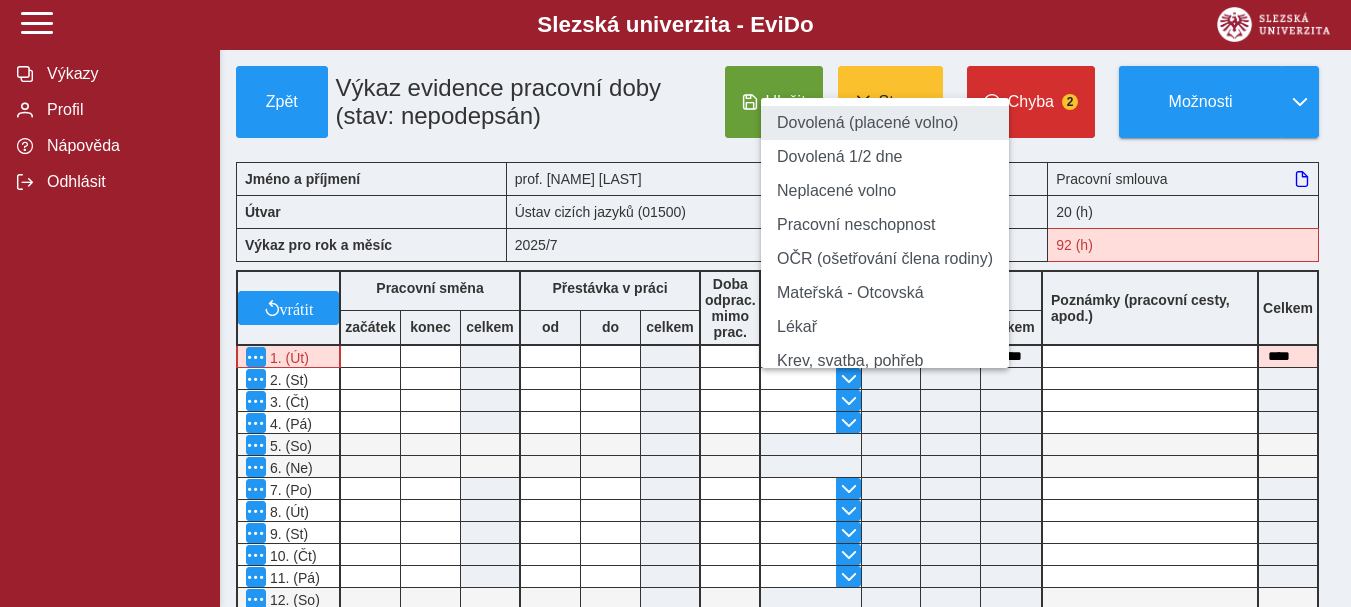 click on "Dovolená (placené volno)" at bounding box center (885, 123) 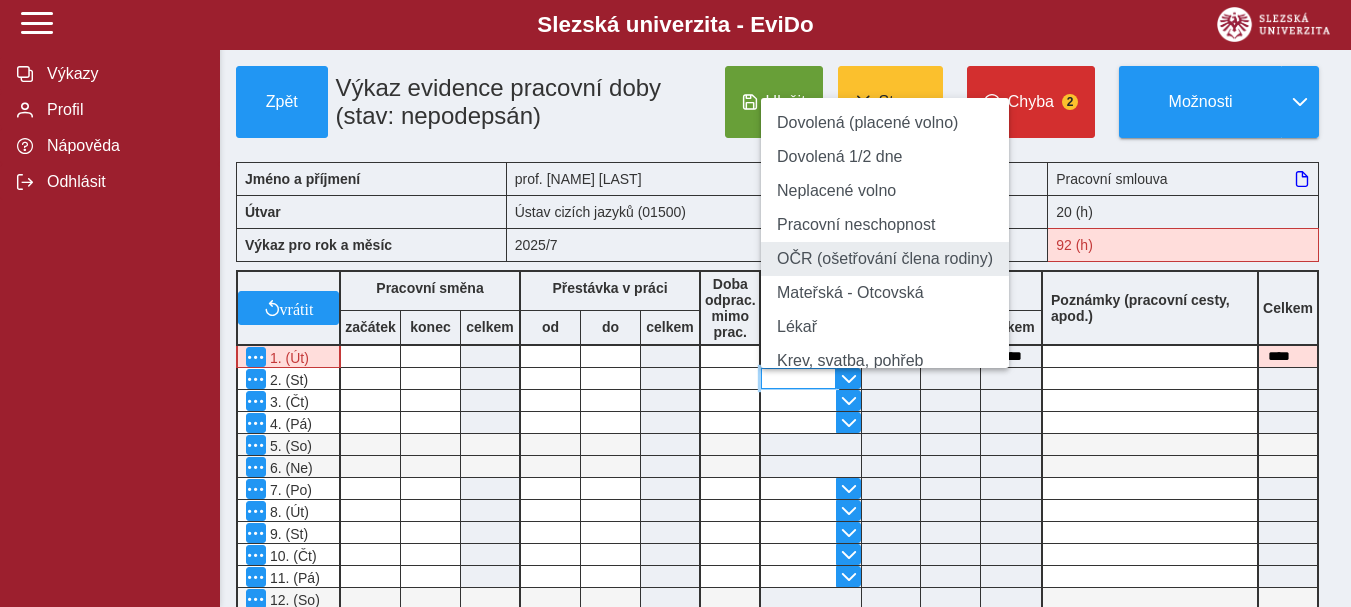 type on "**********" 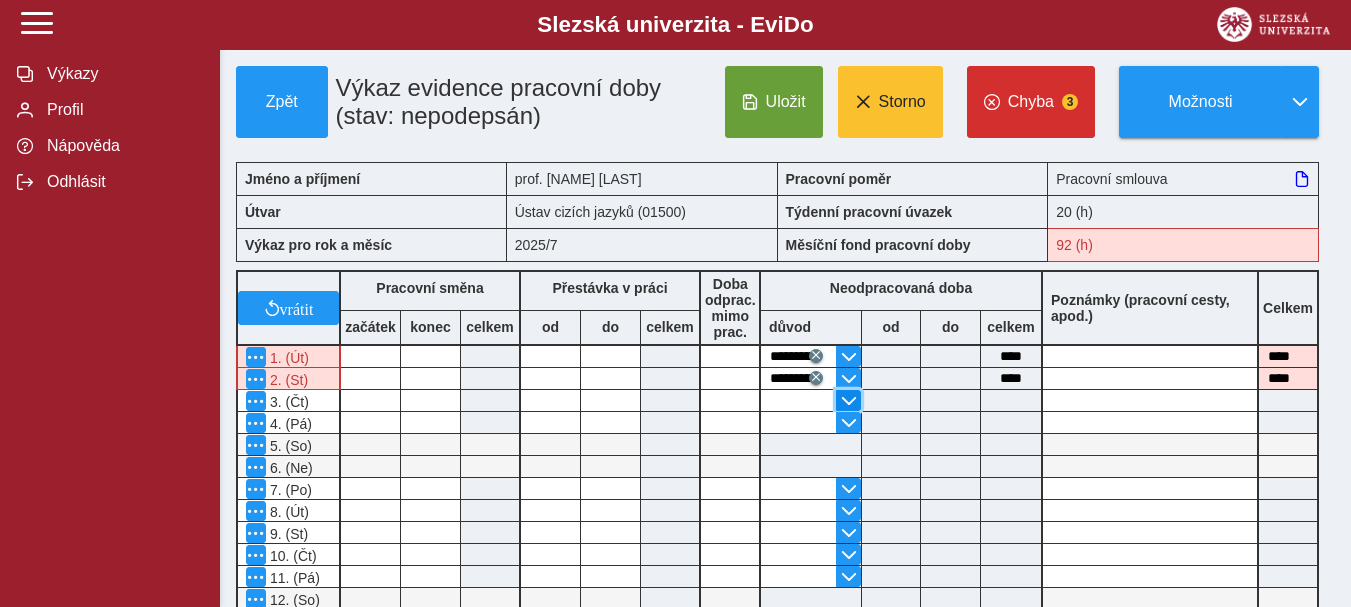 click at bounding box center (849, 401) 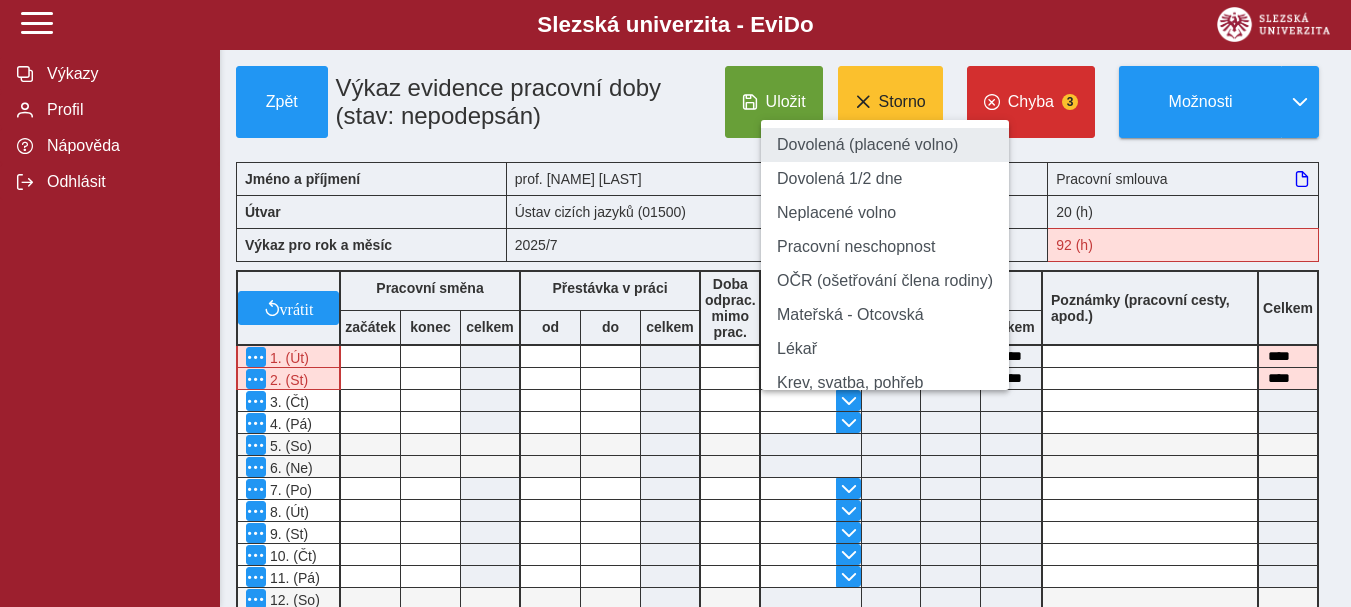 click on "Dovolená (placené volno)" at bounding box center [885, 145] 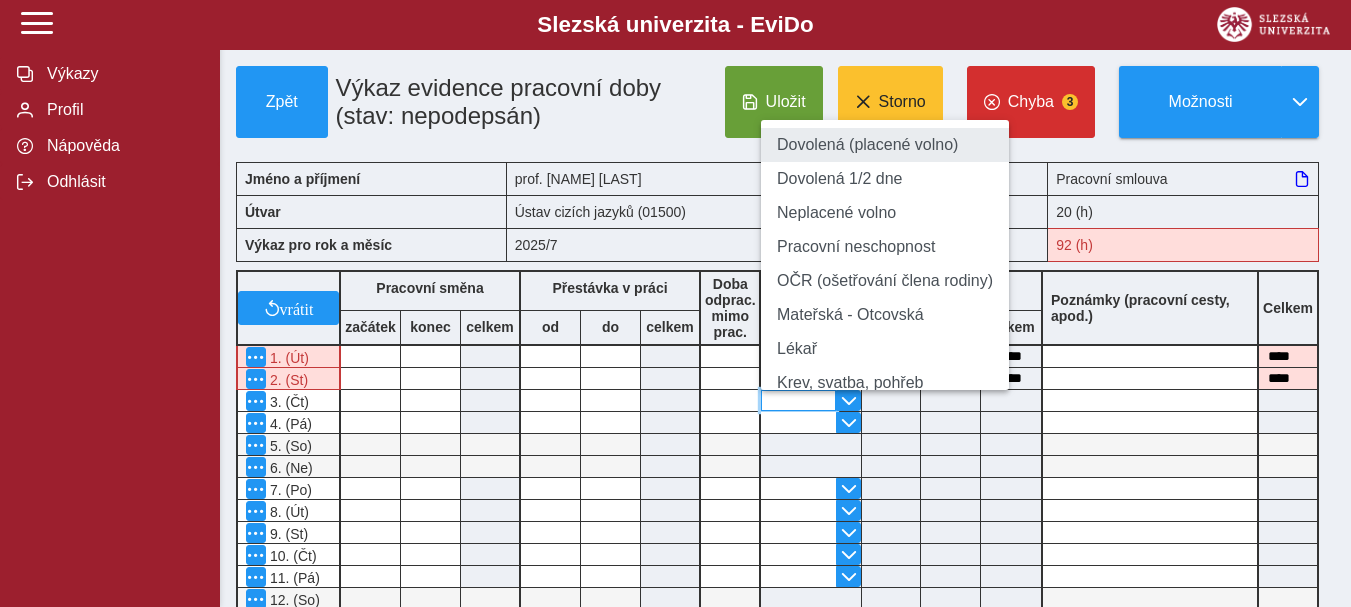 type on "**********" 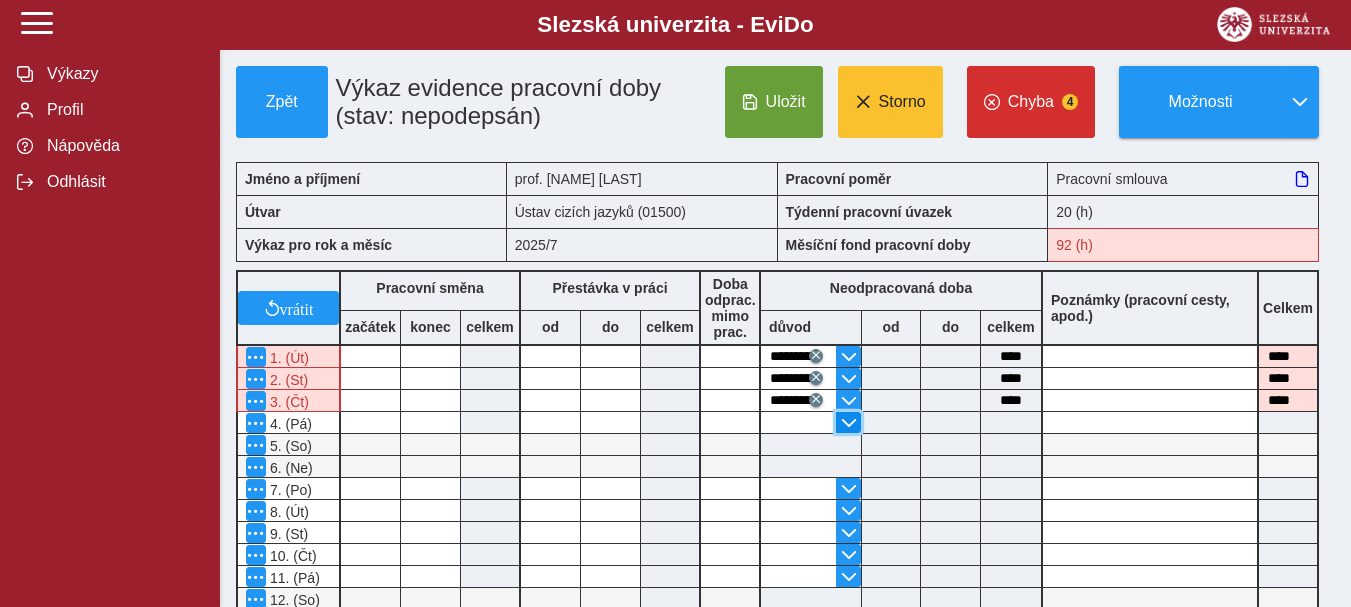 click at bounding box center [849, 423] 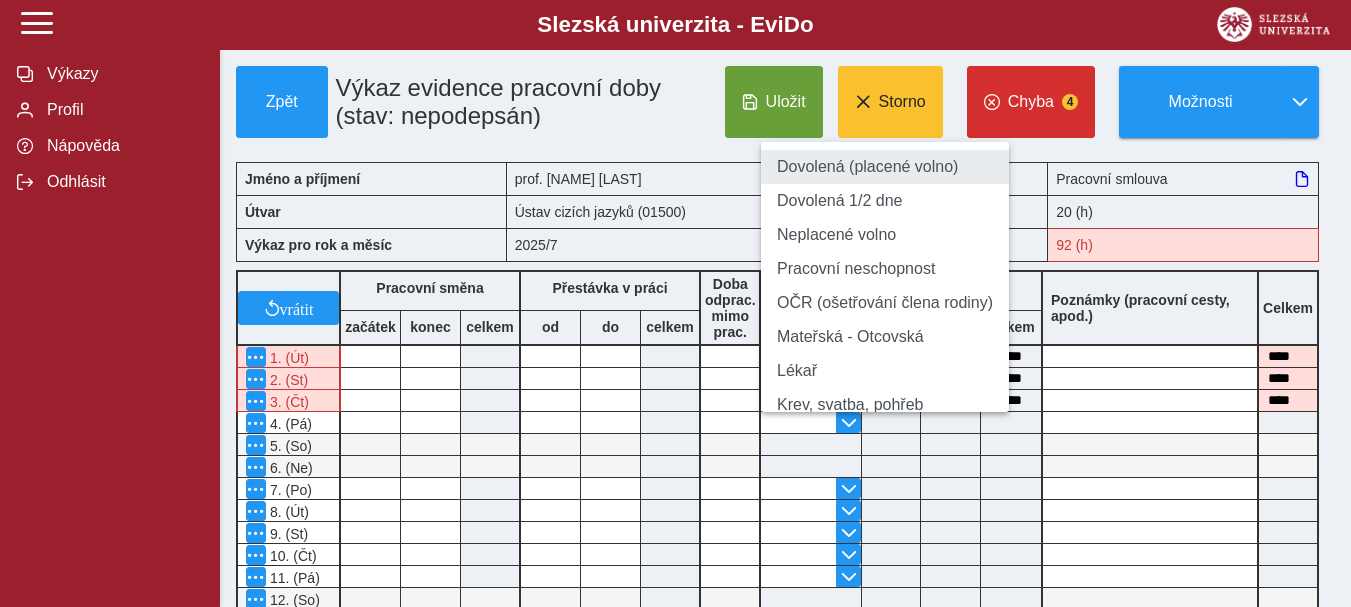 click on "Dovolená (placené volno)" at bounding box center (885, 167) 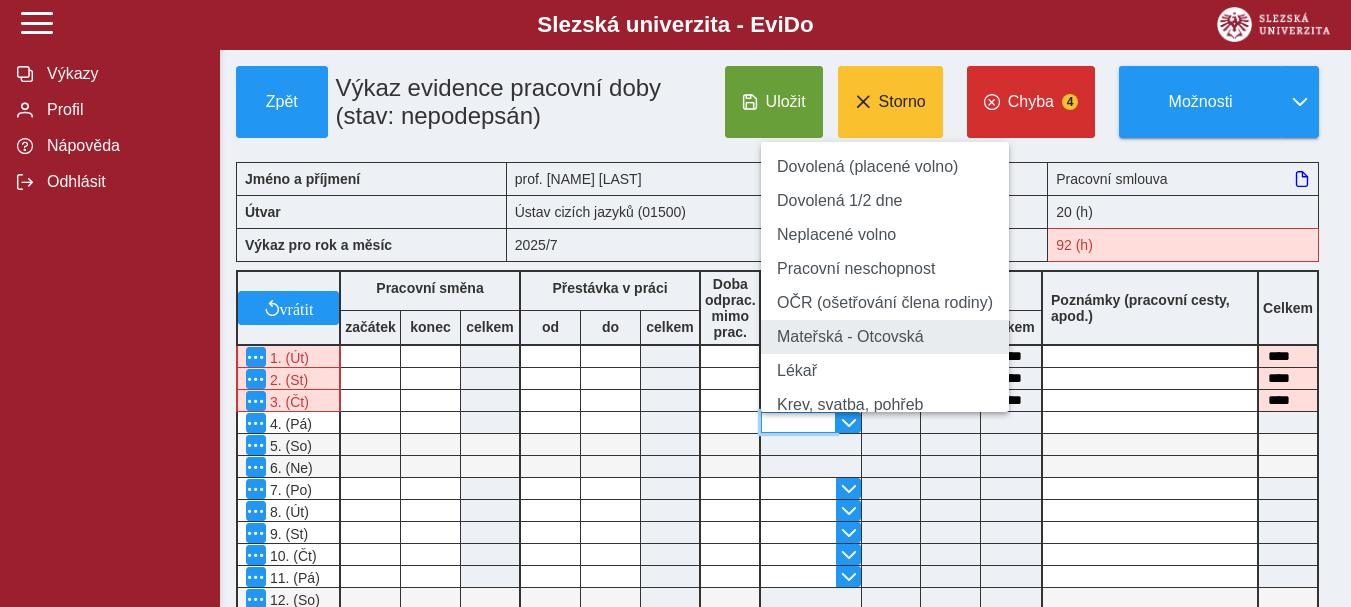 type on "**********" 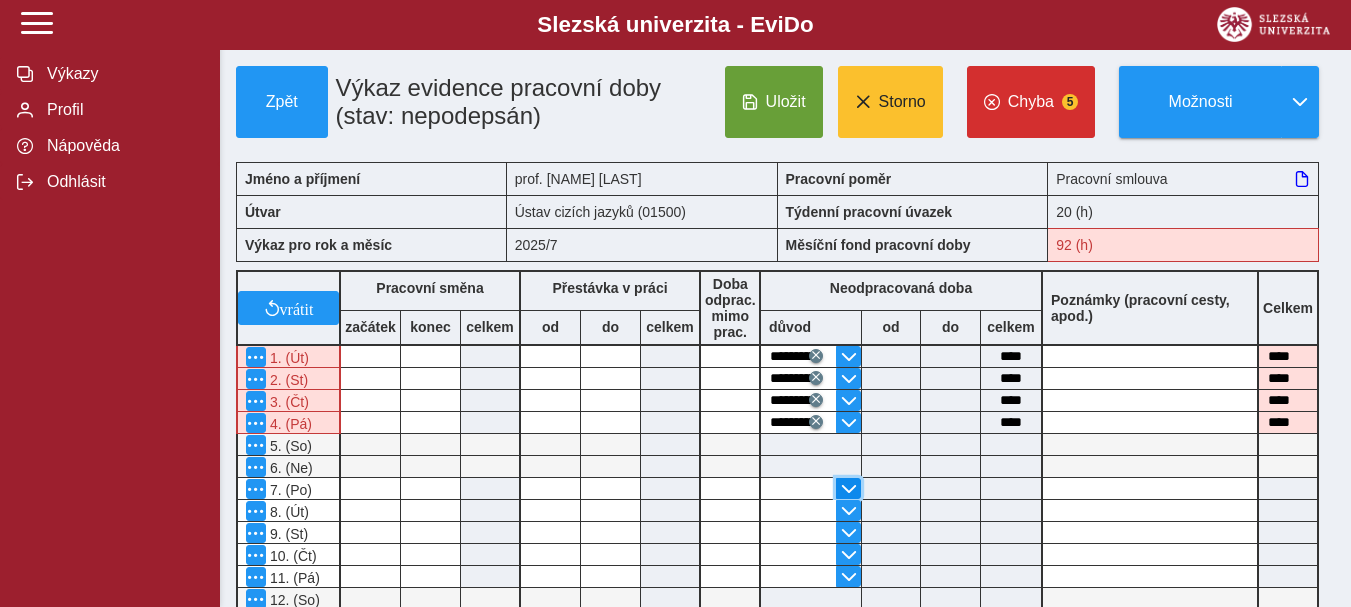 click at bounding box center (849, 489) 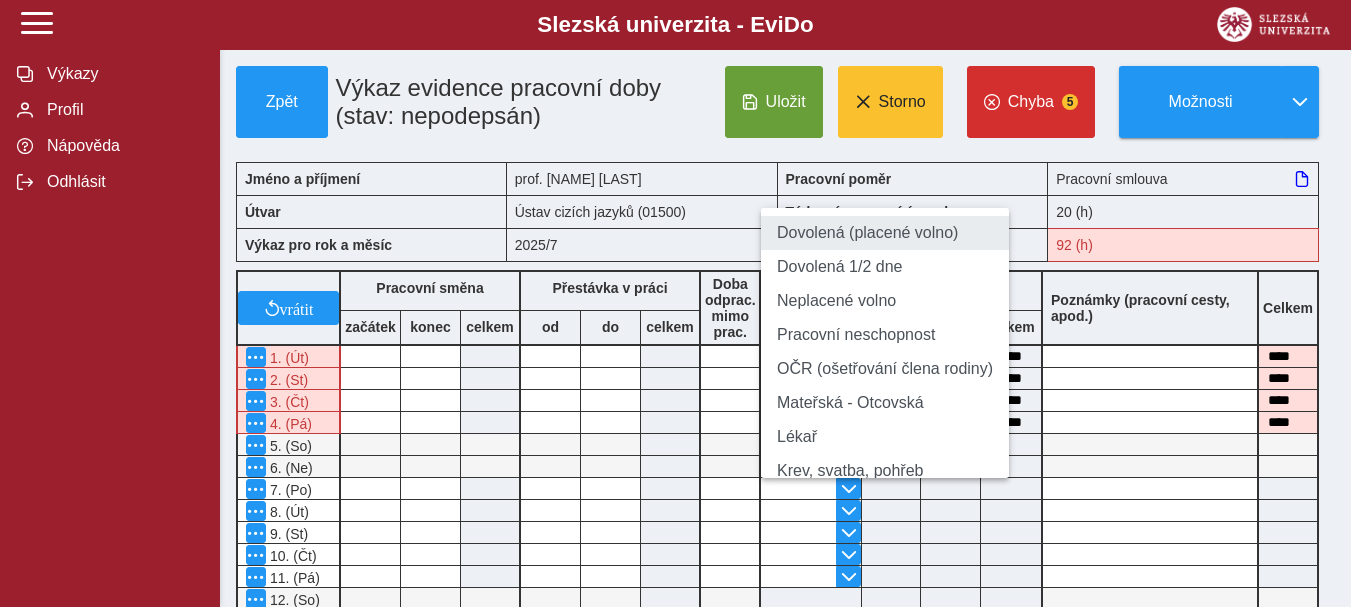 click on "Dovolená (placené volno)" at bounding box center (885, 233) 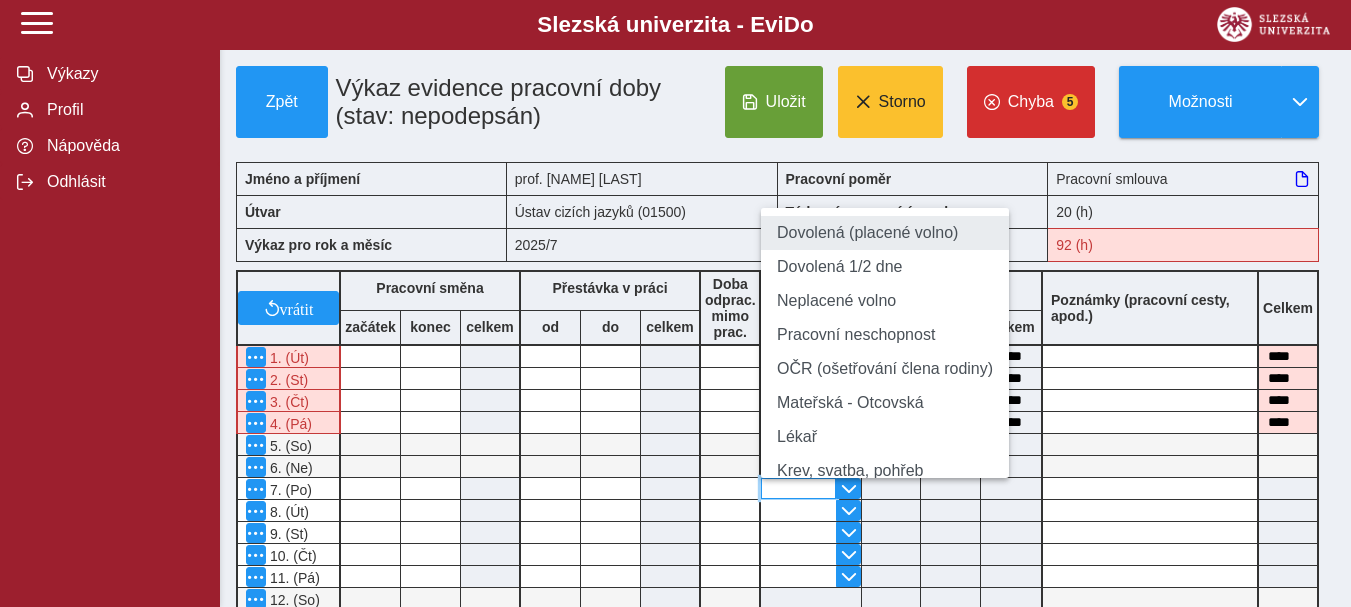 type on "**********" 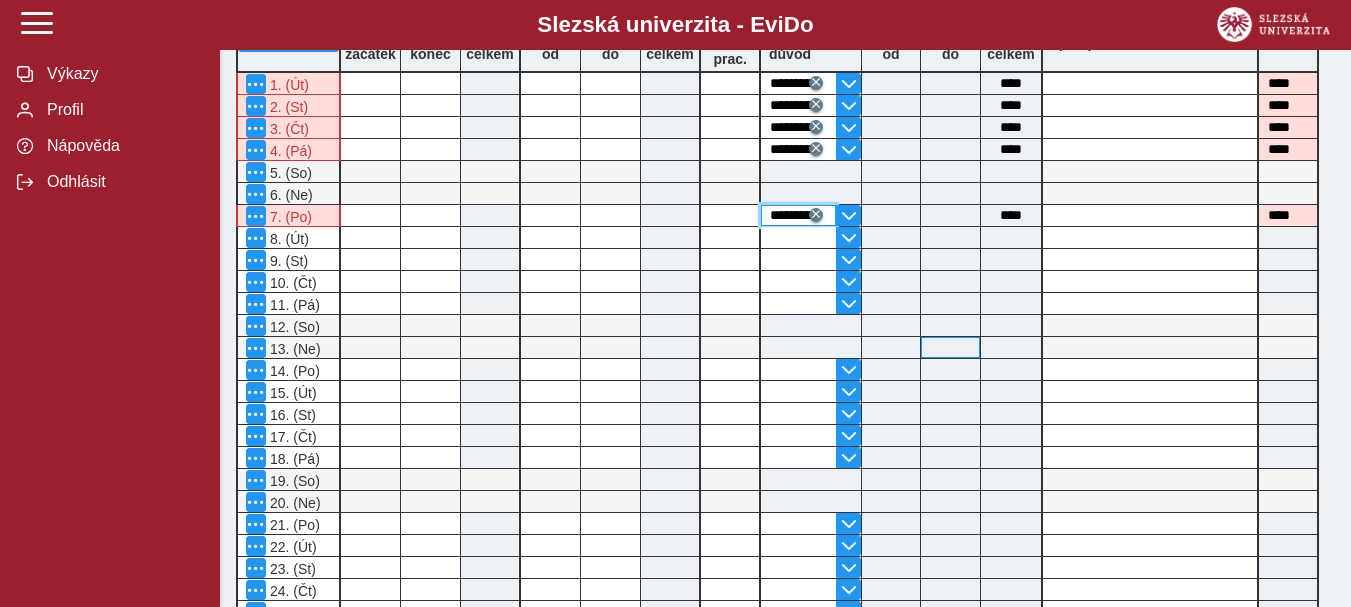scroll, scrollTop: 300, scrollLeft: 0, axis: vertical 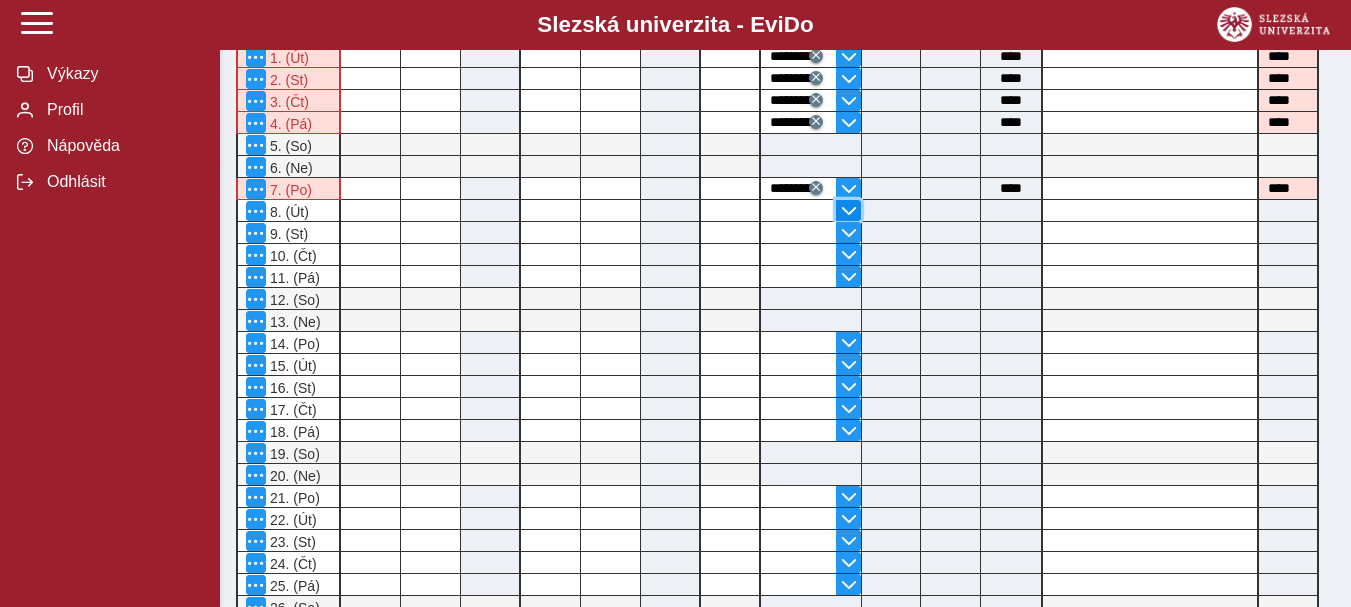 click at bounding box center [849, 211] 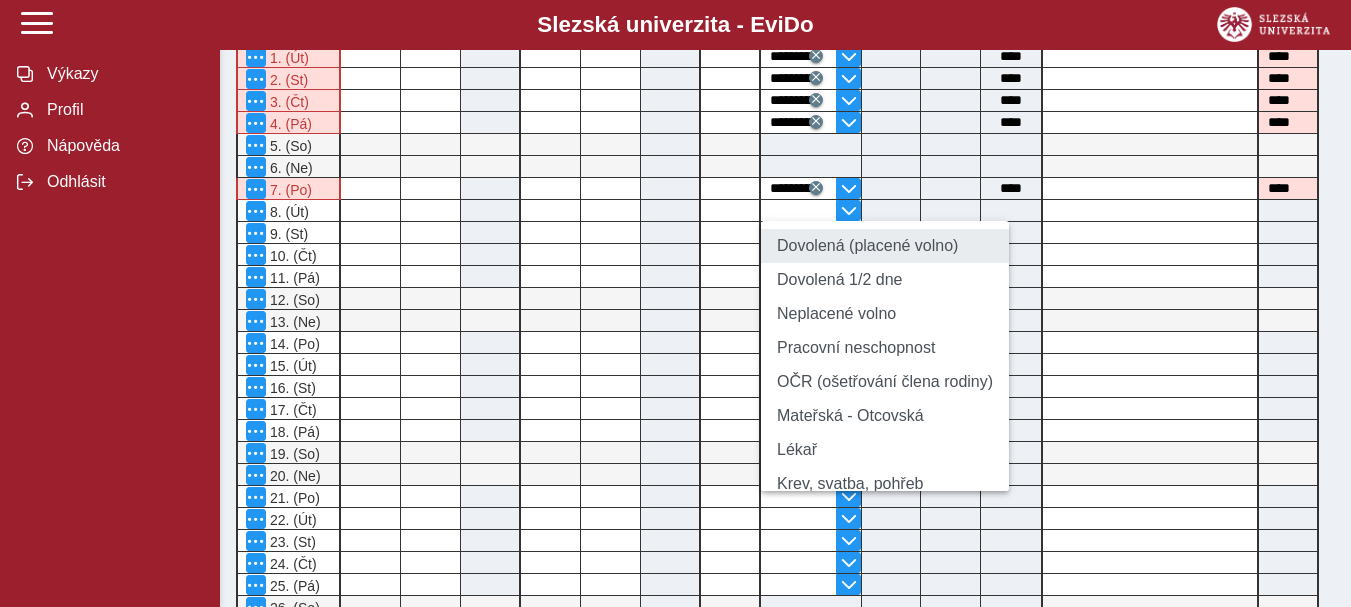 click on "Dovolená (placené volno)" at bounding box center [885, 246] 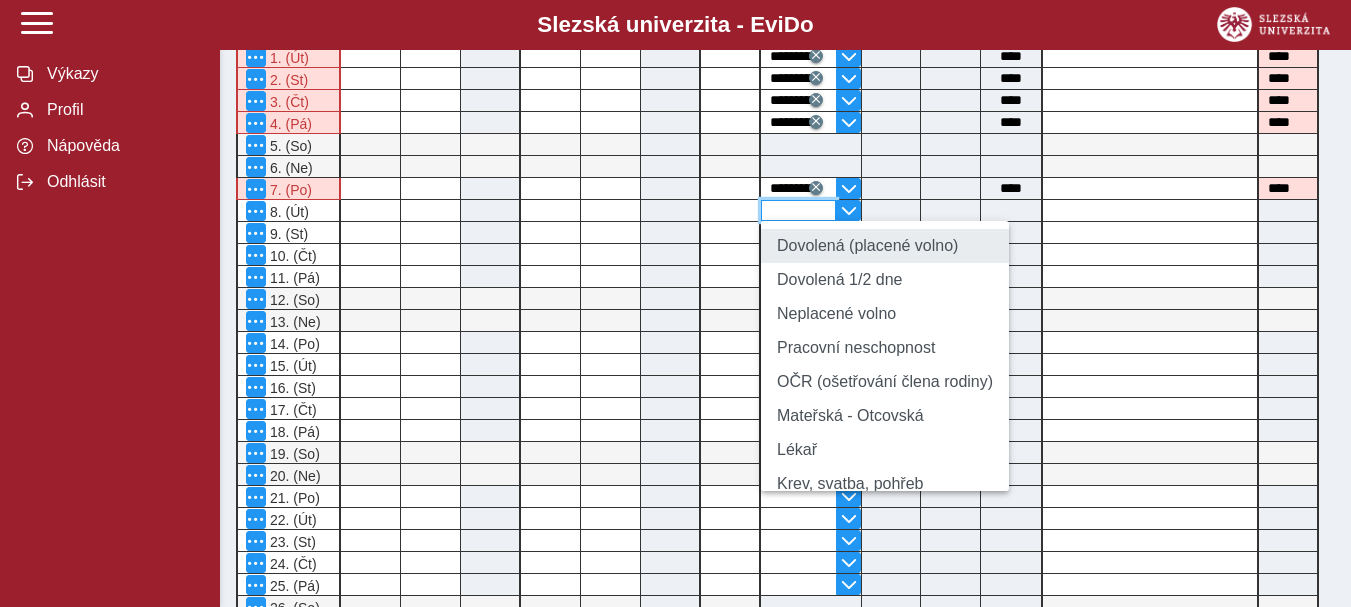 type on "**********" 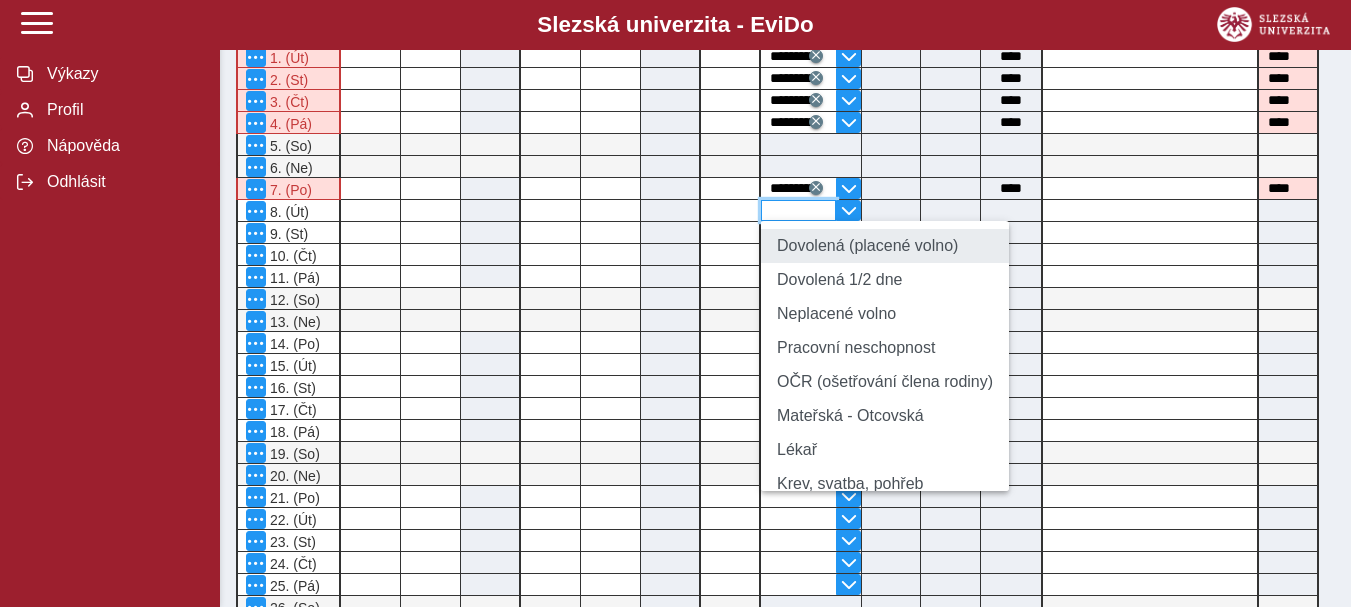 type on "****" 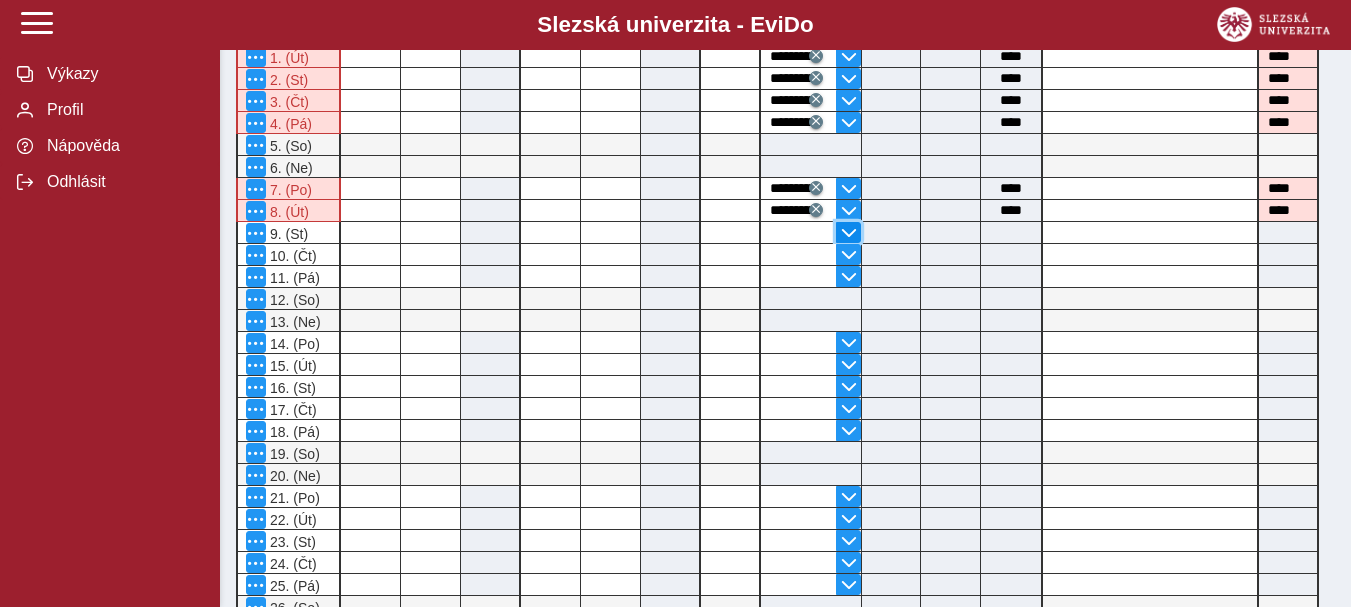 click at bounding box center (849, 233) 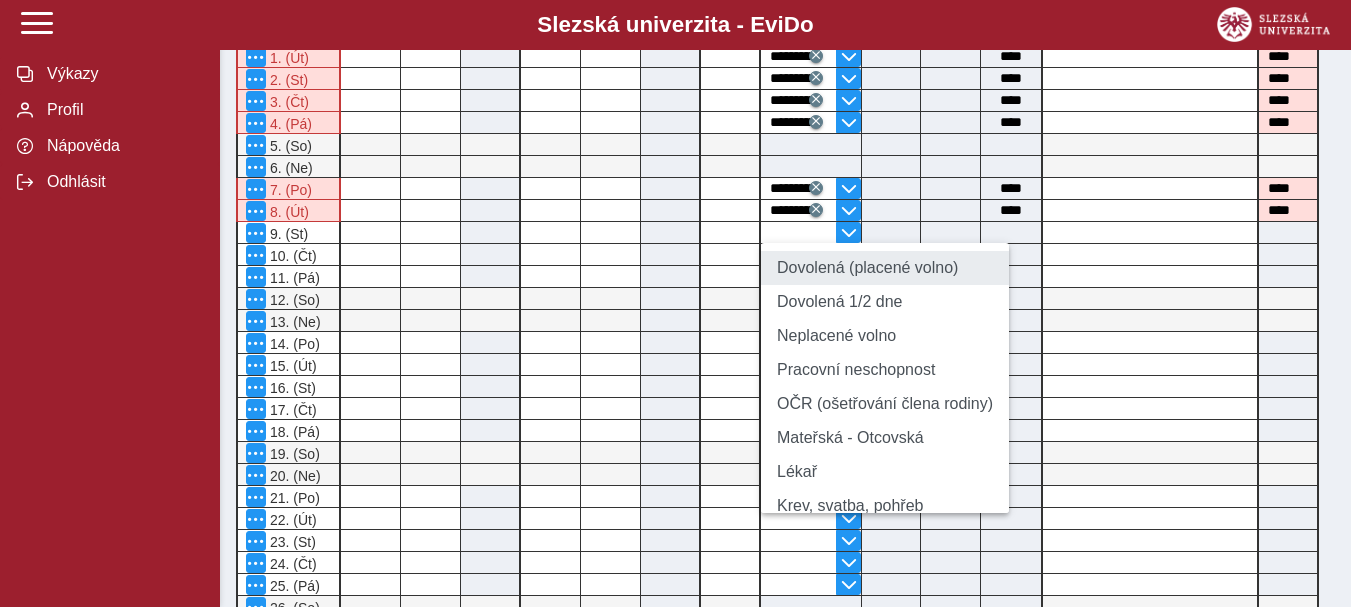 click on "Dovolená (placené volno)" at bounding box center (885, 268) 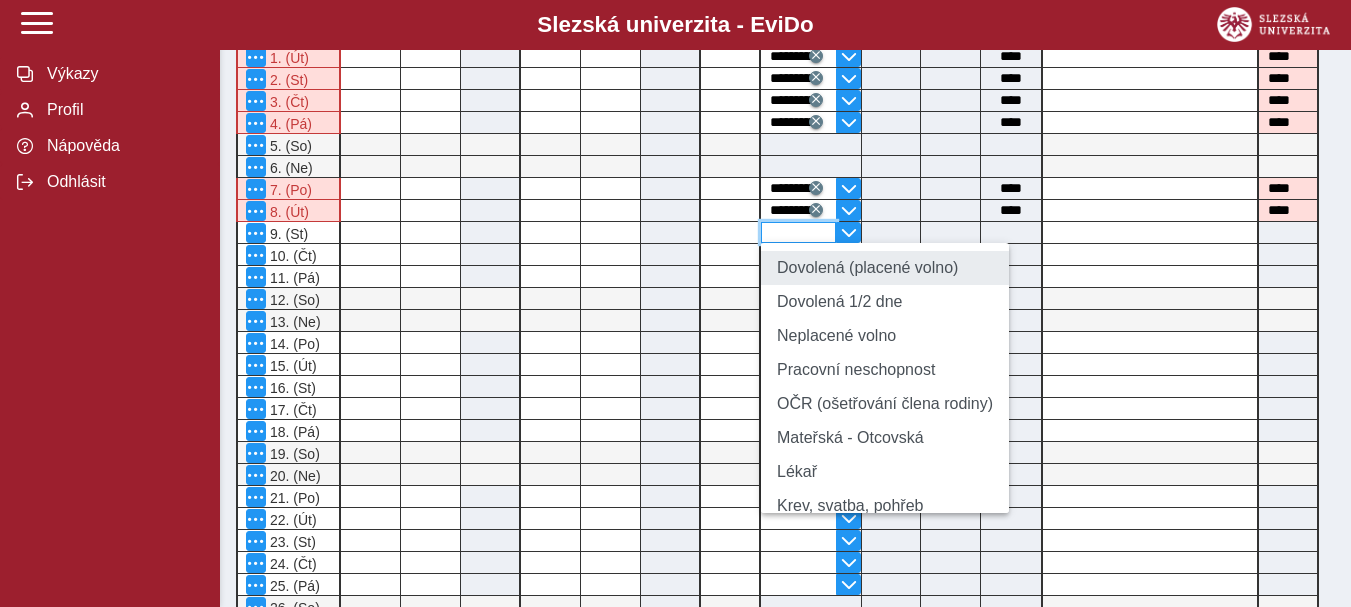 type on "**********" 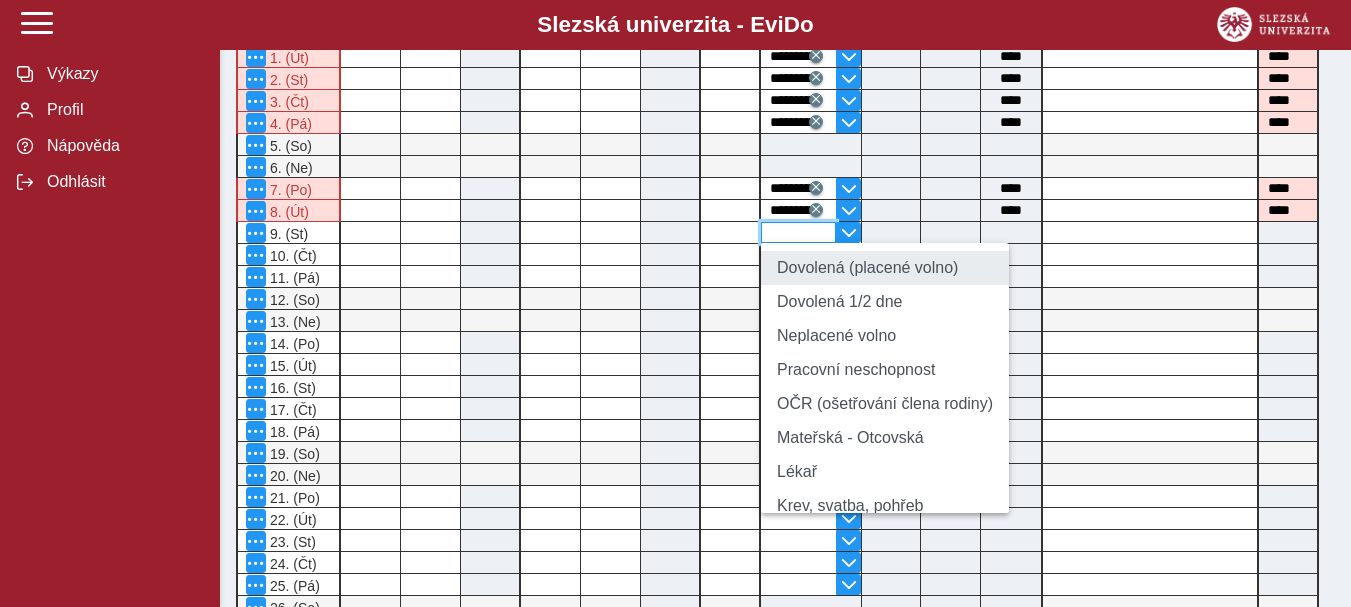 type on "****" 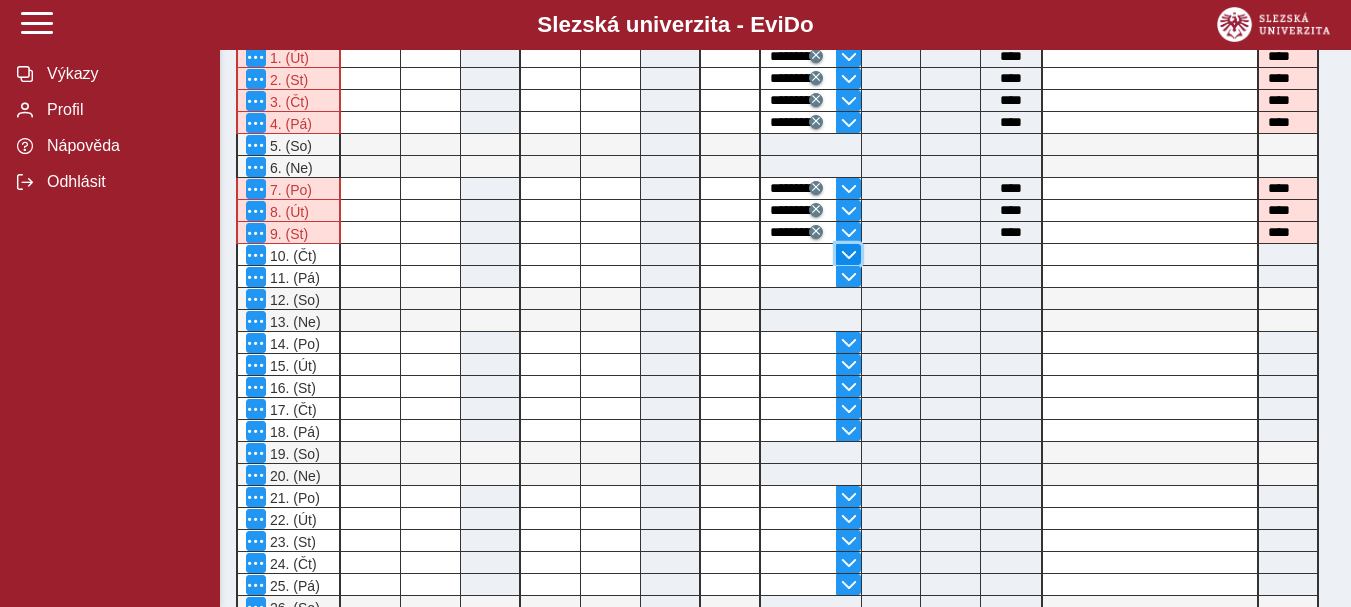 click at bounding box center (849, 255) 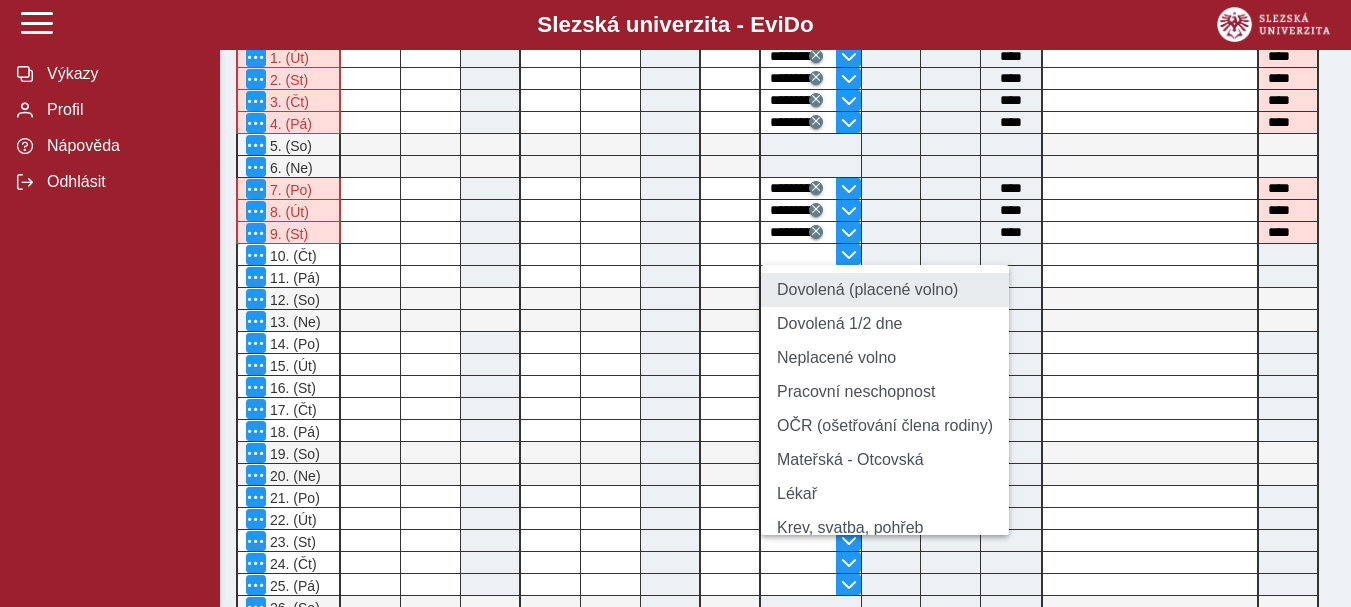click on "Dovolená (placené volno)" at bounding box center [885, 290] 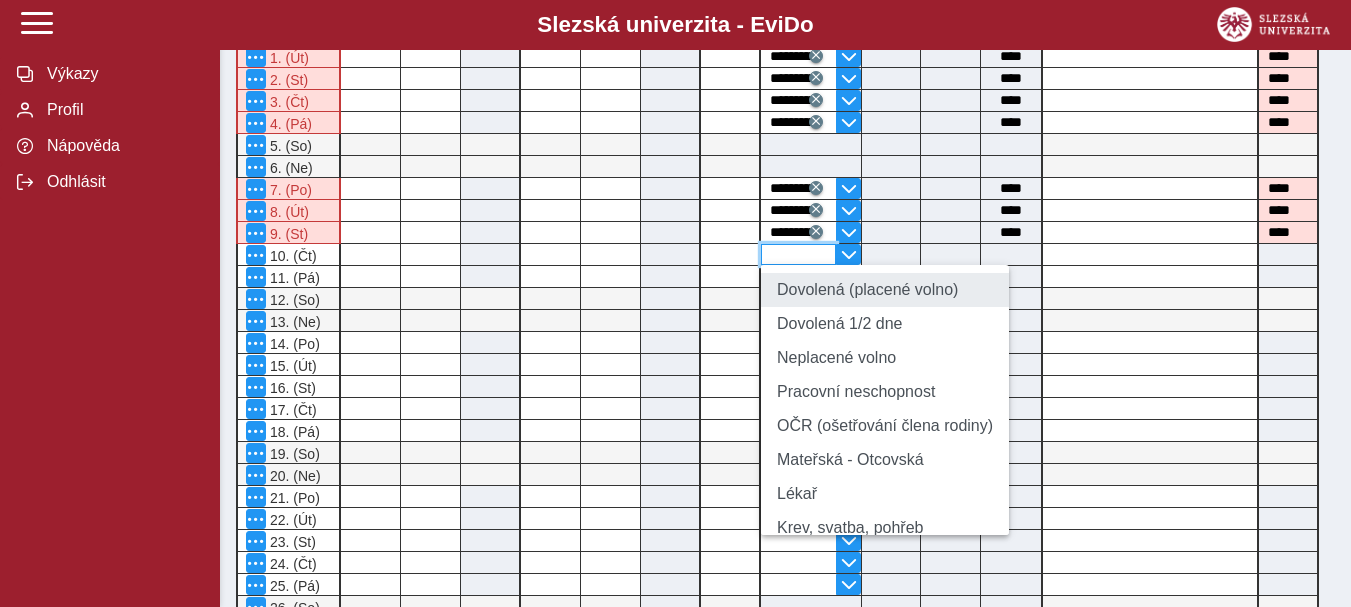 type on "**********" 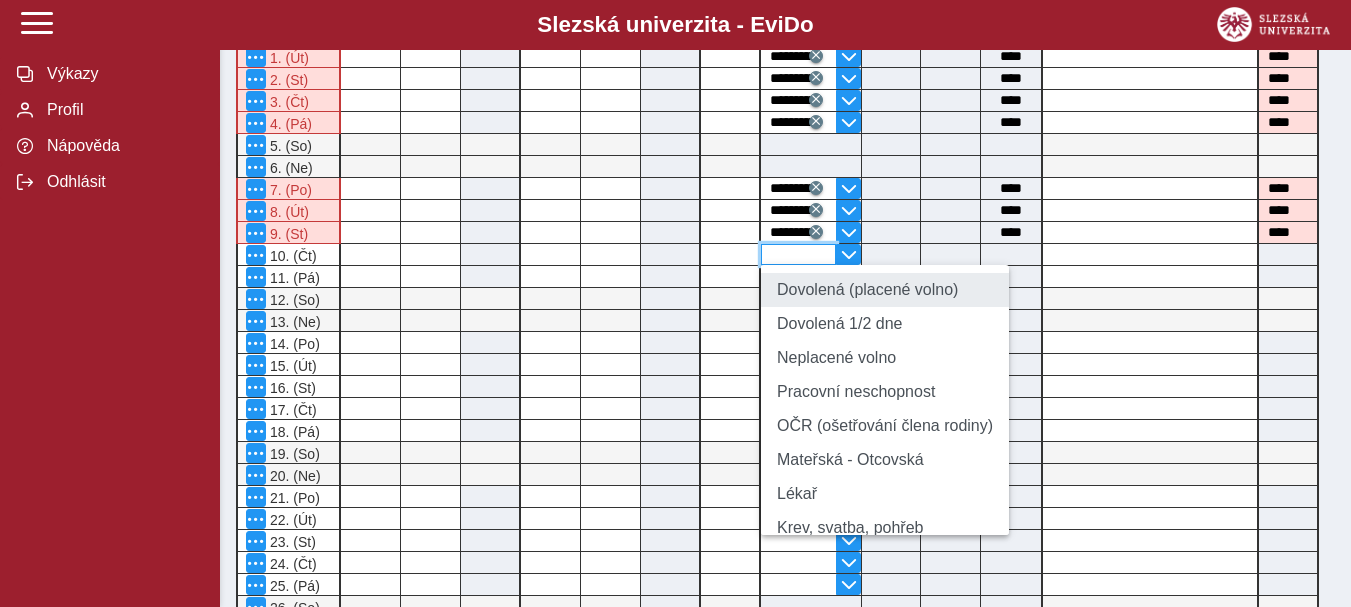 type on "****" 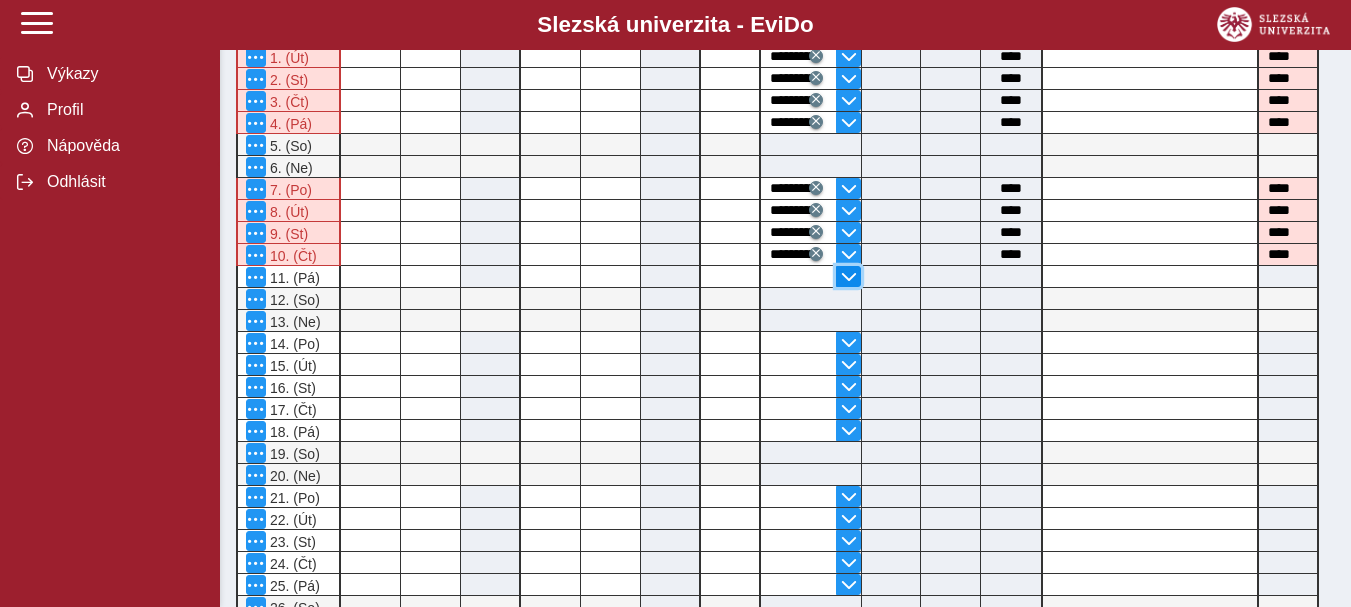 click at bounding box center (849, 277) 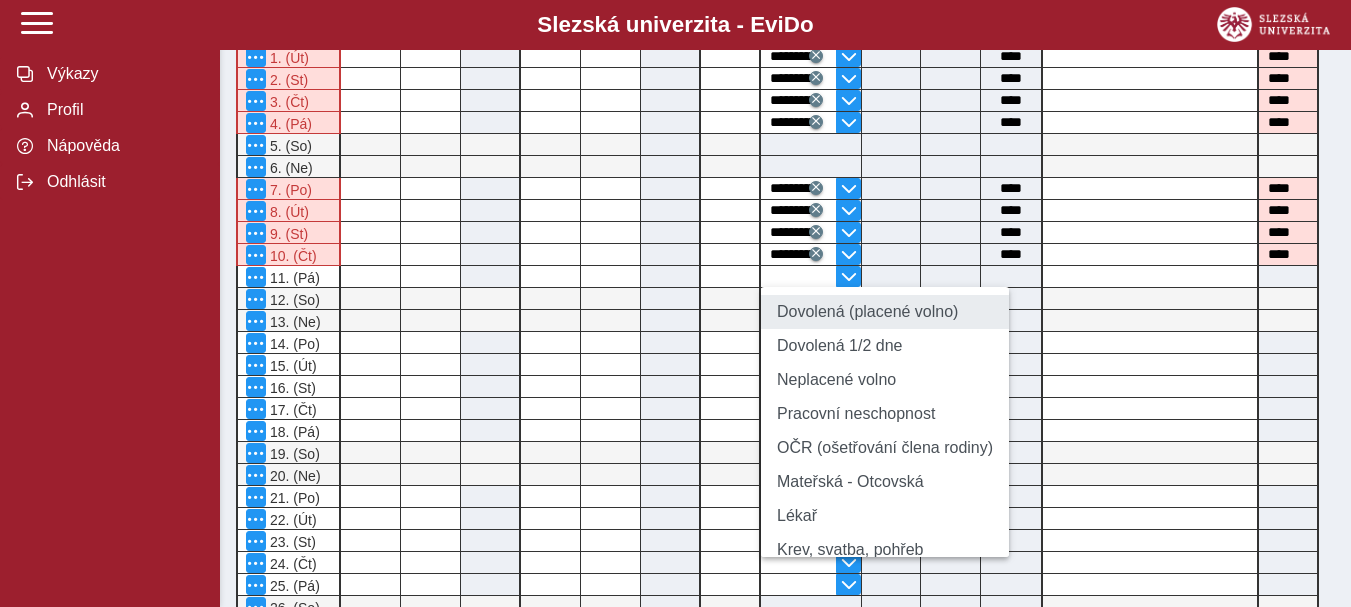 click on "Dovolená (placené volno)" at bounding box center (885, 312) 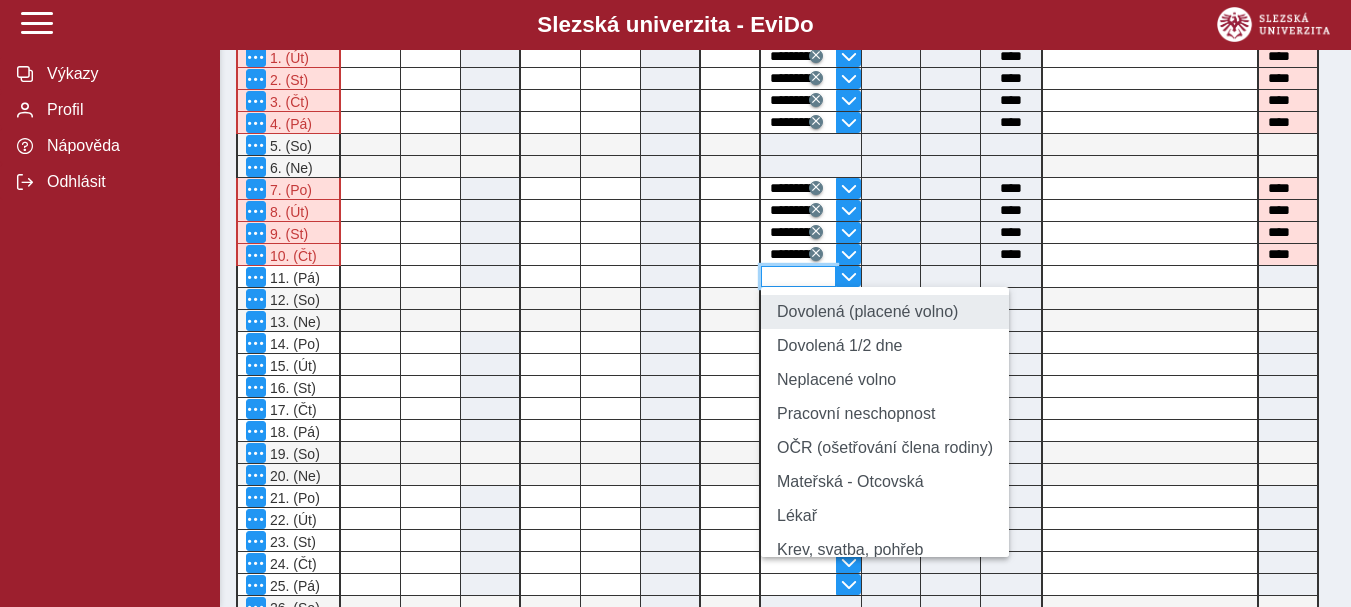type on "**********" 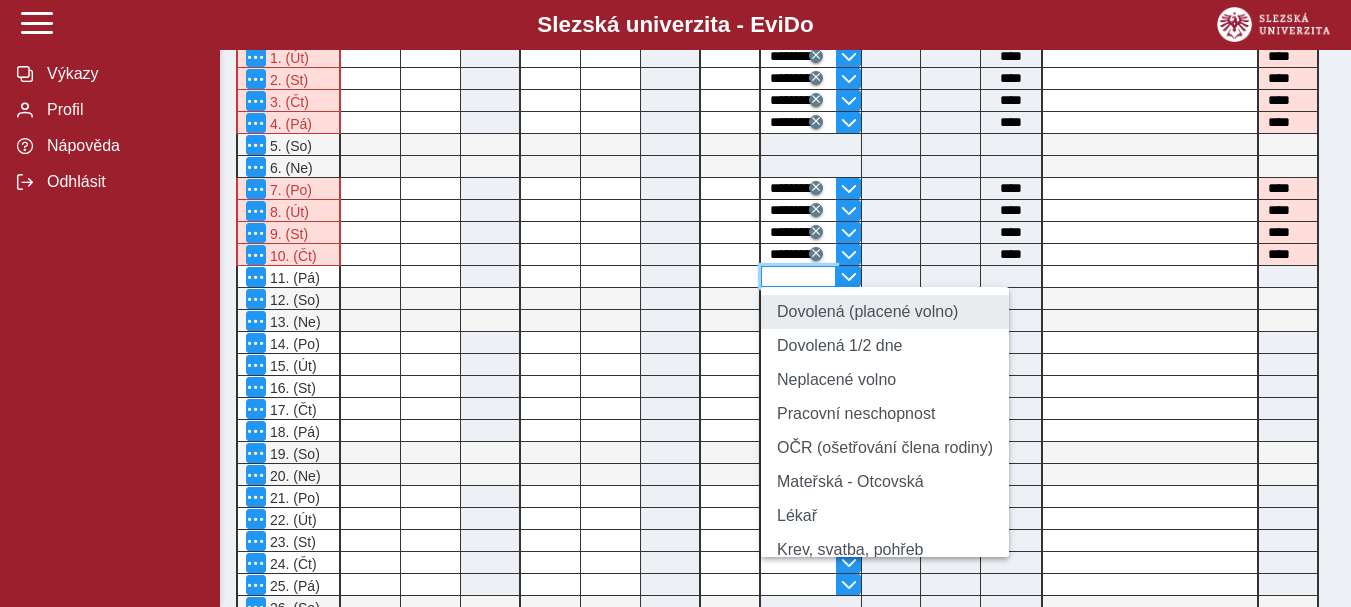 type on "****" 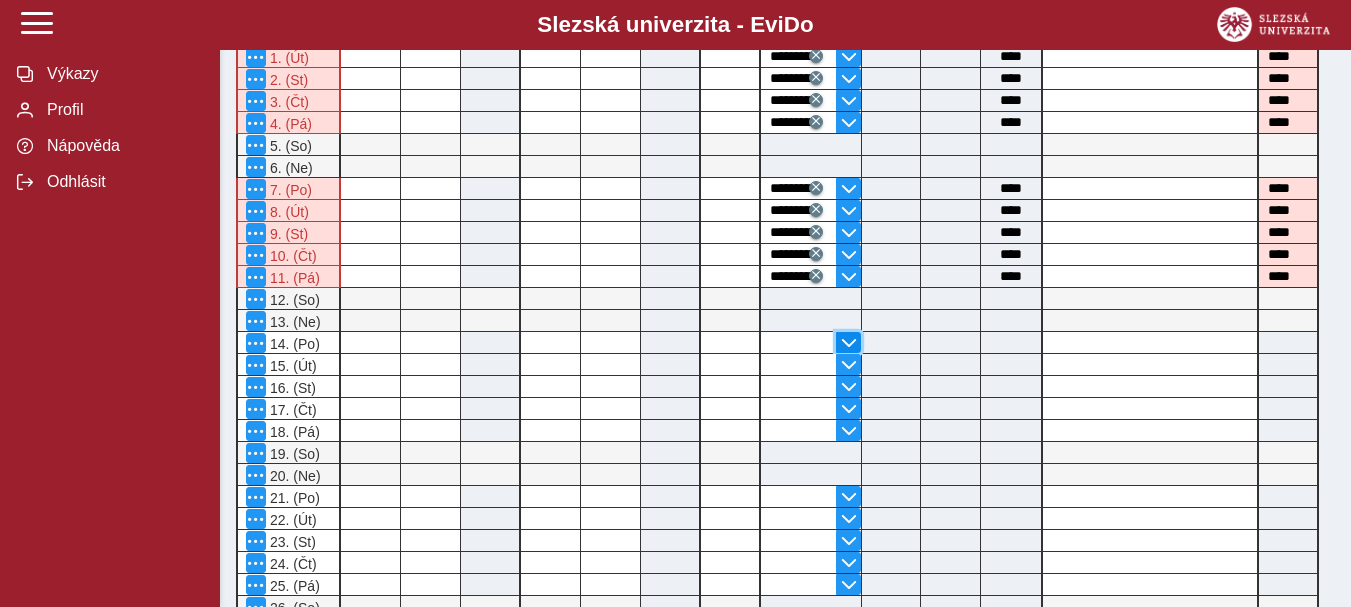 click at bounding box center [849, 343] 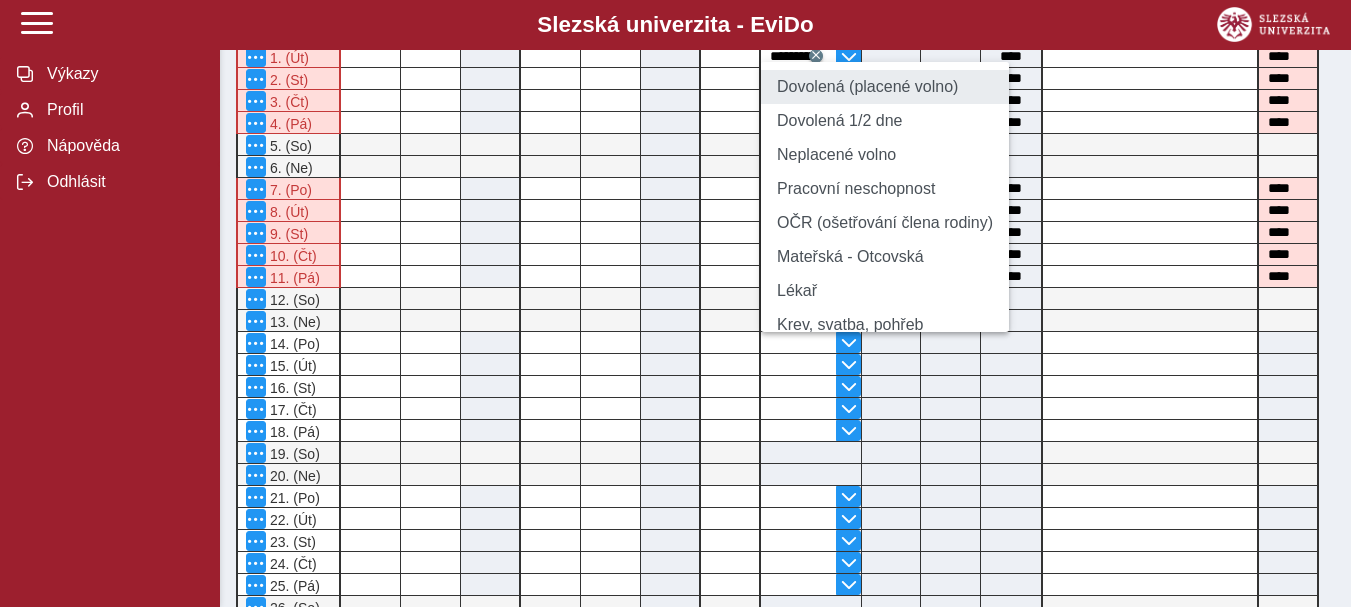 click on "Dovolená (placené volno)" at bounding box center [885, 87] 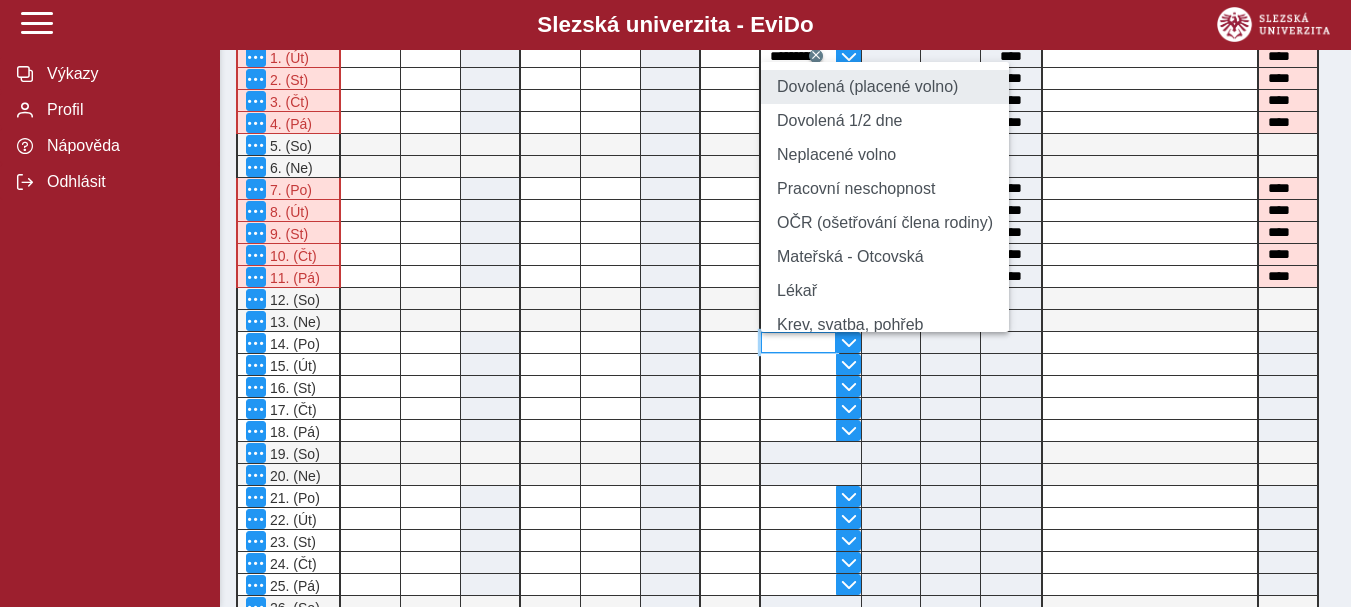 type on "**********" 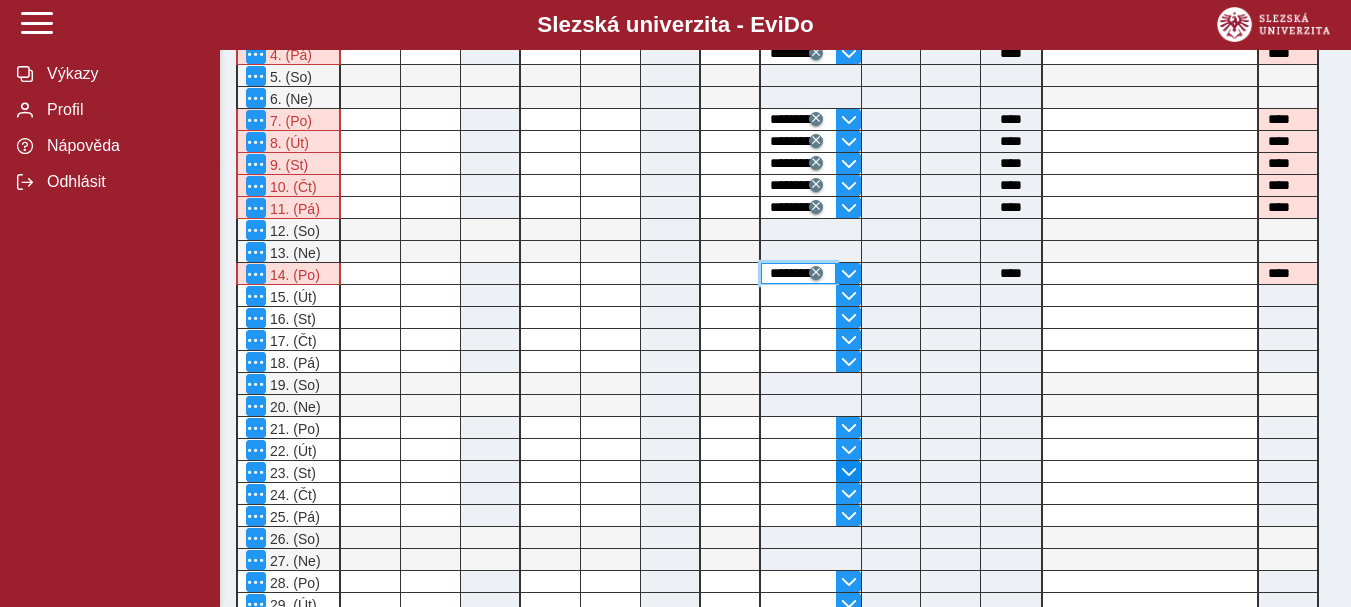 scroll, scrollTop: 500, scrollLeft: 0, axis: vertical 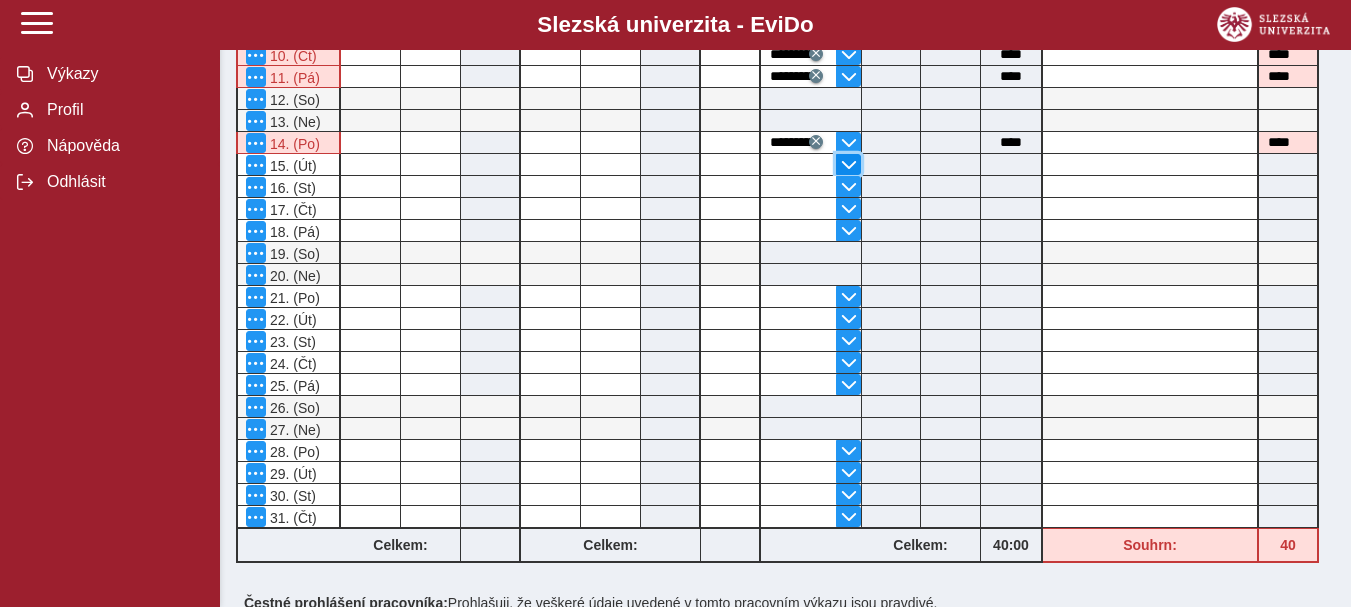 click at bounding box center [849, 165] 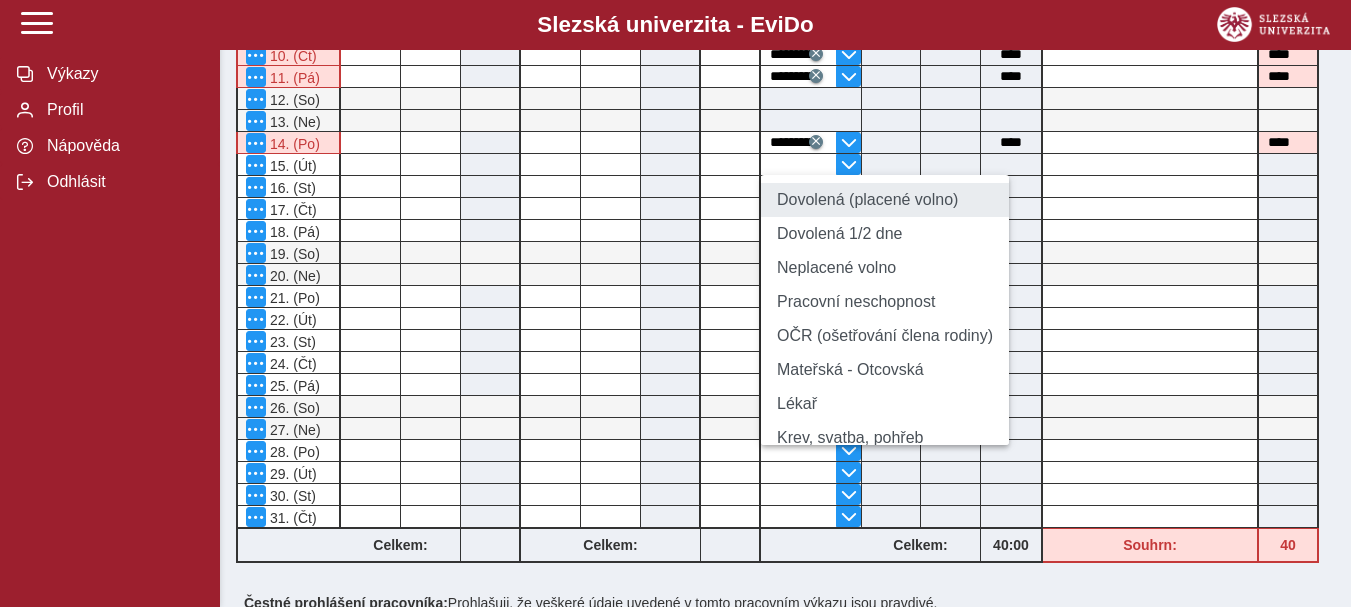 click on "Dovolená (placené volno)" at bounding box center [885, 200] 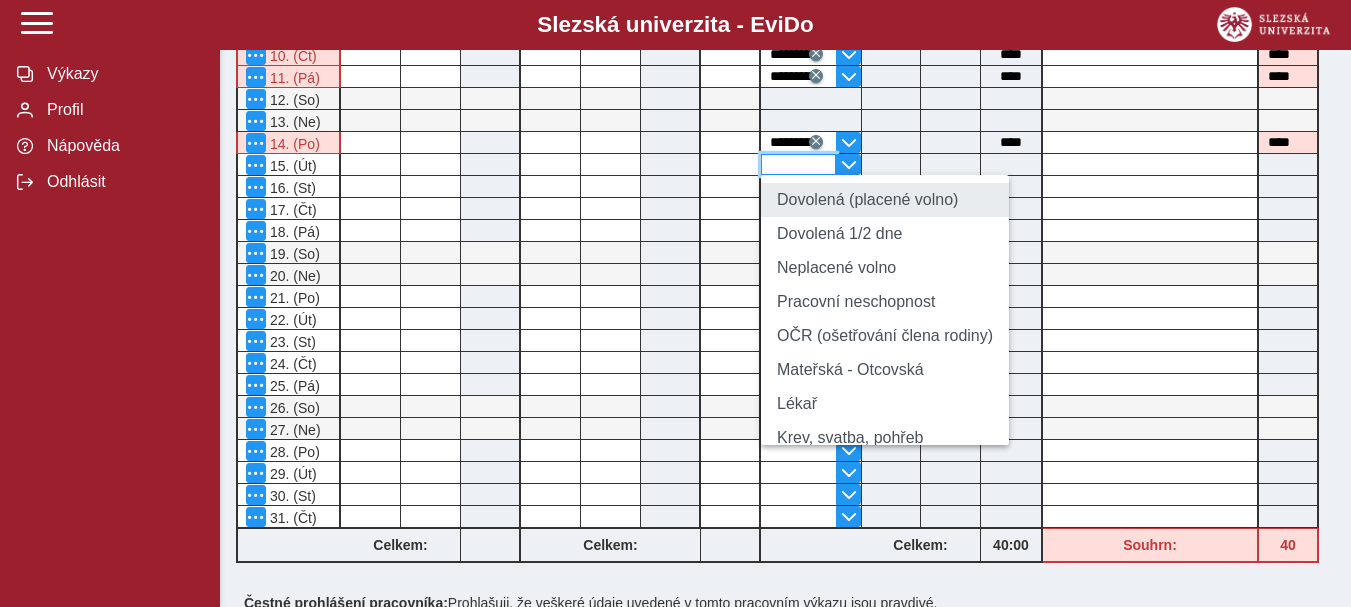 type on "**********" 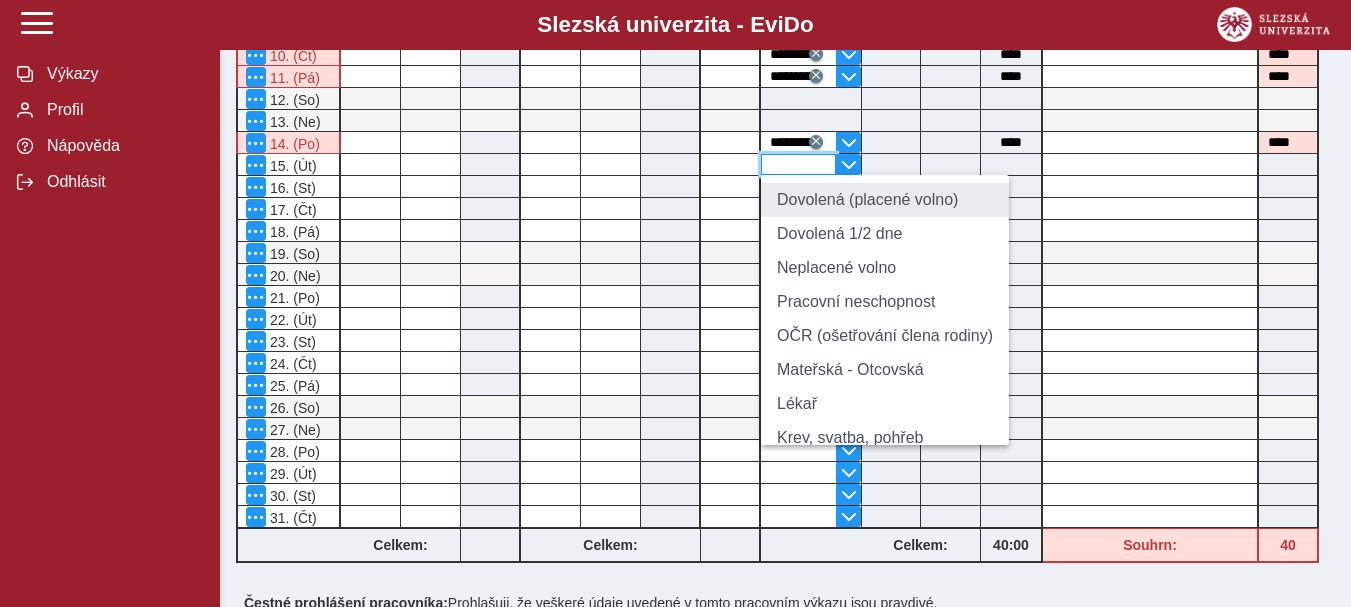 type on "****" 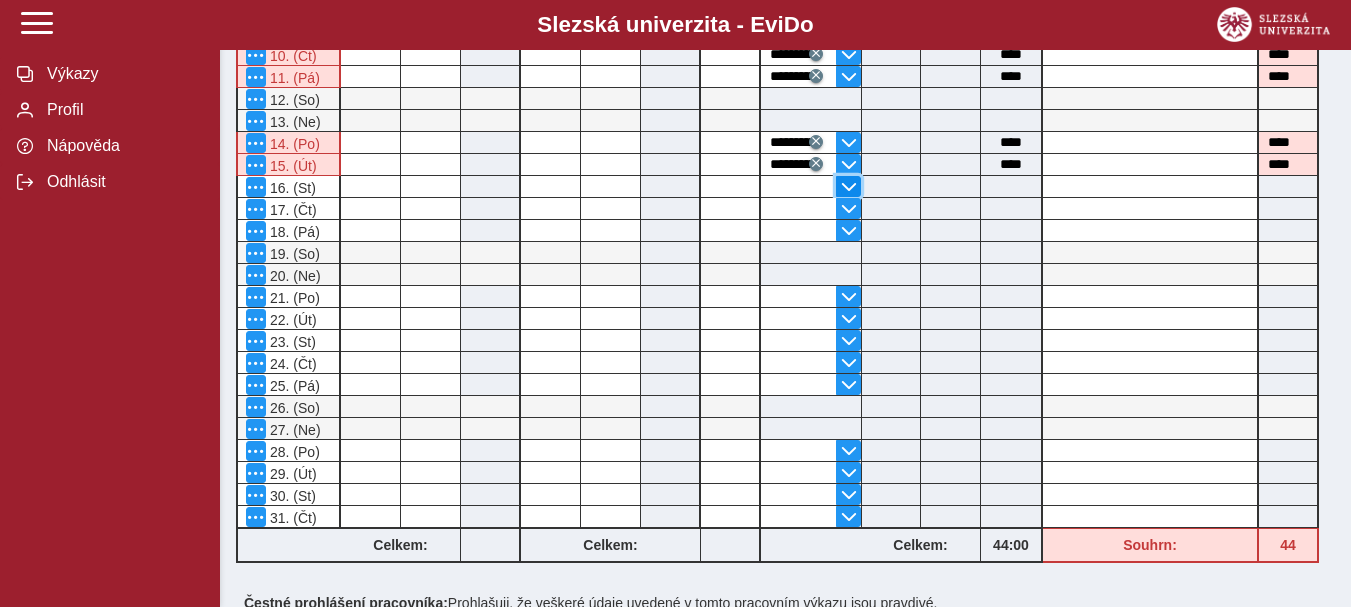 click at bounding box center (849, 187) 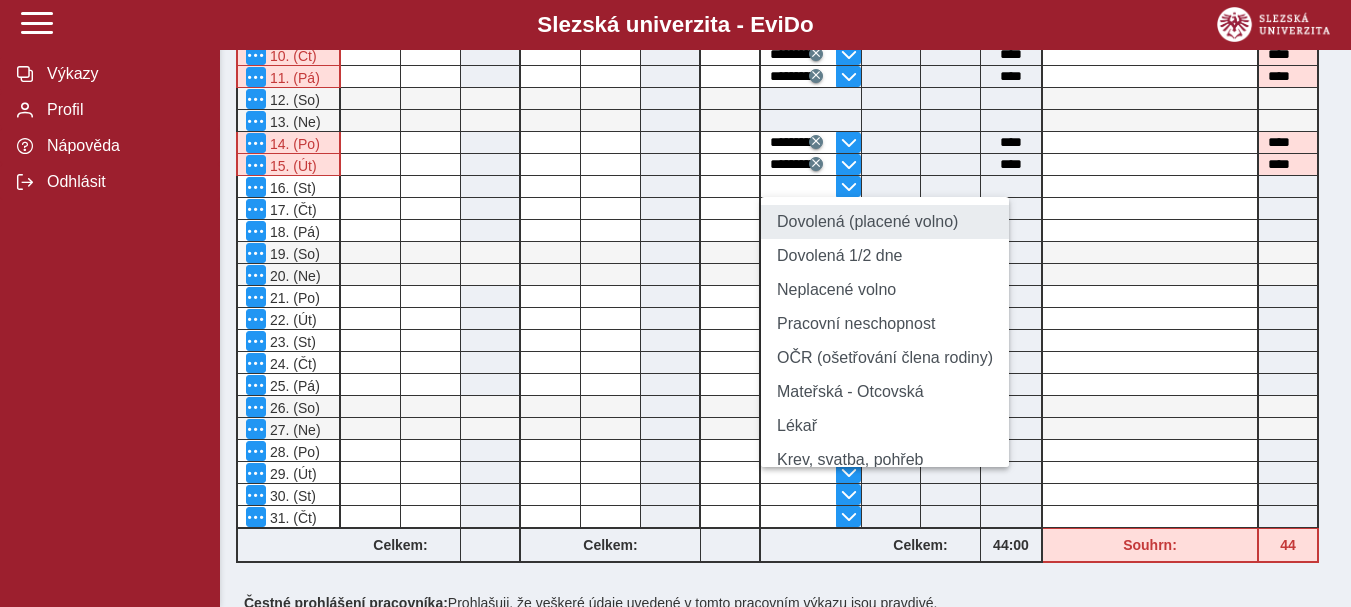 click on "Dovolená (placené volno)" at bounding box center [885, 222] 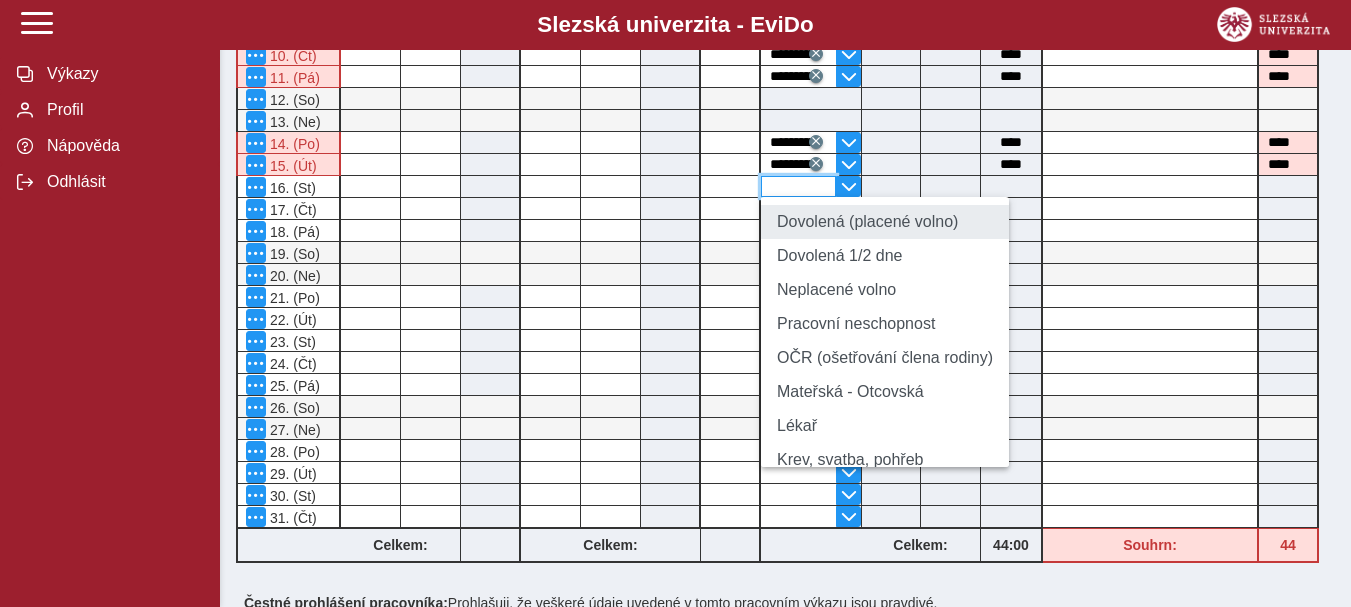 type on "**********" 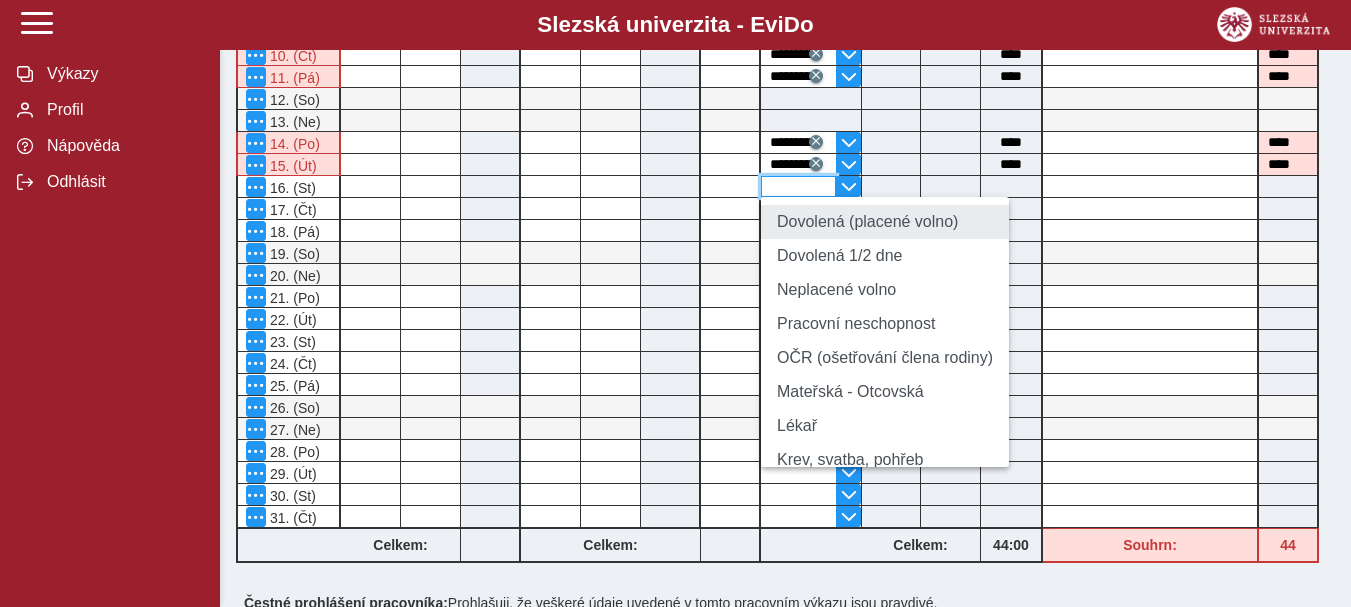 type on "****" 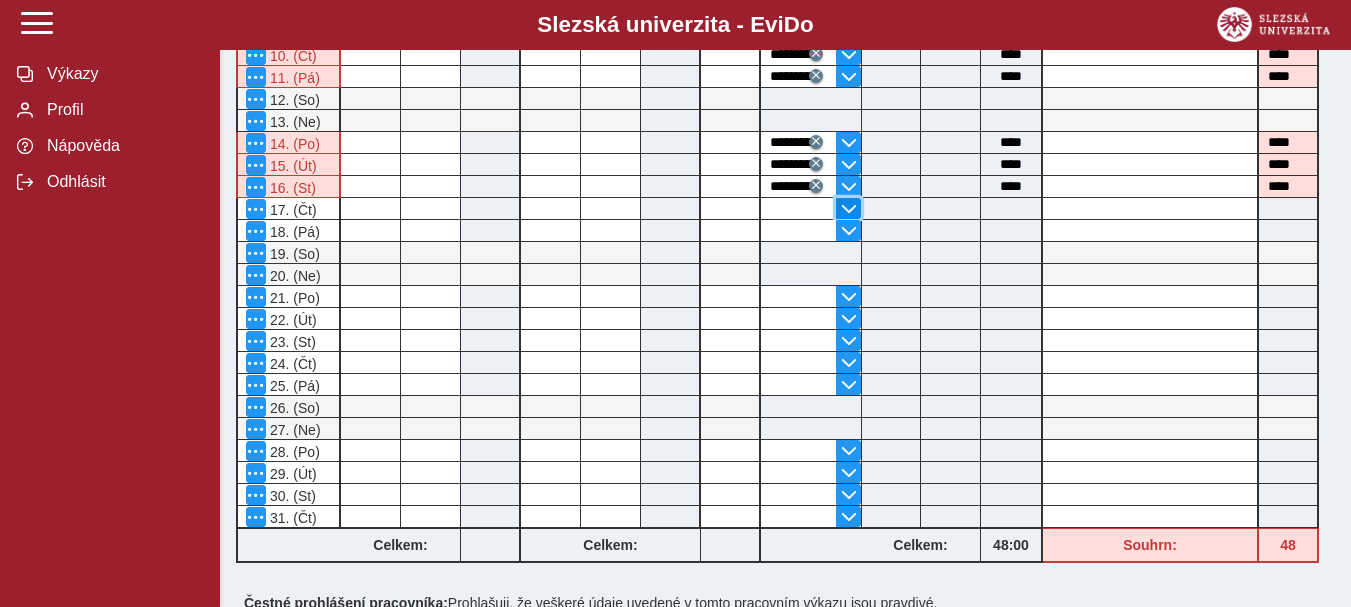 click at bounding box center (849, 209) 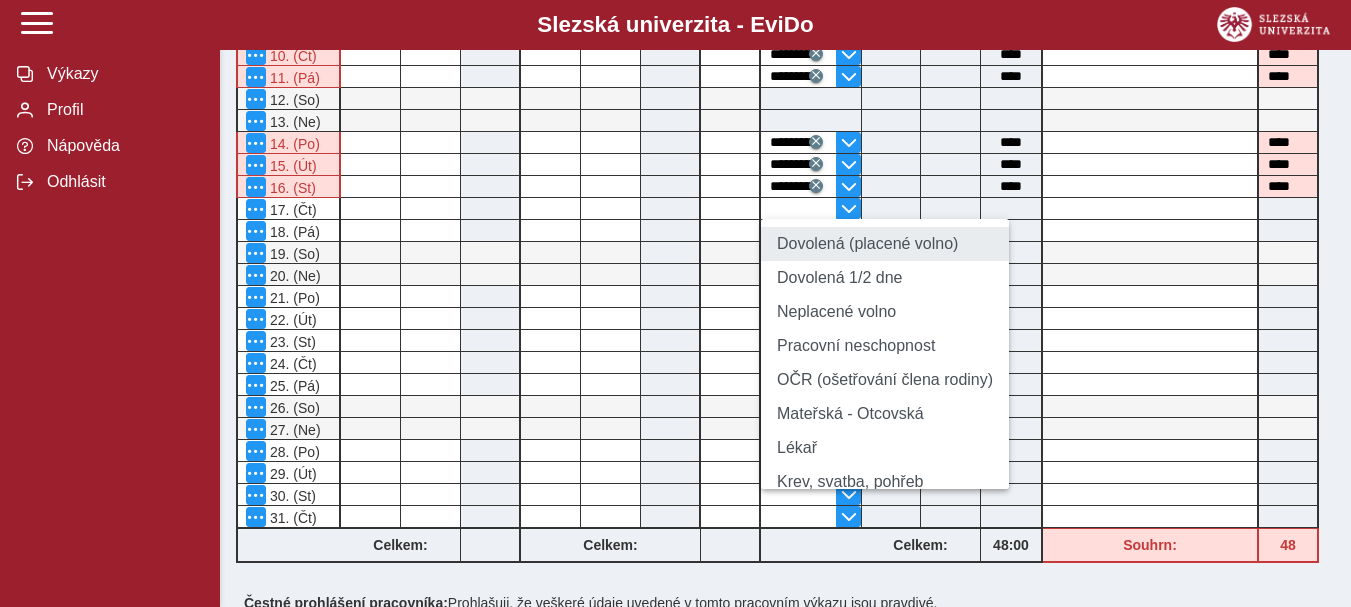 click on "Dovolená (placené volno)" at bounding box center (885, 244) 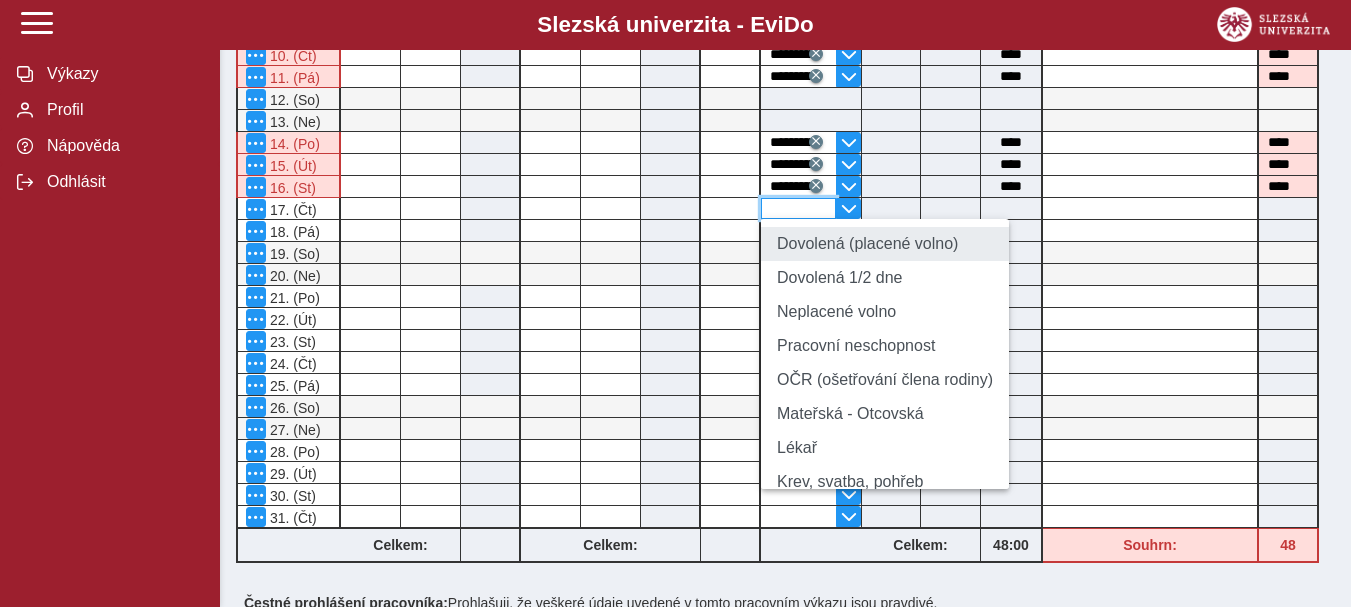 type on "**********" 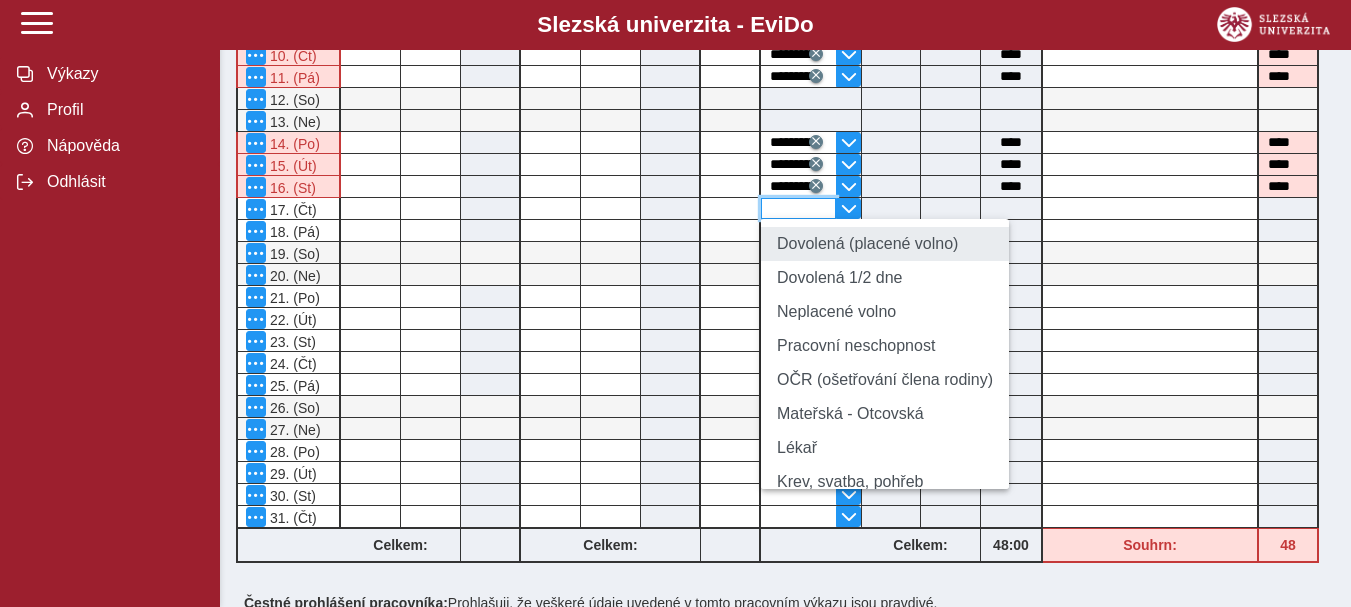type on "****" 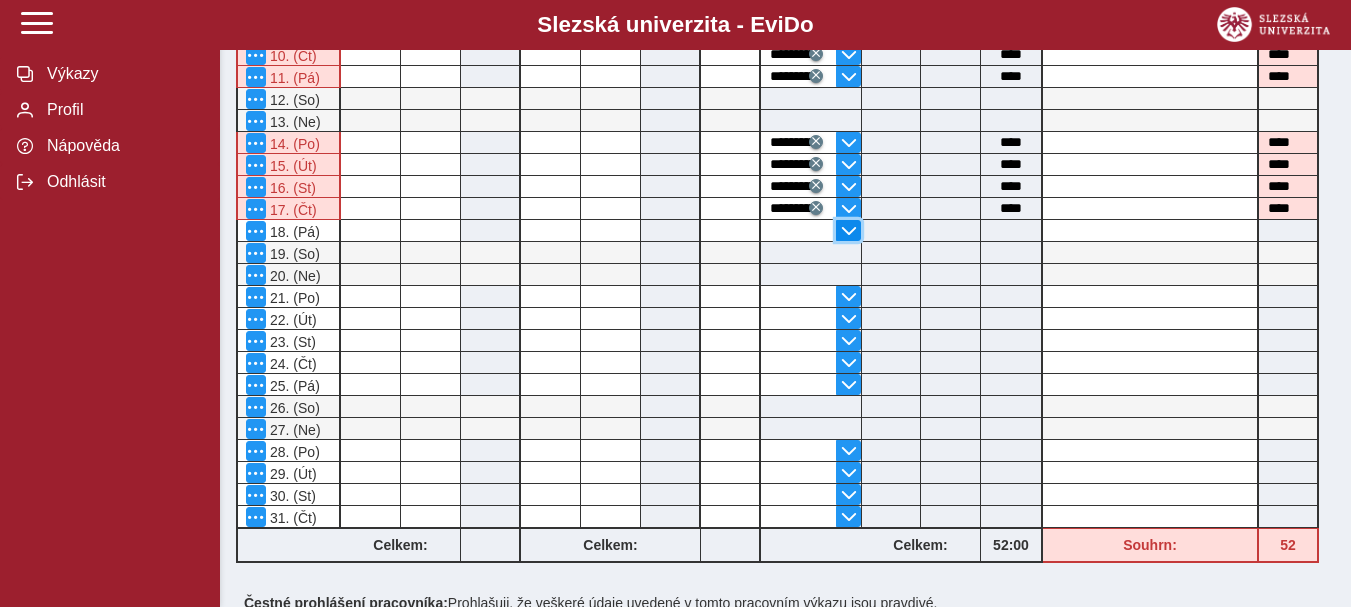 click at bounding box center [849, 231] 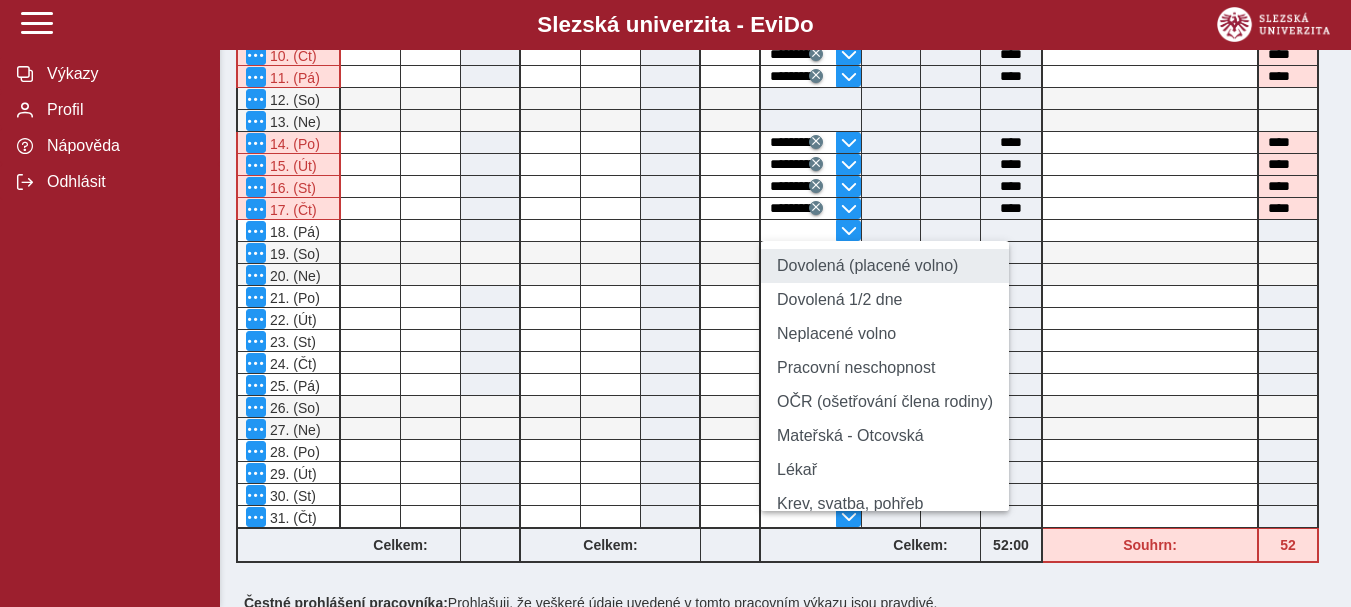 click on "Dovolená (placené volno)" at bounding box center (885, 266) 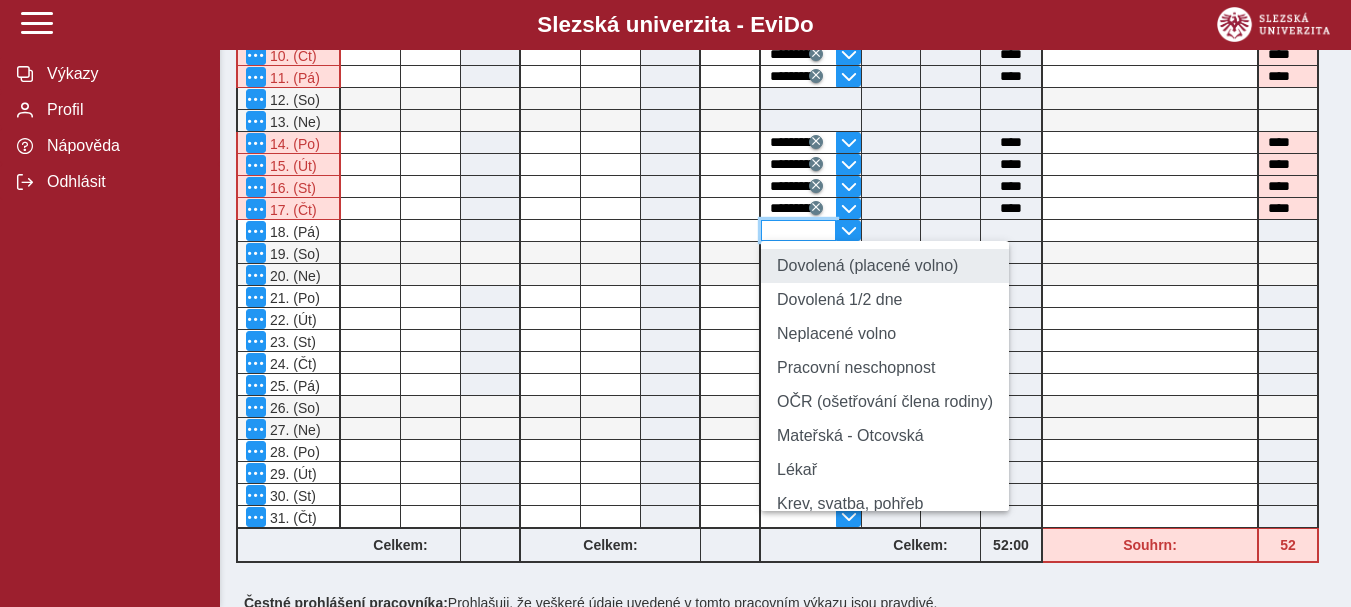 type on "**********" 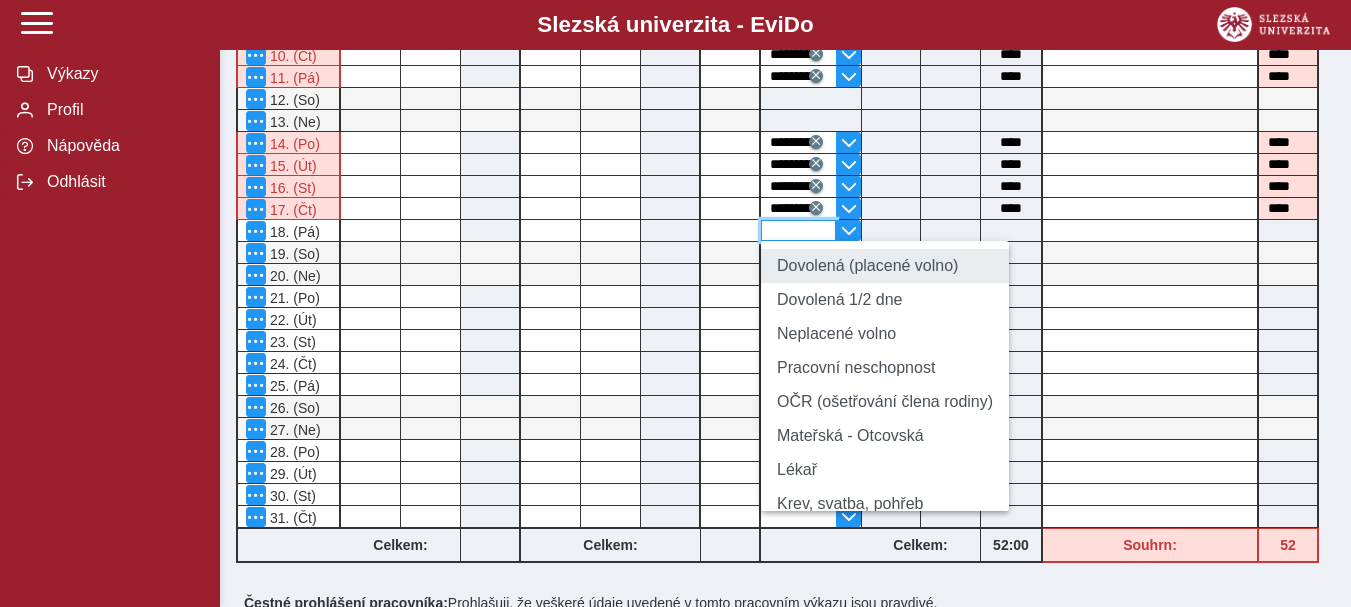 type on "****" 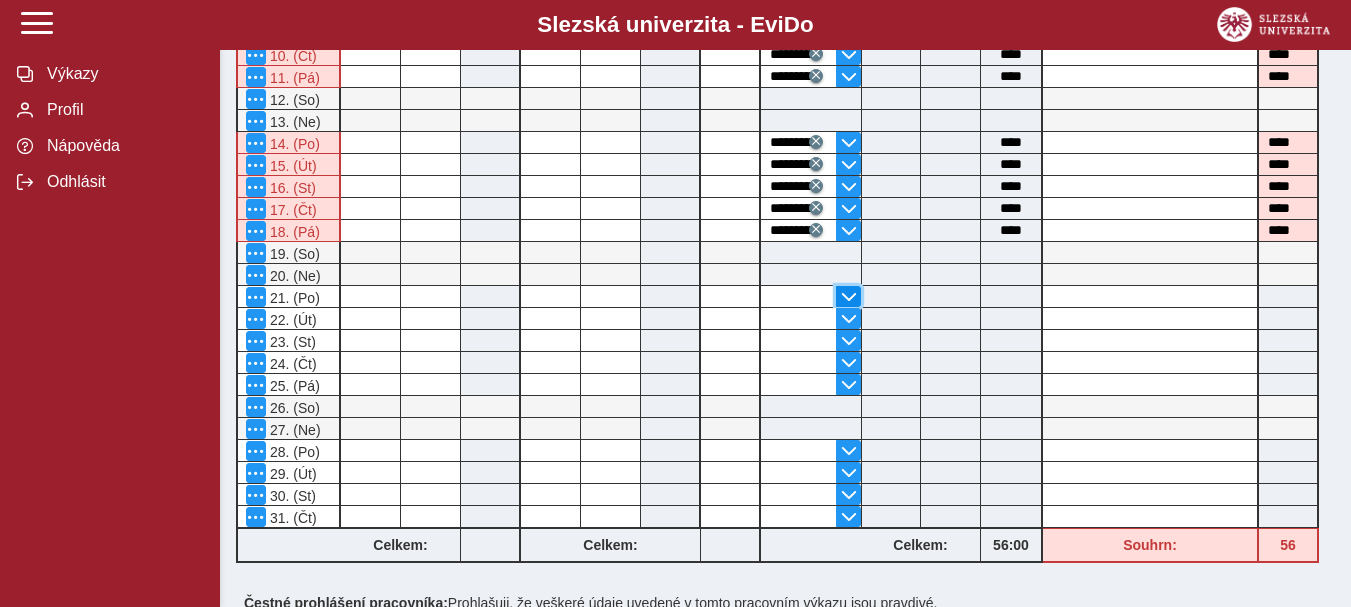 click at bounding box center (849, 297) 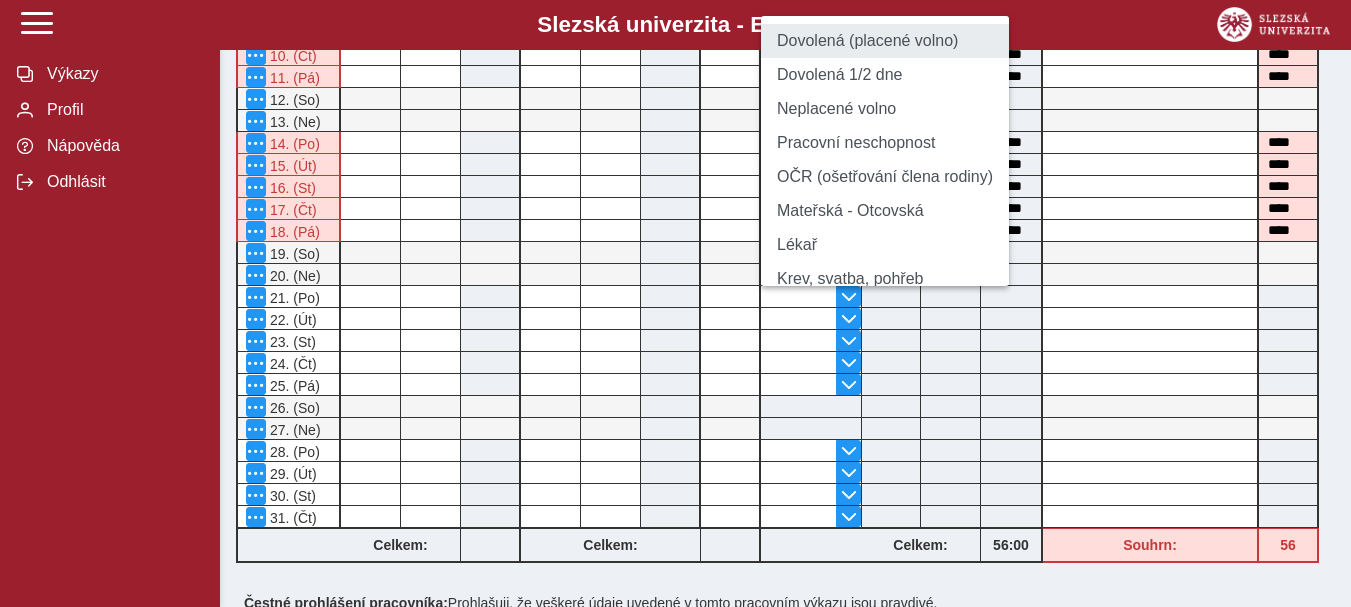 click on "Dovolená (placené volno)" at bounding box center (885, 41) 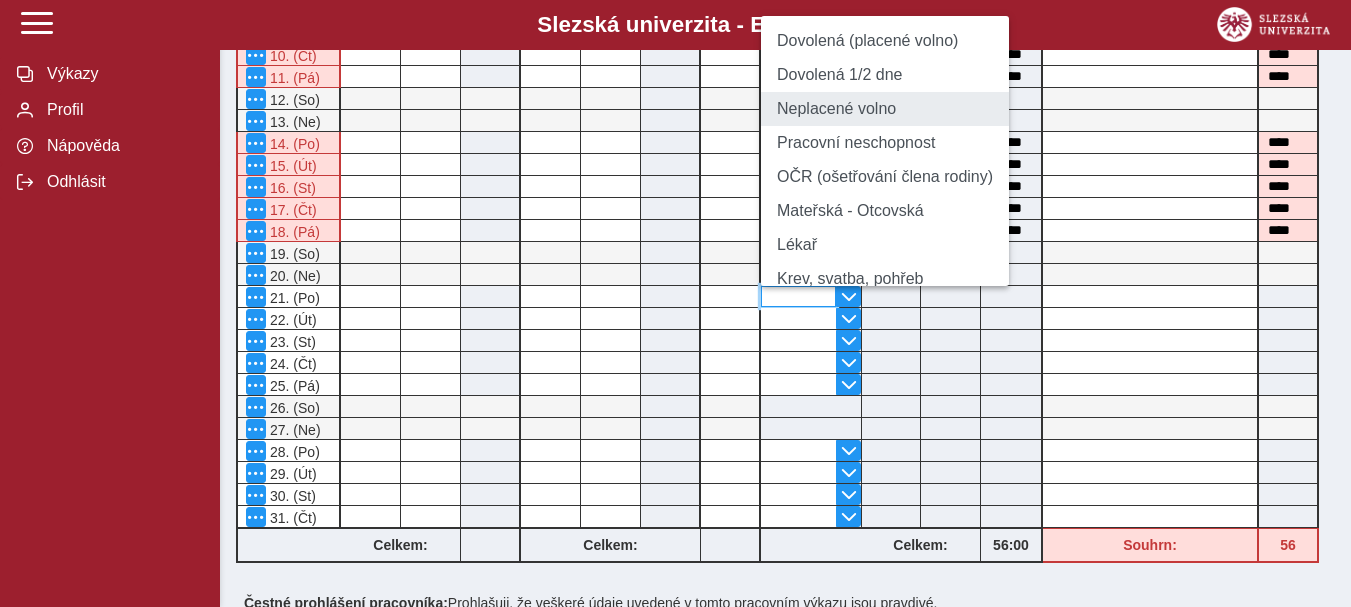 type on "**********" 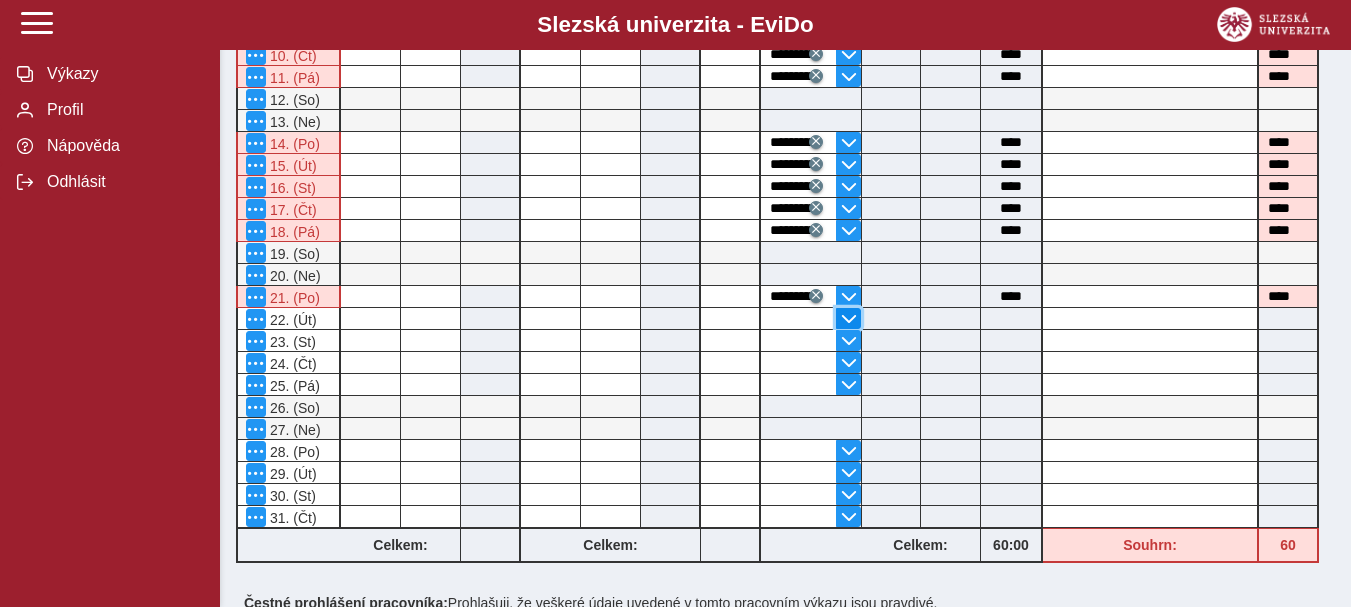 click at bounding box center [849, 319] 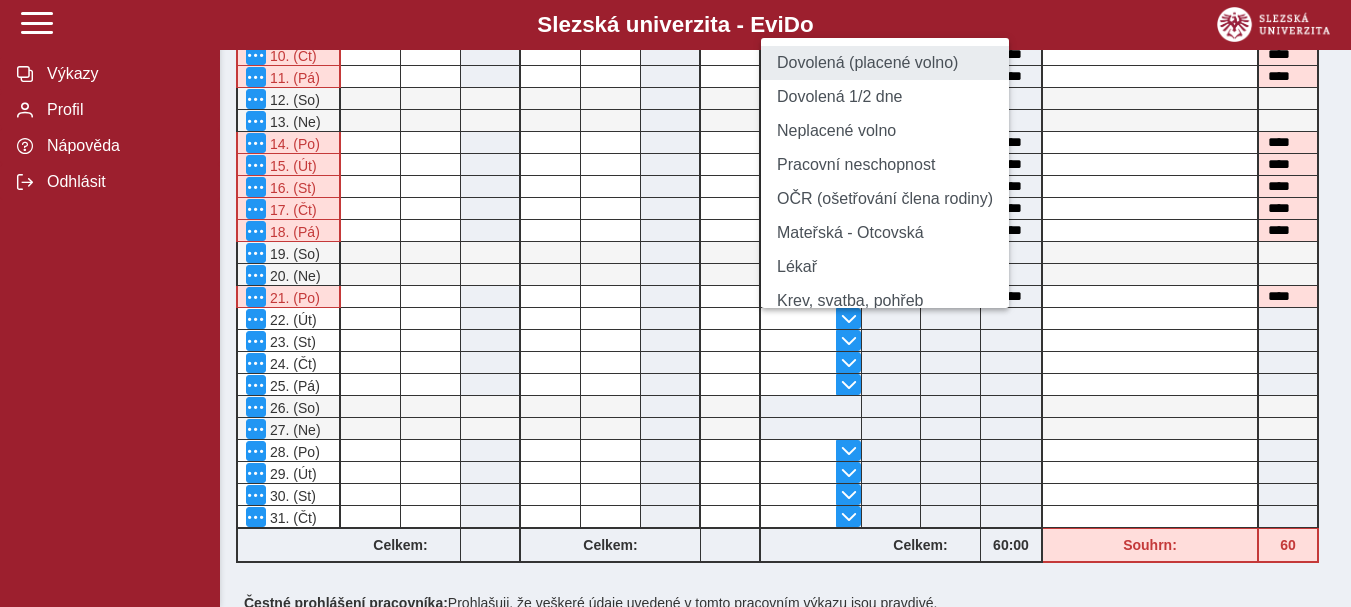 click on "Dovolená (placené volno)" at bounding box center (885, 63) 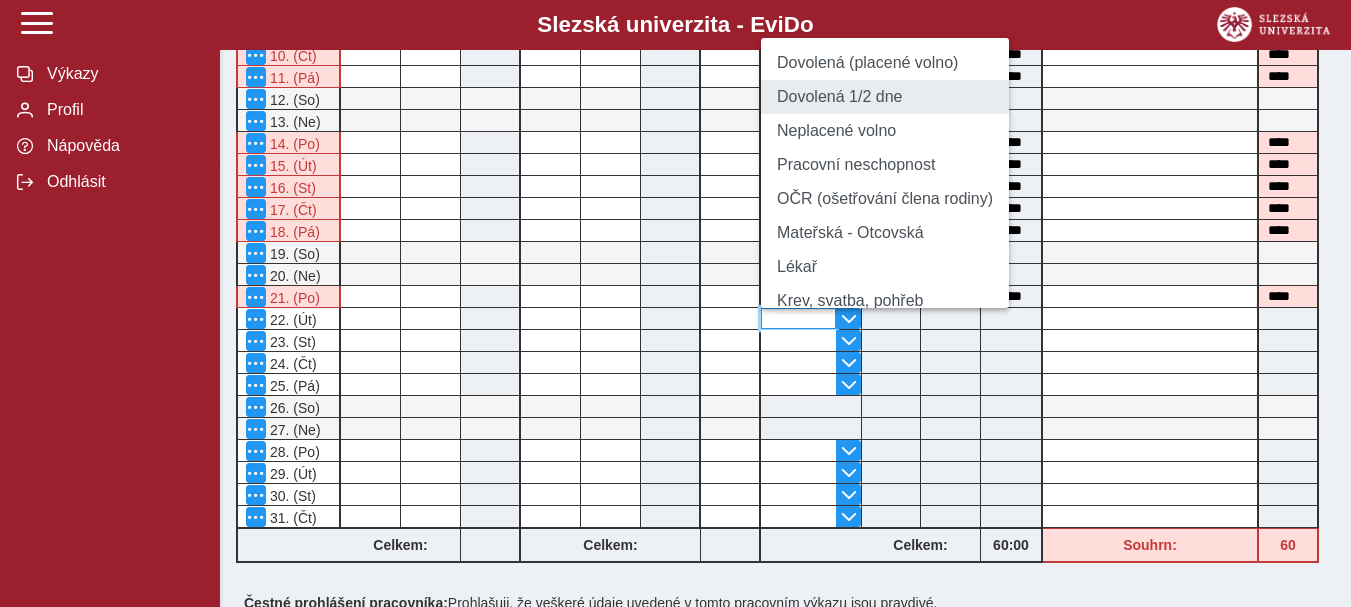type on "**********" 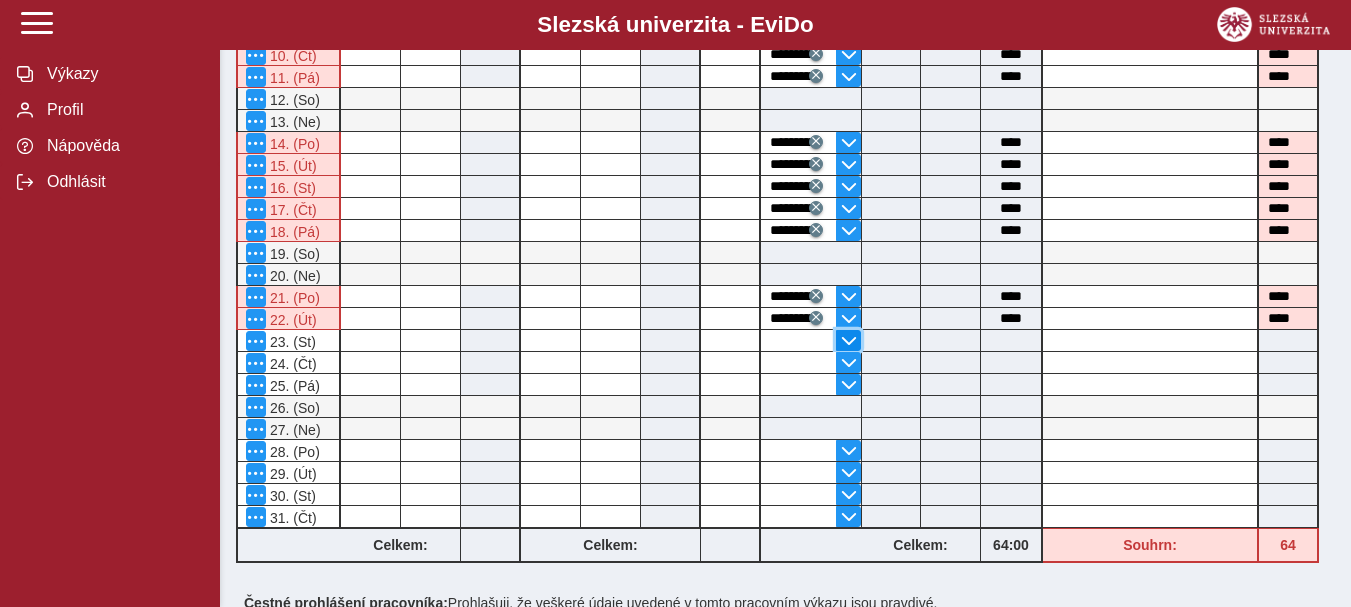 click at bounding box center (849, 341) 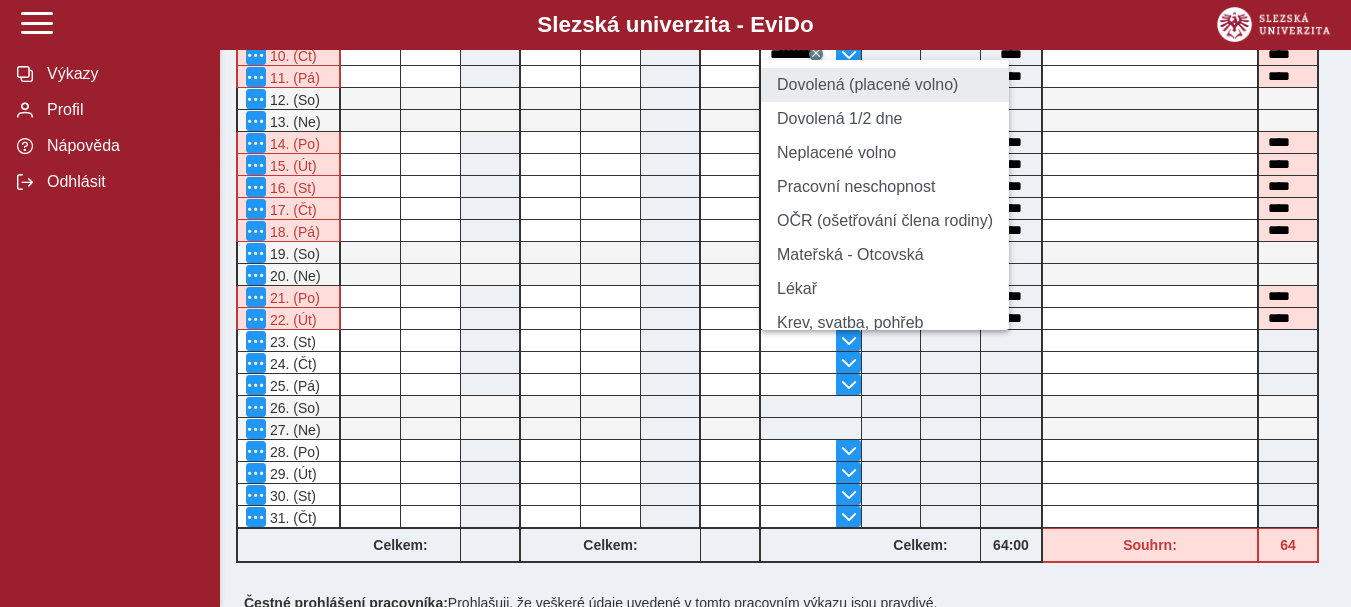 click on "Dovolená (placené volno)" at bounding box center (885, 85) 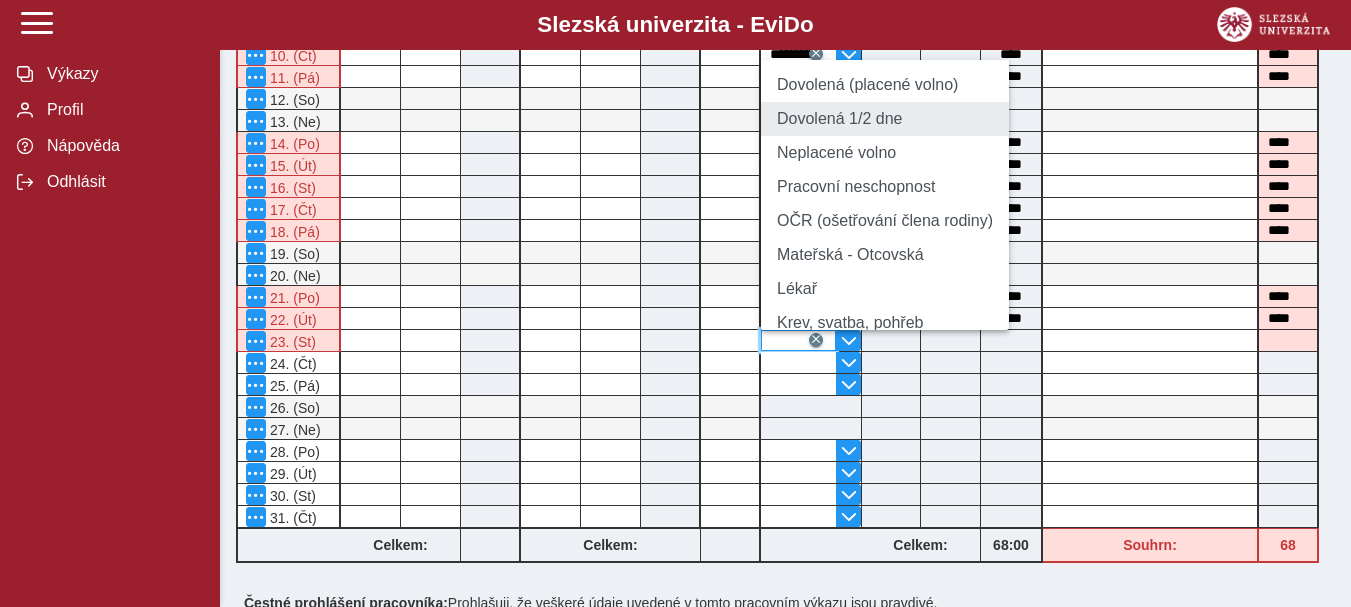 type on "**********" 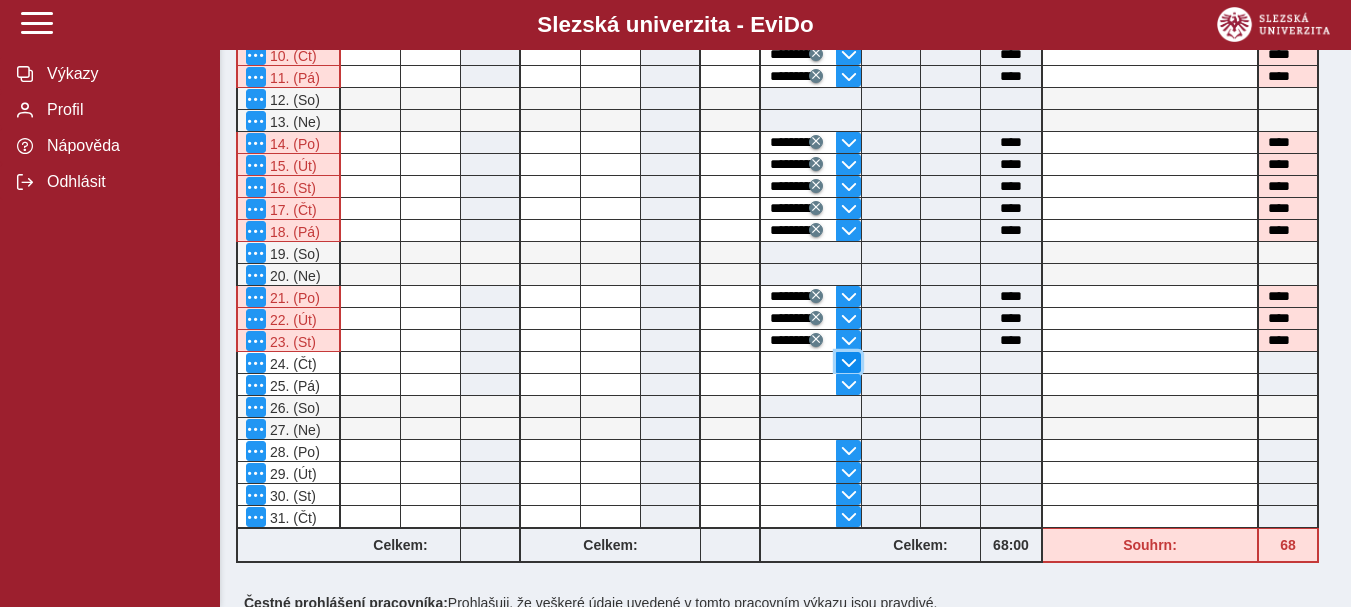 click at bounding box center (849, 363) 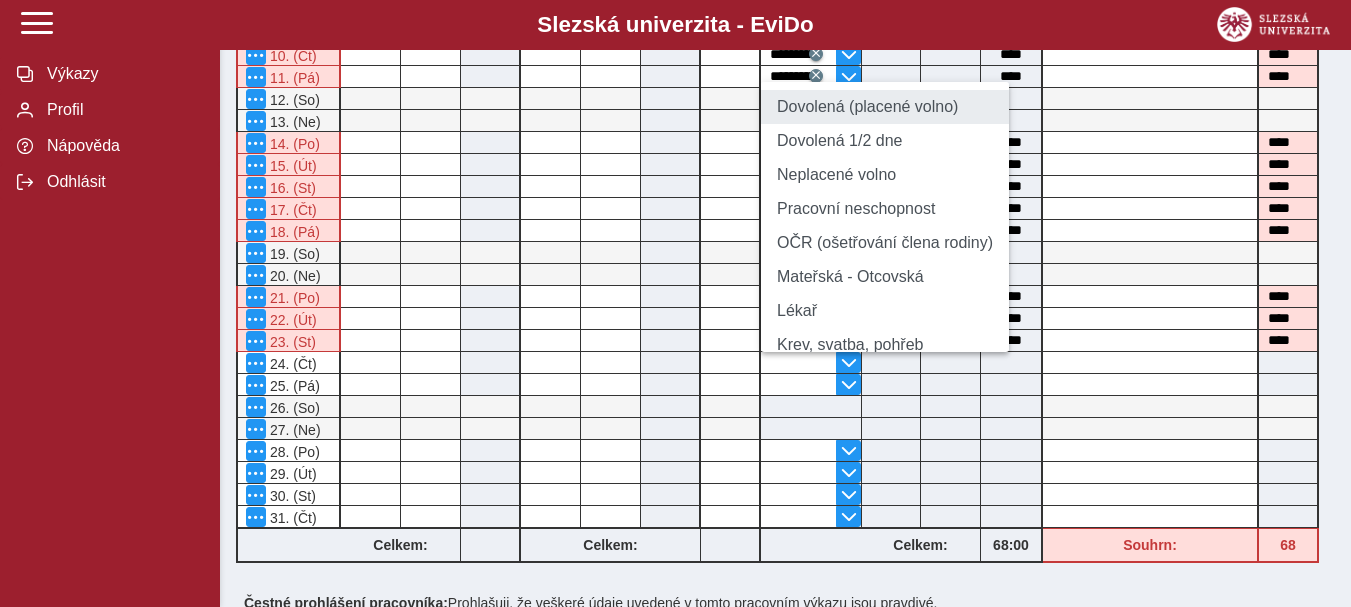 click on "Dovolená (placené volno)" at bounding box center (885, 107) 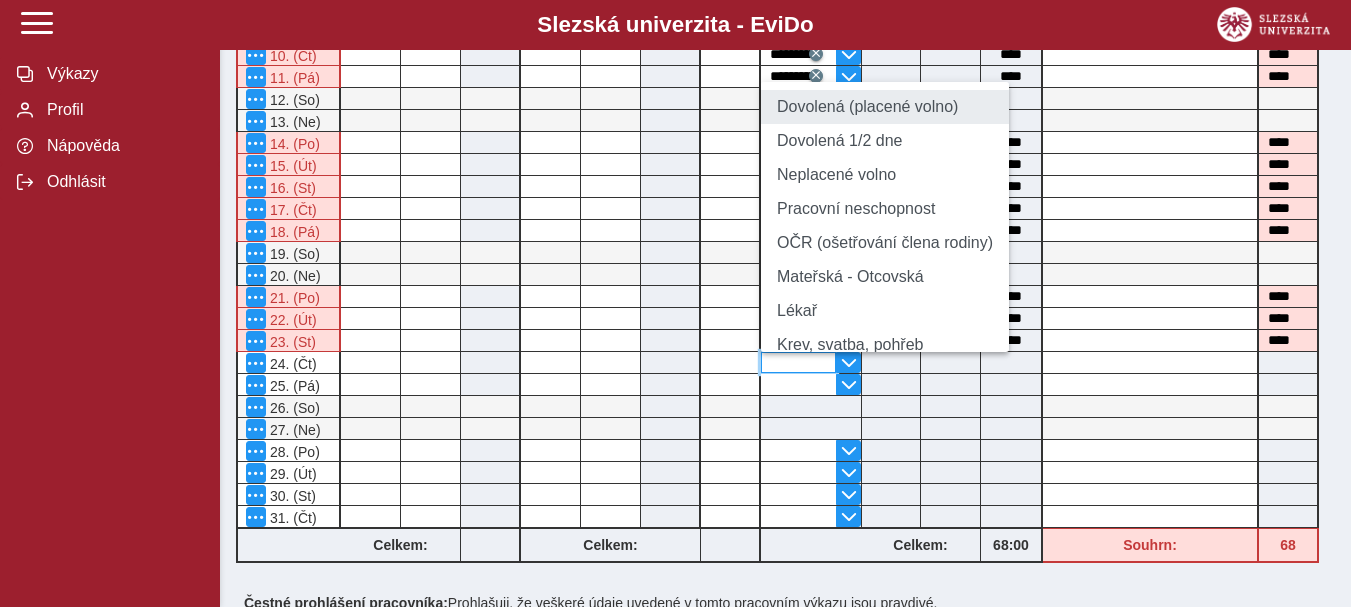 type on "**********" 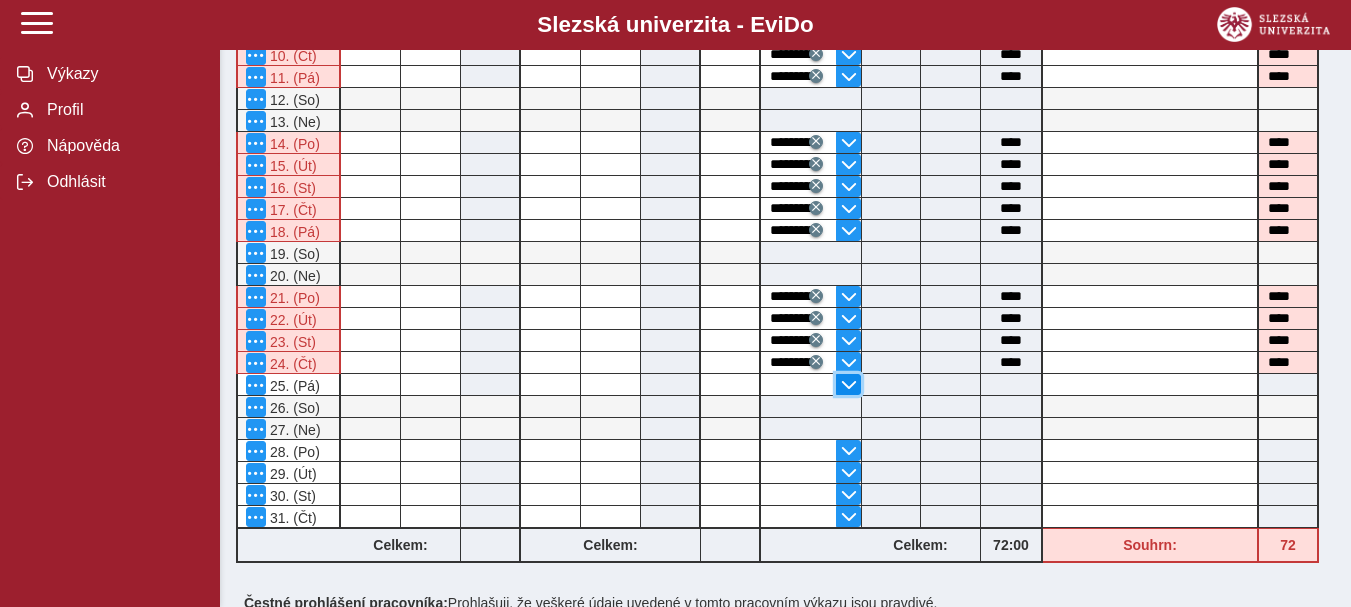 click at bounding box center [849, 385] 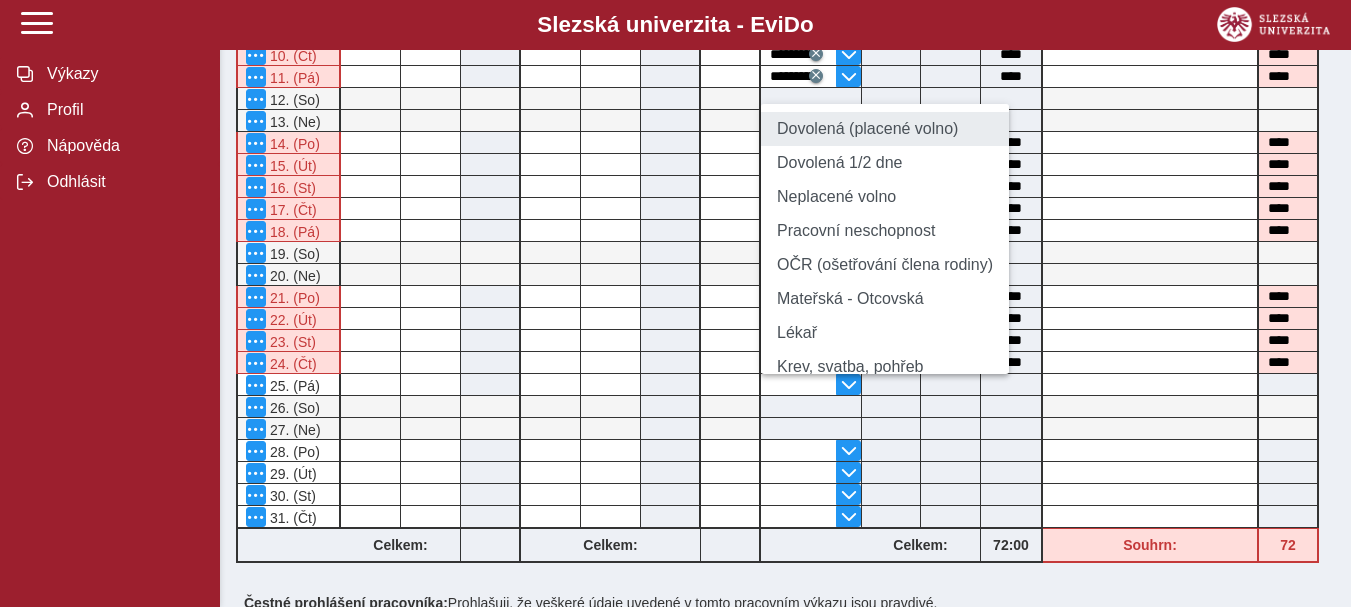 click on "Dovolená (placené volno)" at bounding box center (885, 129) 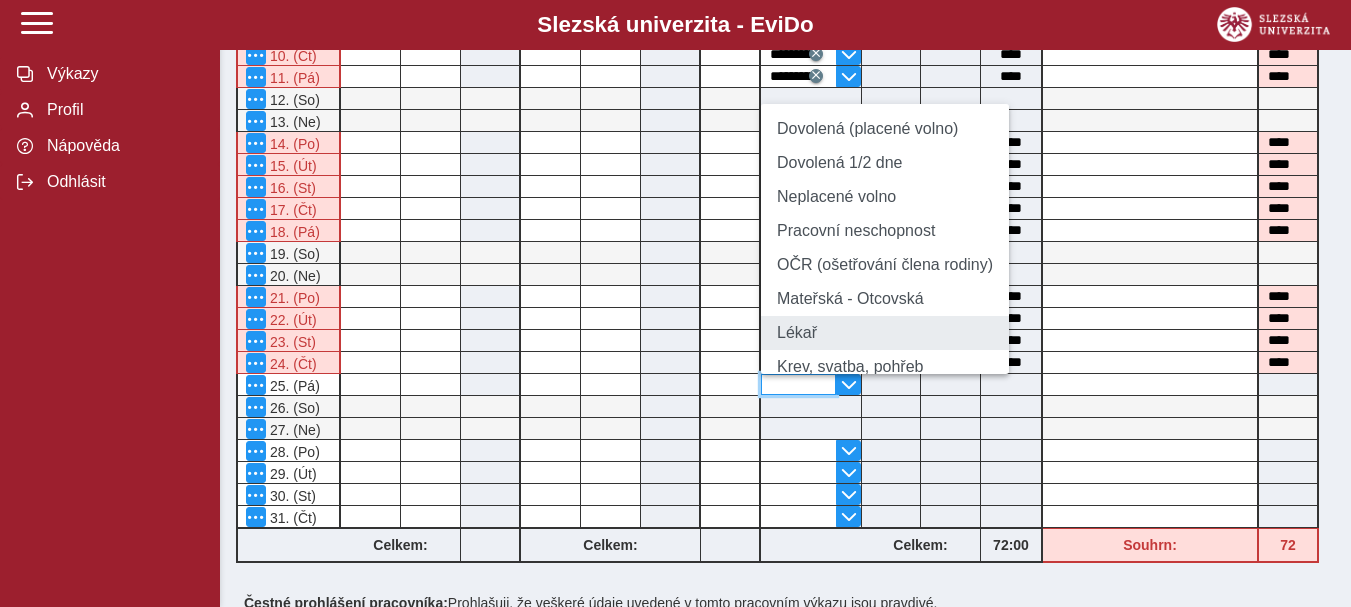 type on "**********" 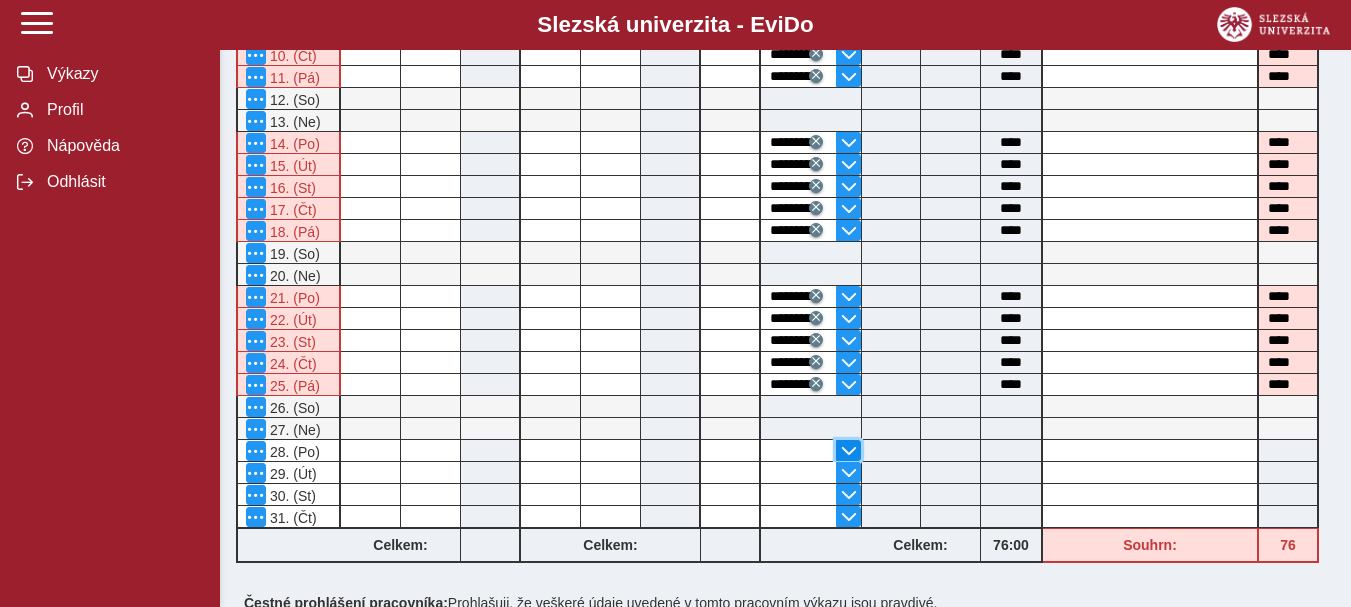 click at bounding box center (849, 451) 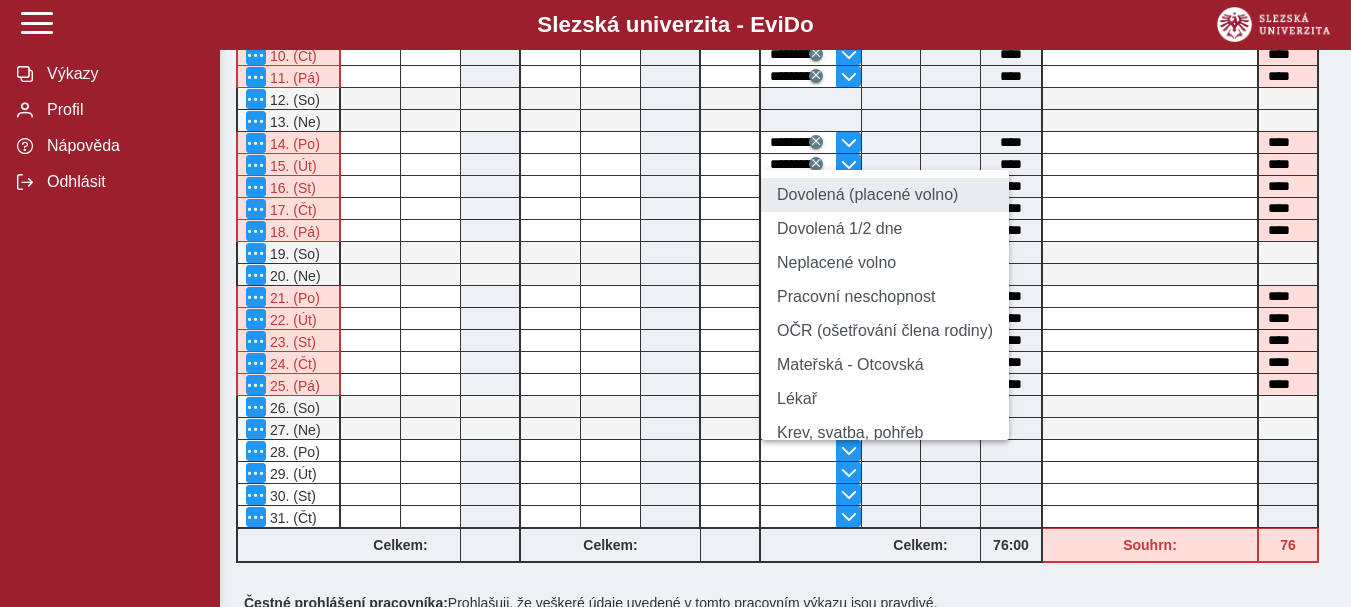 click on "Dovolená (placené volno)" at bounding box center [885, 195] 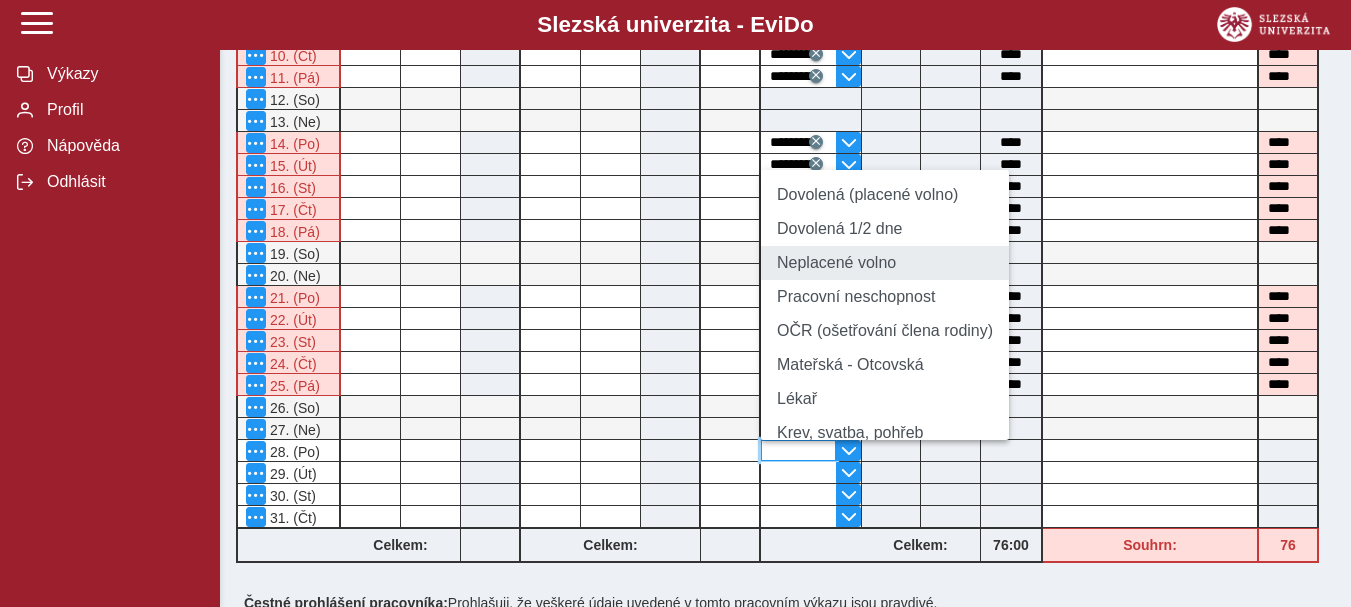 type on "**********" 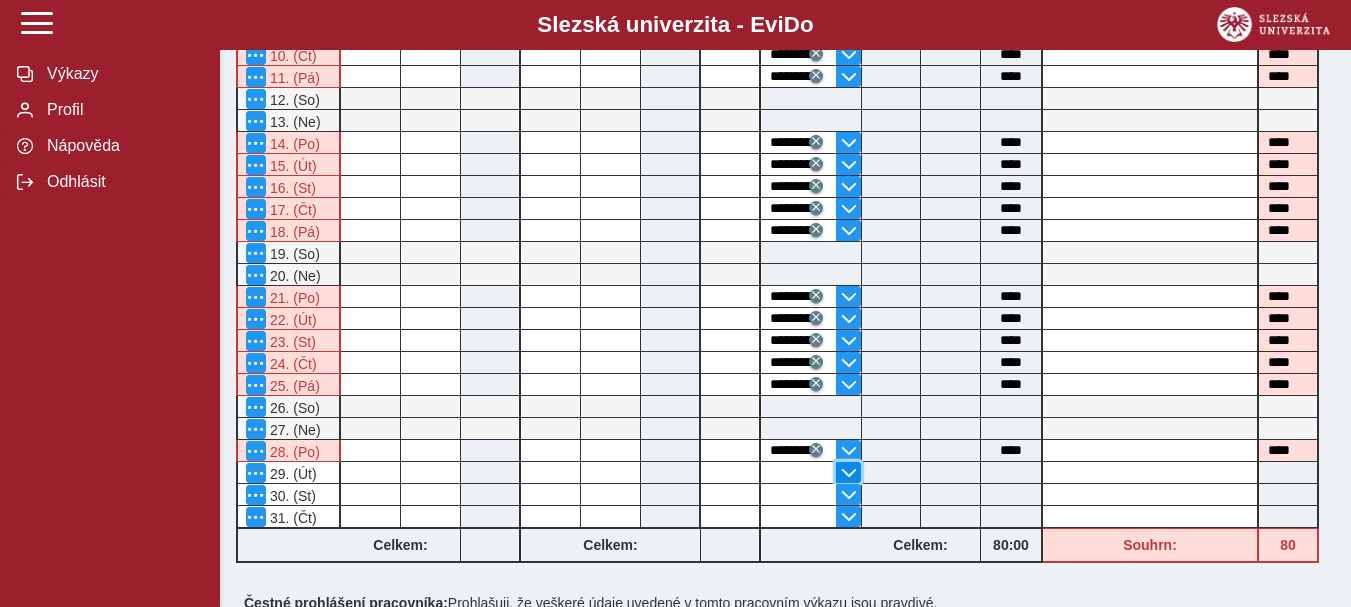 click at bounding box center (849, 473) 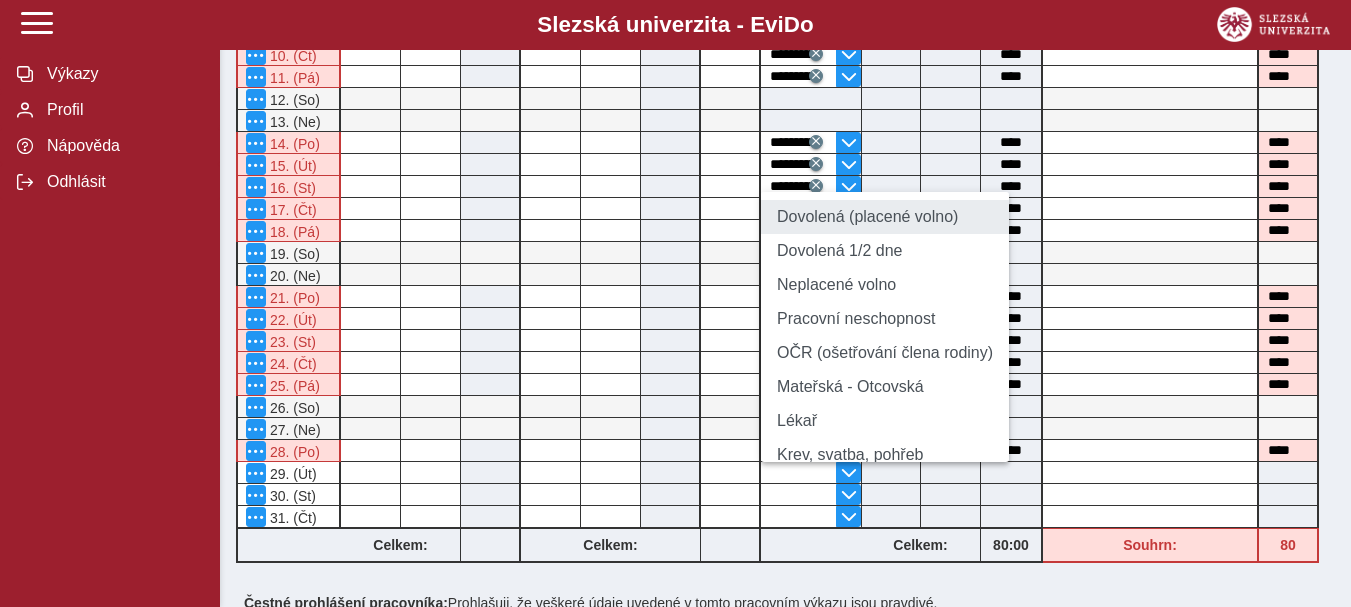 click on "Dovolená (placené volno)" at bounding box center [885, 217] 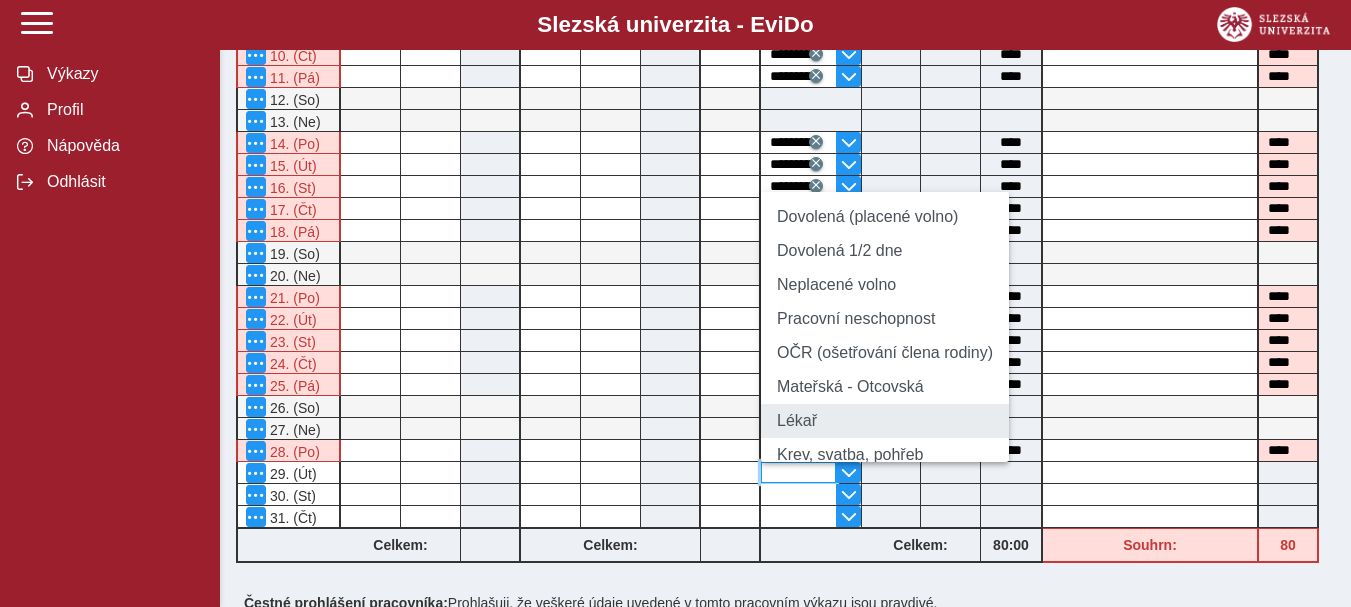 type on "**********" 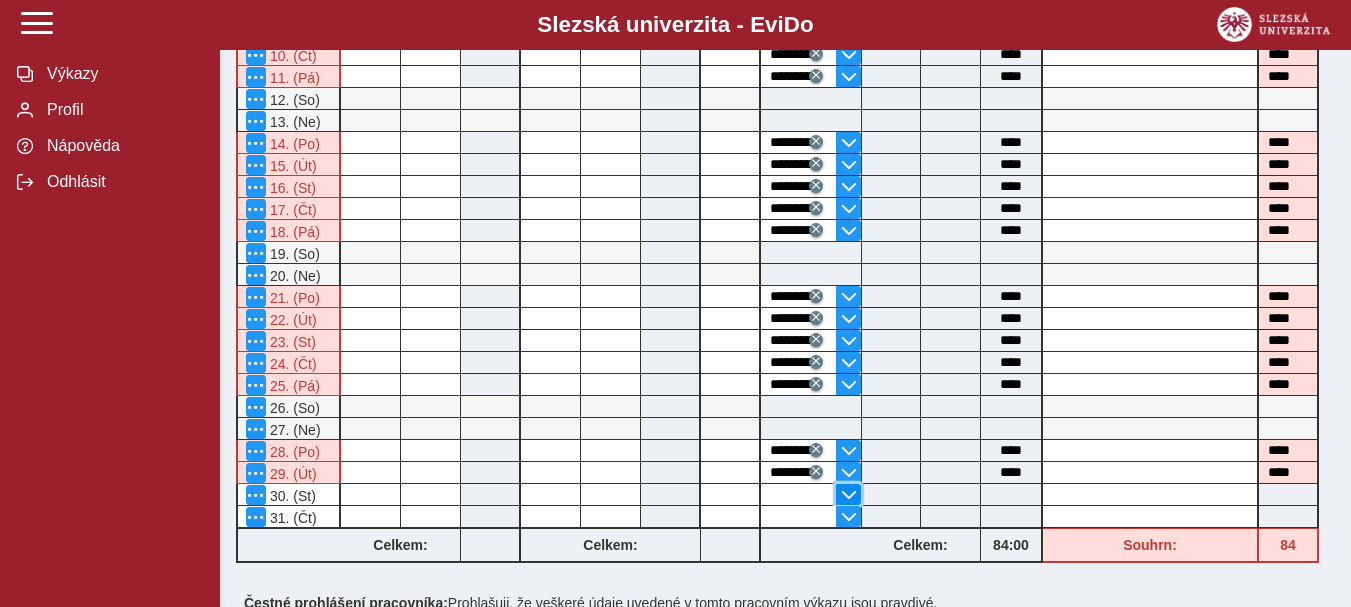 click at bounding box center [849, 495] 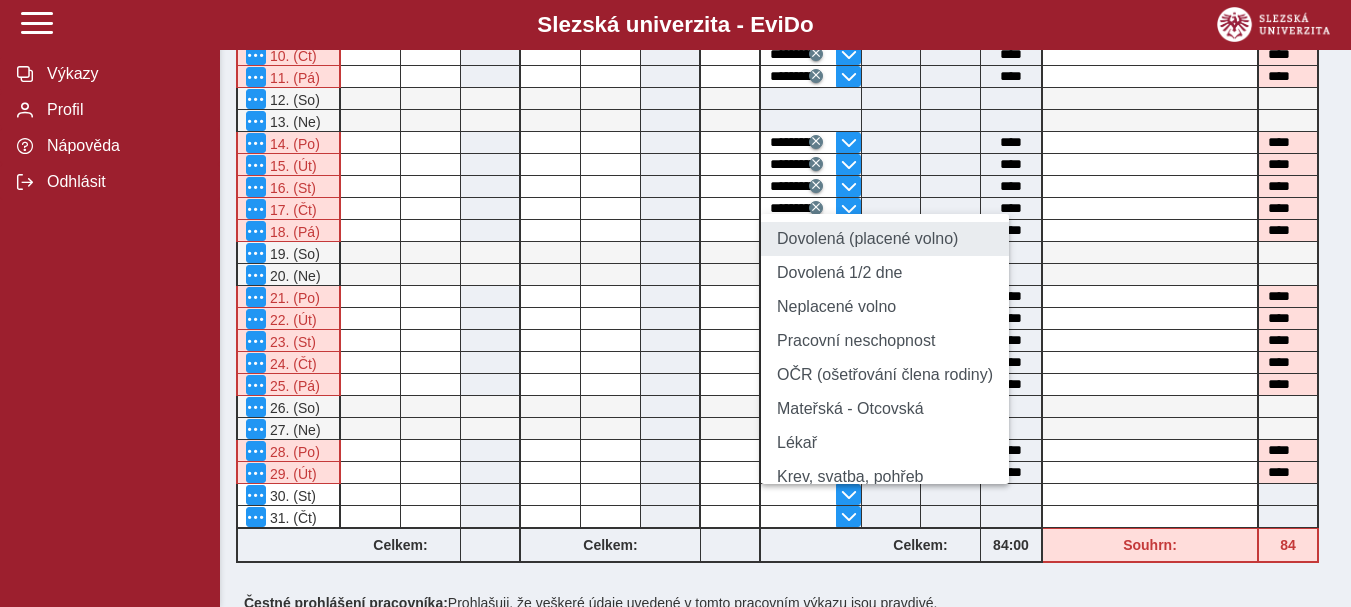 click on "Dovolená (placené volno)" at bounding box center [885, 239] 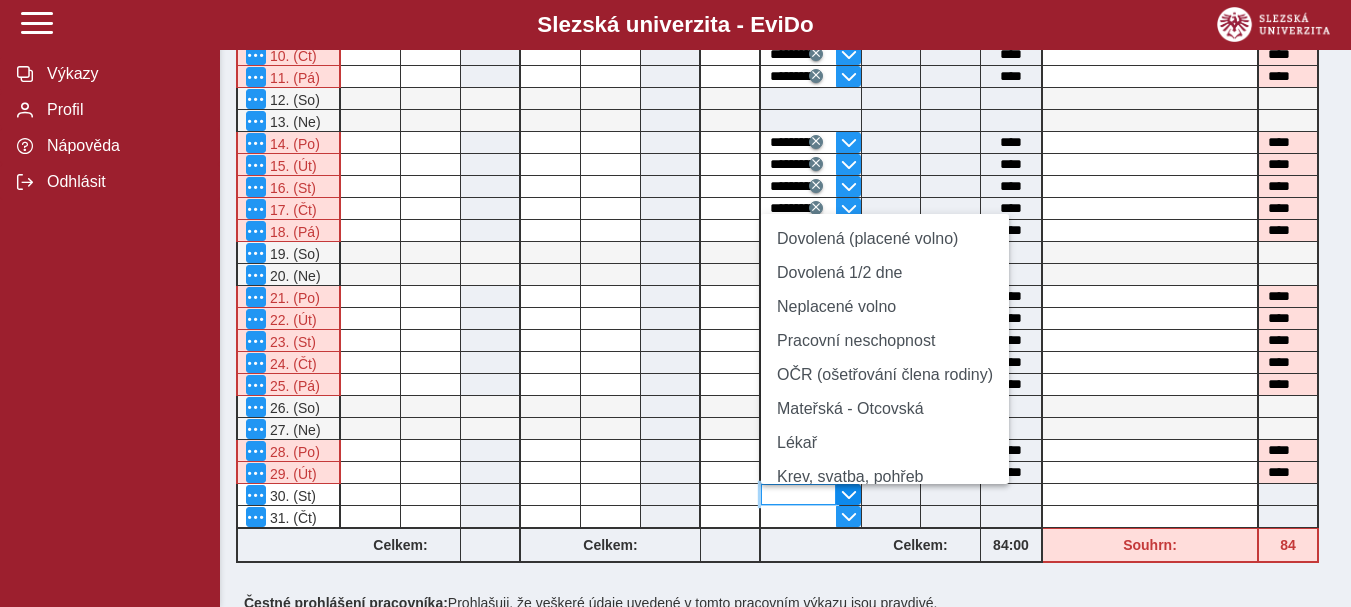type on "**********" 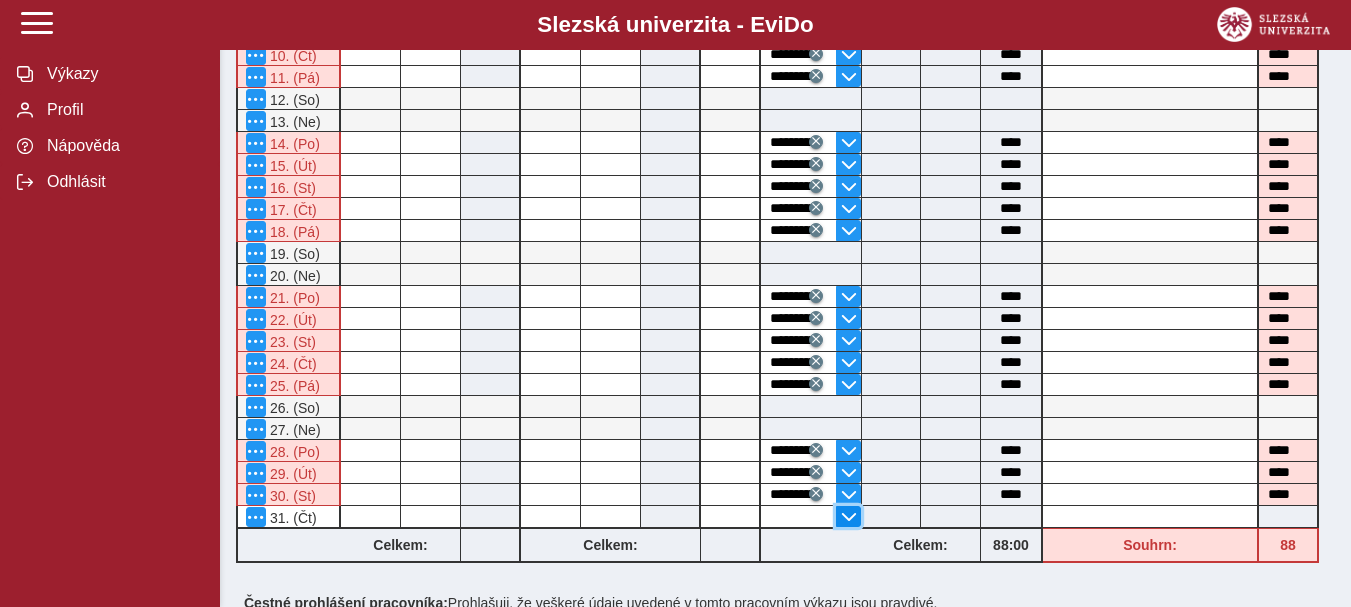 click at bounding box center (849, 517) 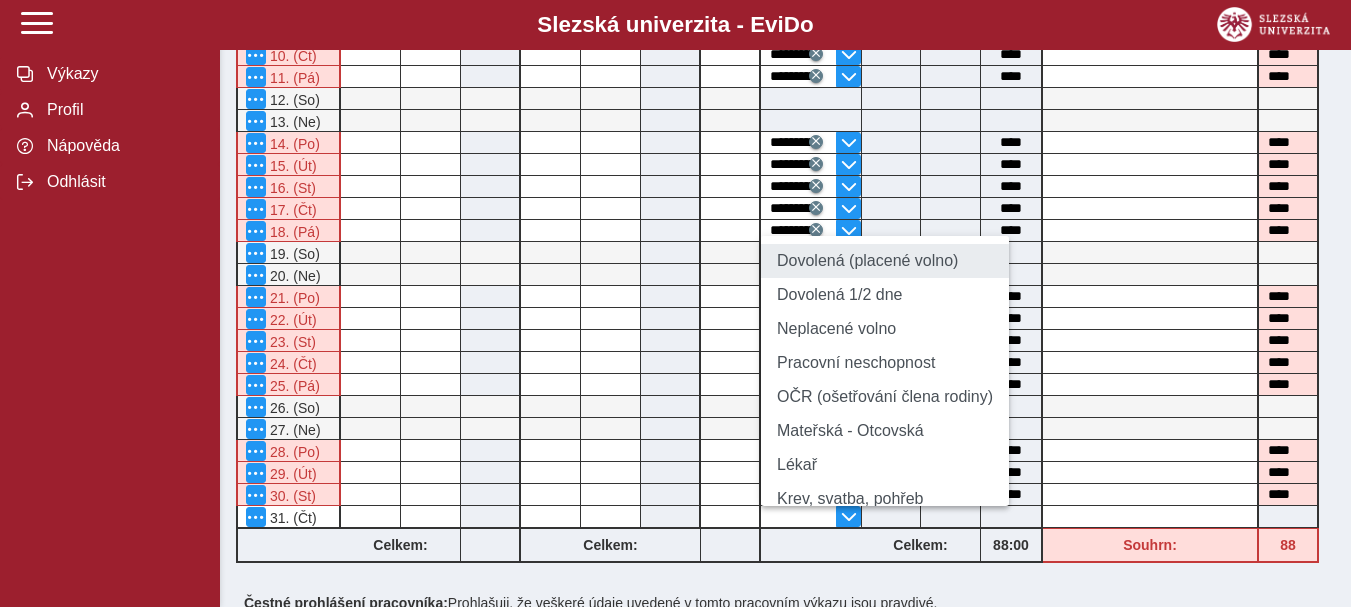 click on "Dovolená (placené volno)" at bounding box center (885, 261) 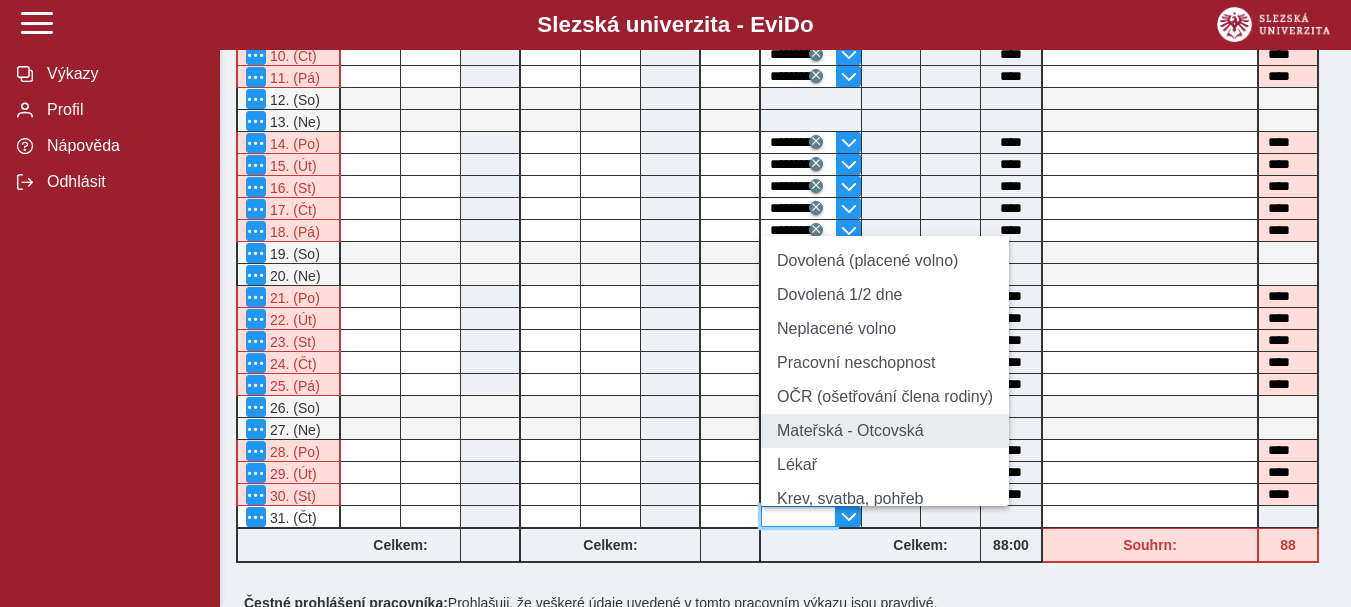 type on "**********" 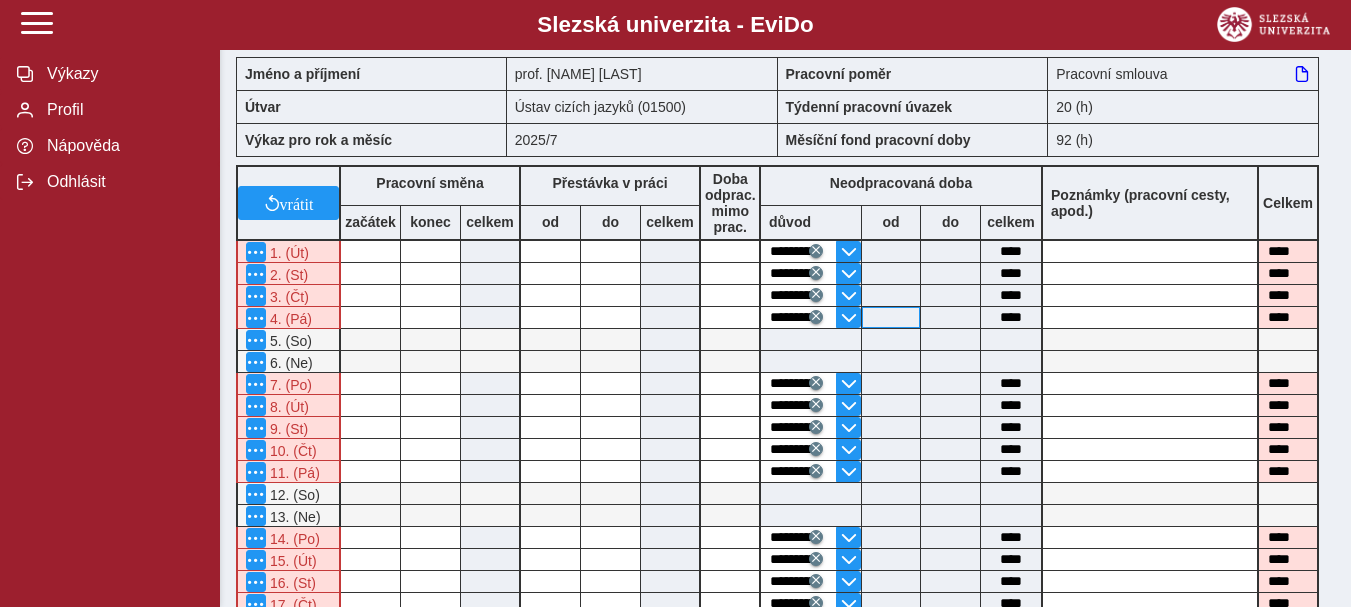 scroll, scrollTop: 0, scrollLeft: 0, axis: both 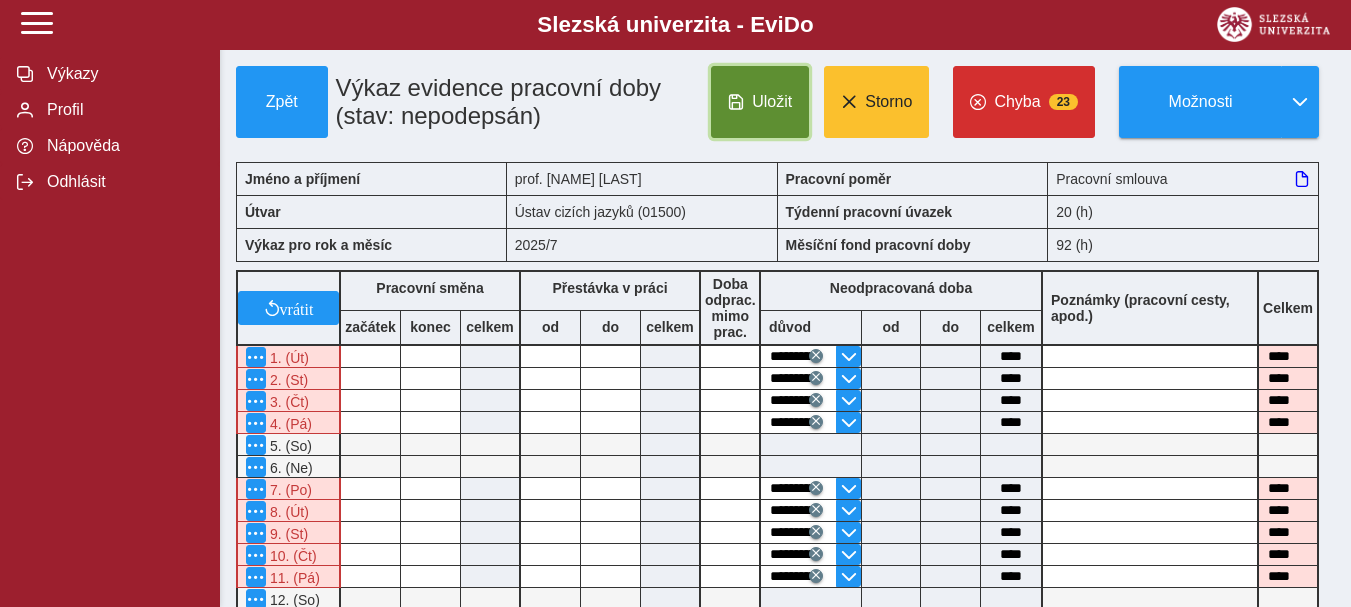 click on "Uložit" at bounding box center [772, 102] 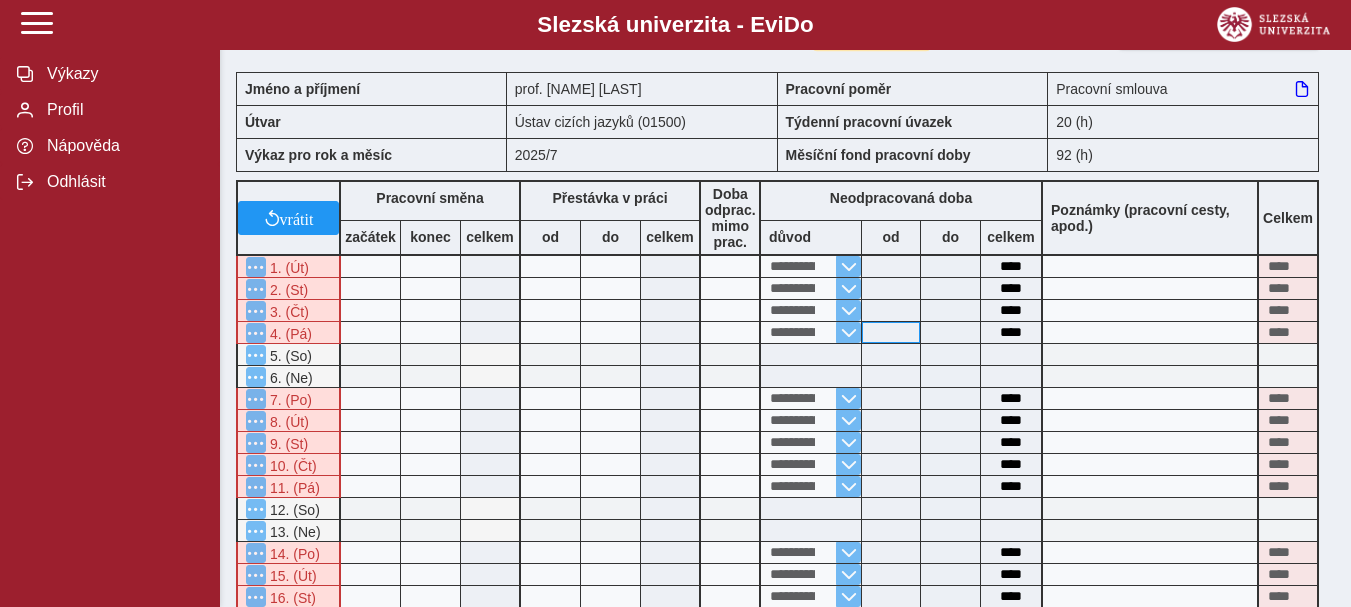 scroll, scrollTop: 0, scrollLeft: 0, axis: both 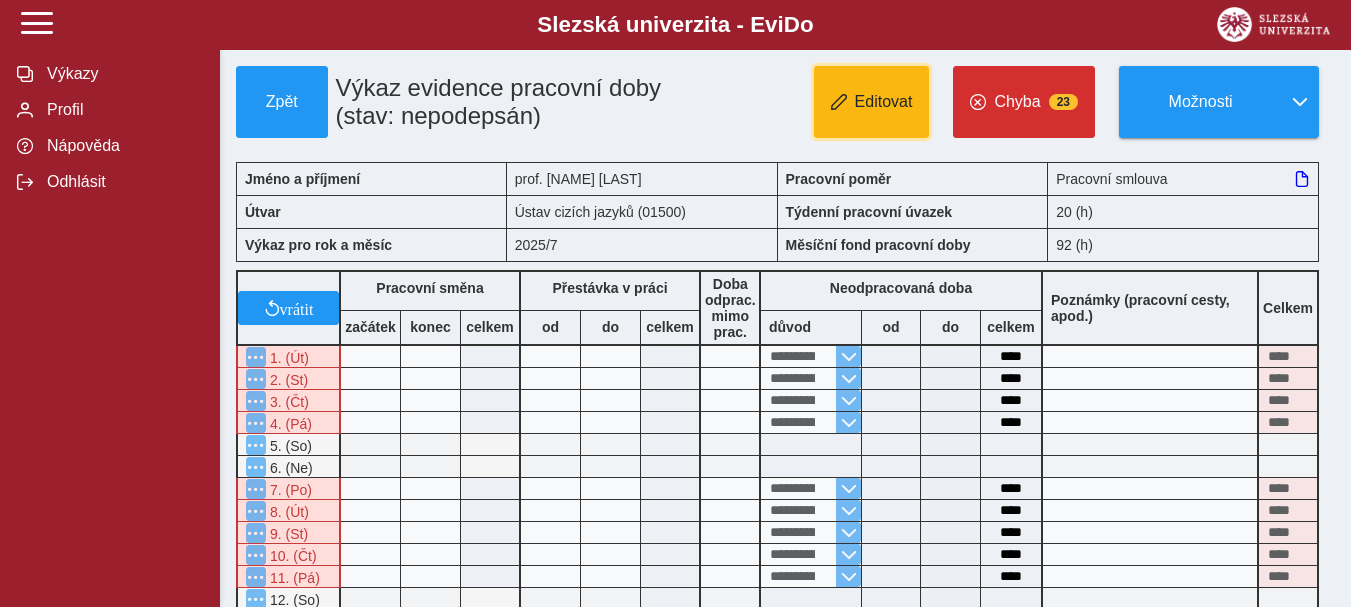 click on "Editovat" at bounding box center [884, 102] 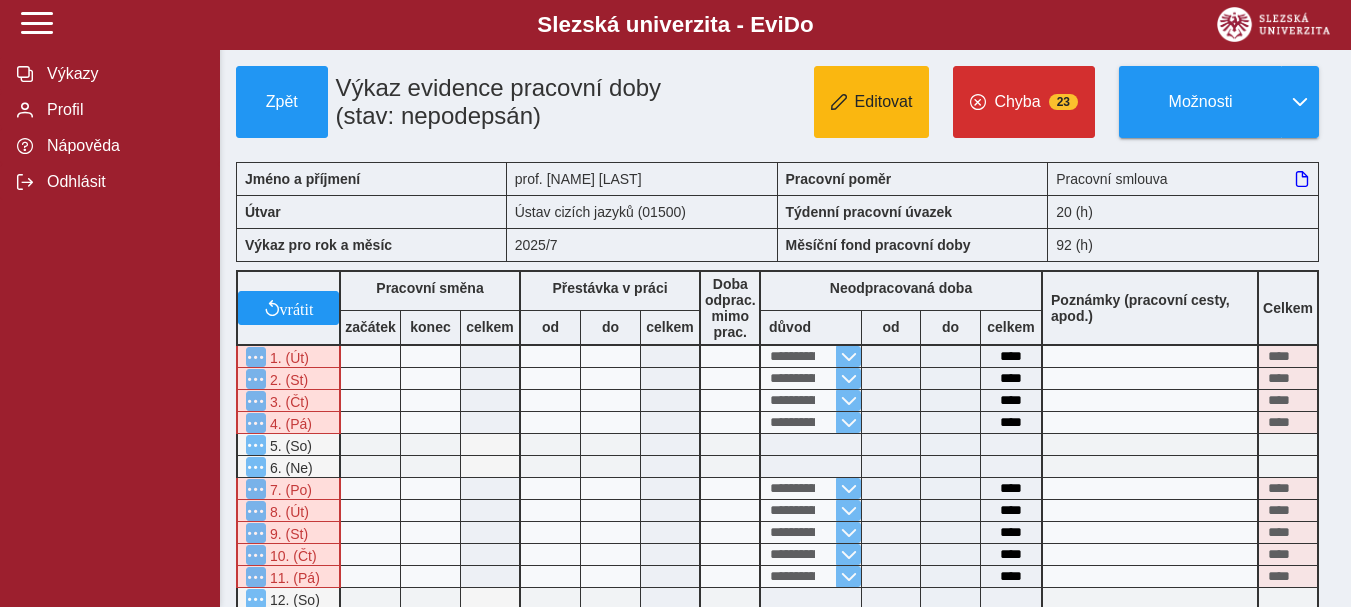 type 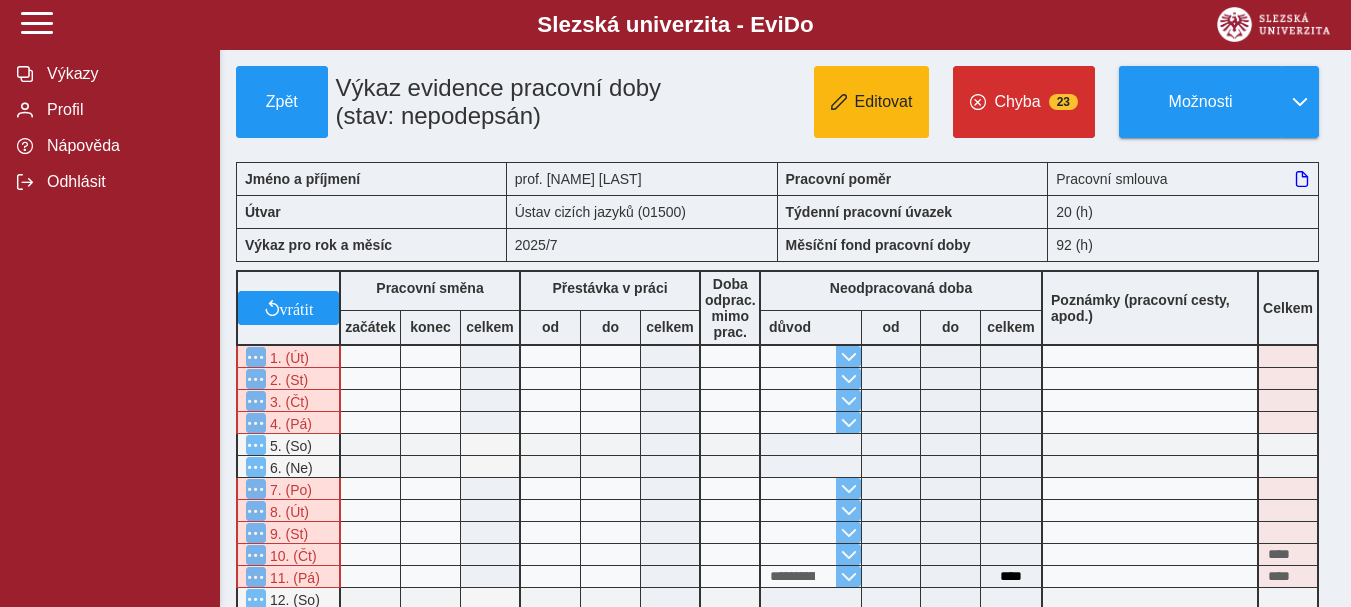 type 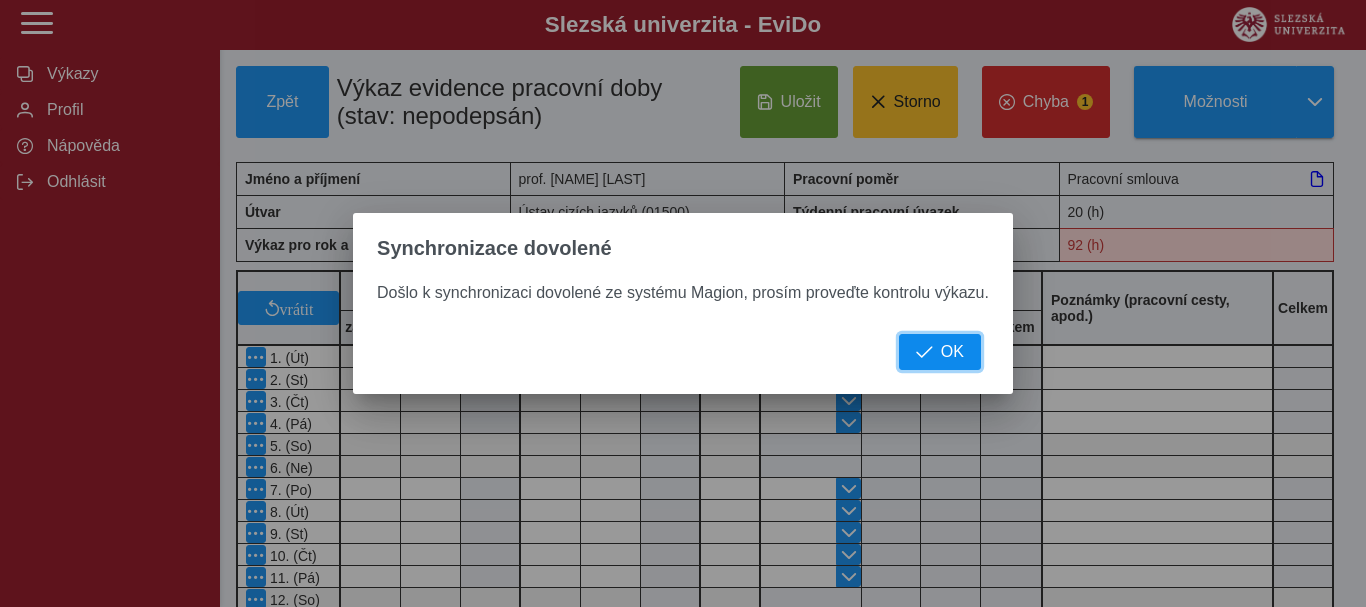 click on "OK" at bounding box center (952, 352) 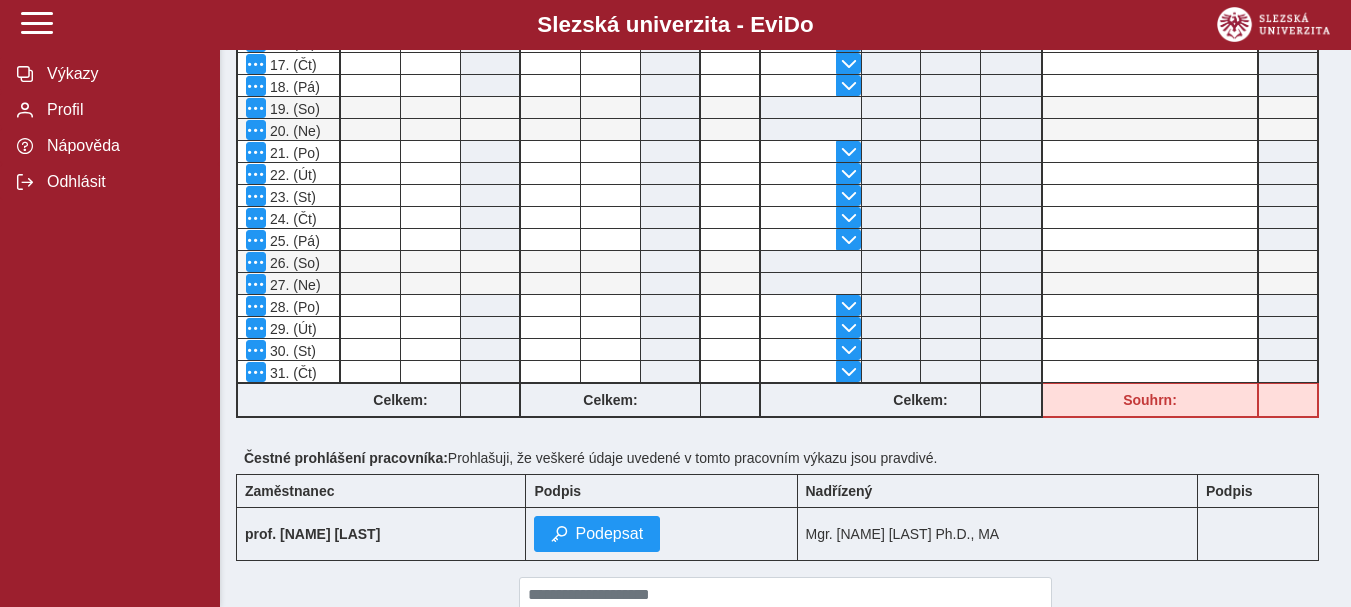 scroll, scrollTop: 784, scrollLeft: 0, axis: vertical 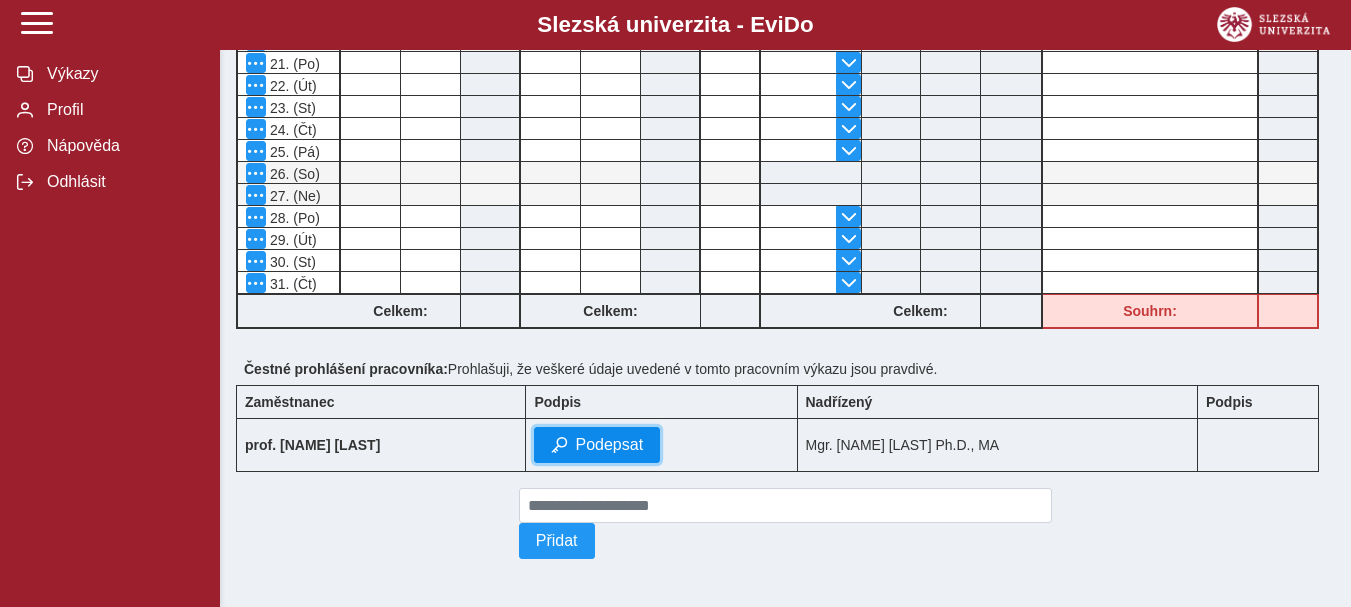 click on "Podepsat" at bounding box center [609, 445] 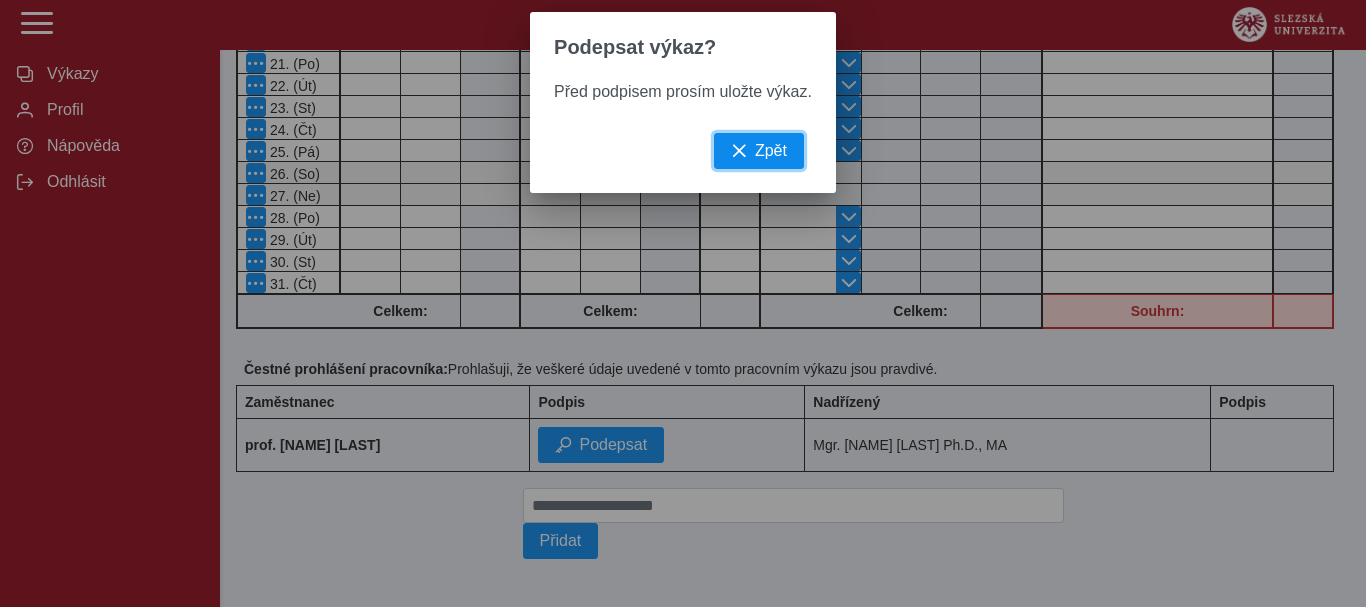 click on "Zpět" at bounding box center [771, 151] 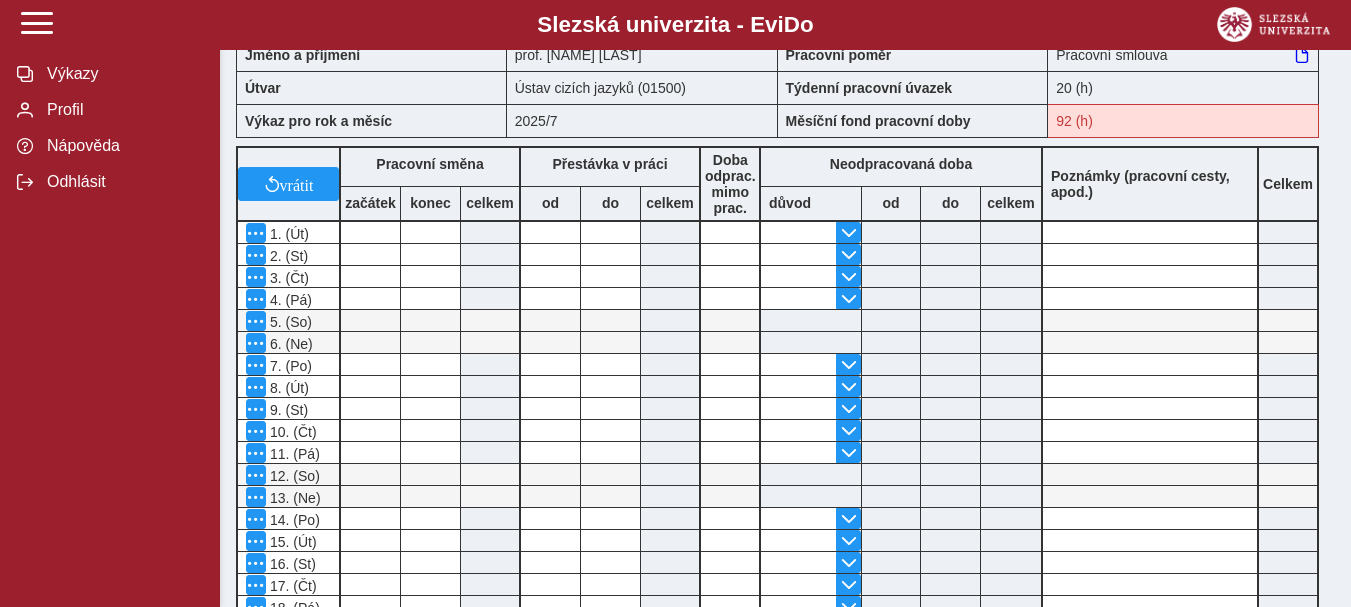 scroll, scrollTop: 0, scrollLeft: 0, axis: both 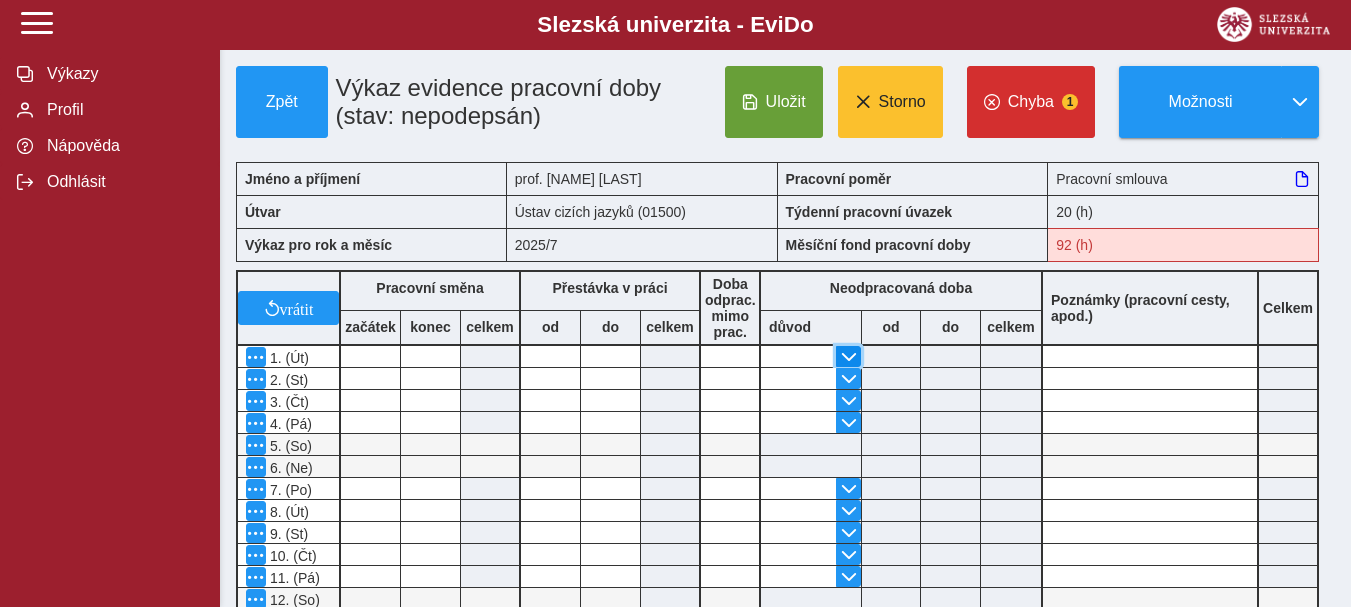 click at bounding box center [849, 357] 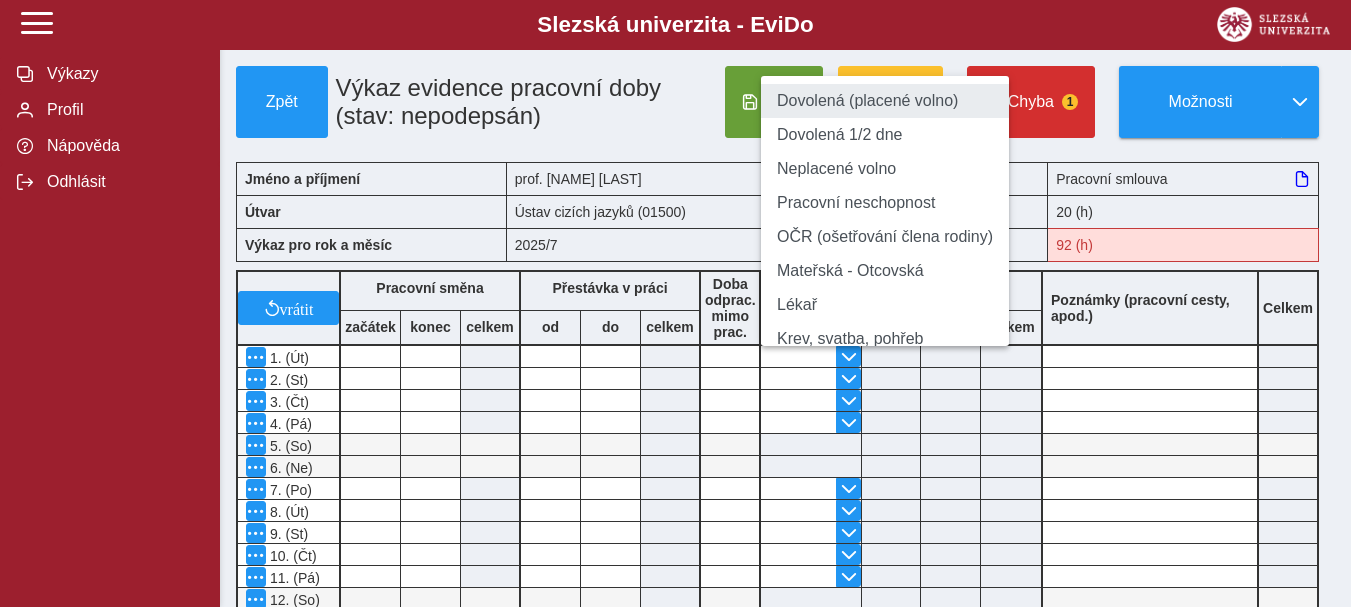 click on "Dovolená (placené volno)" at bounding box center [885, 101] 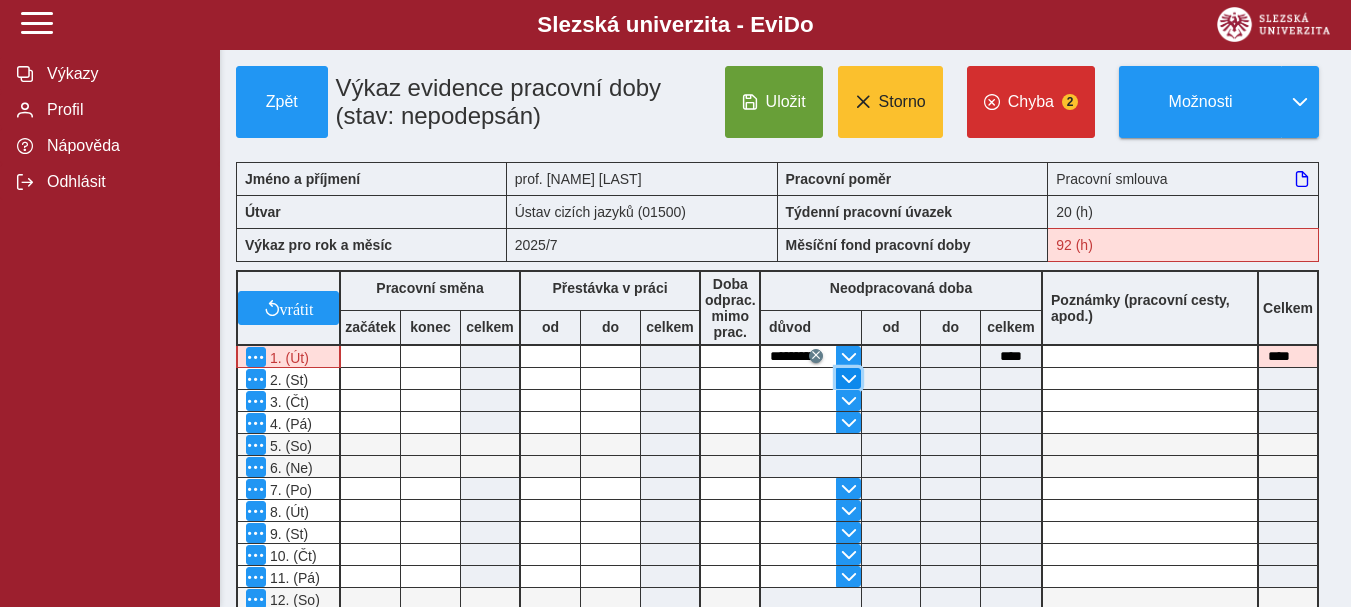 click at bounding box center (849, 379) 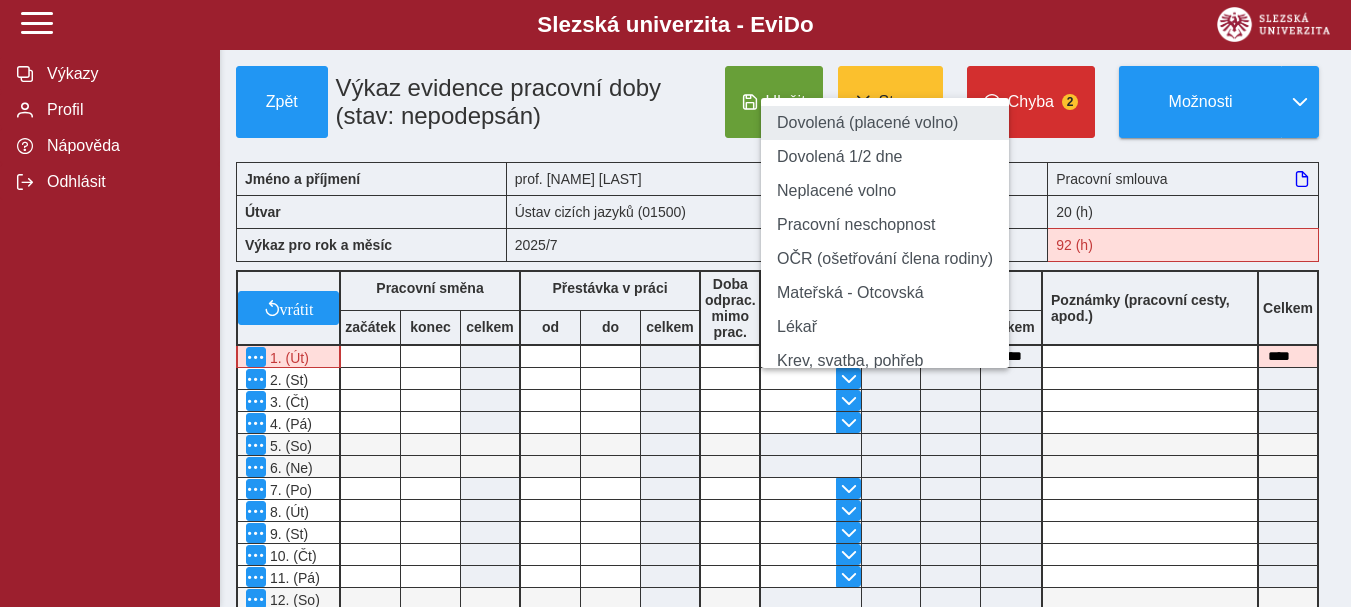 click on "Dovolená (placené volno)" at bounding box center (885, 123) 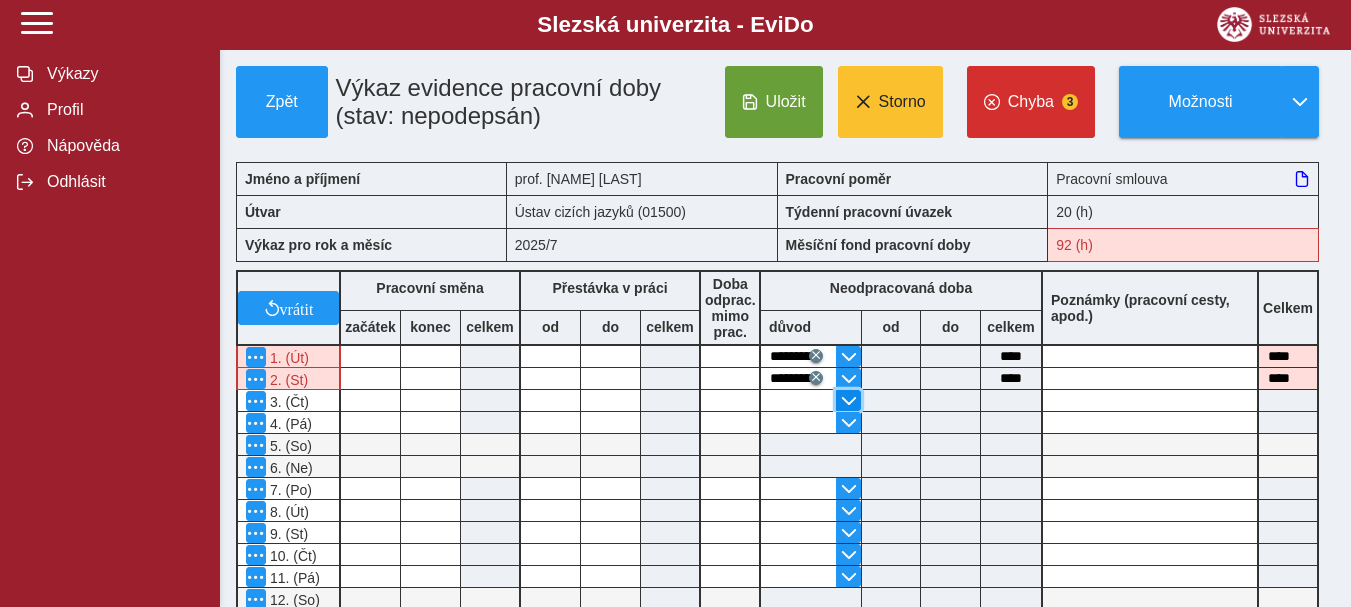 click at bounding box center (849, 401) 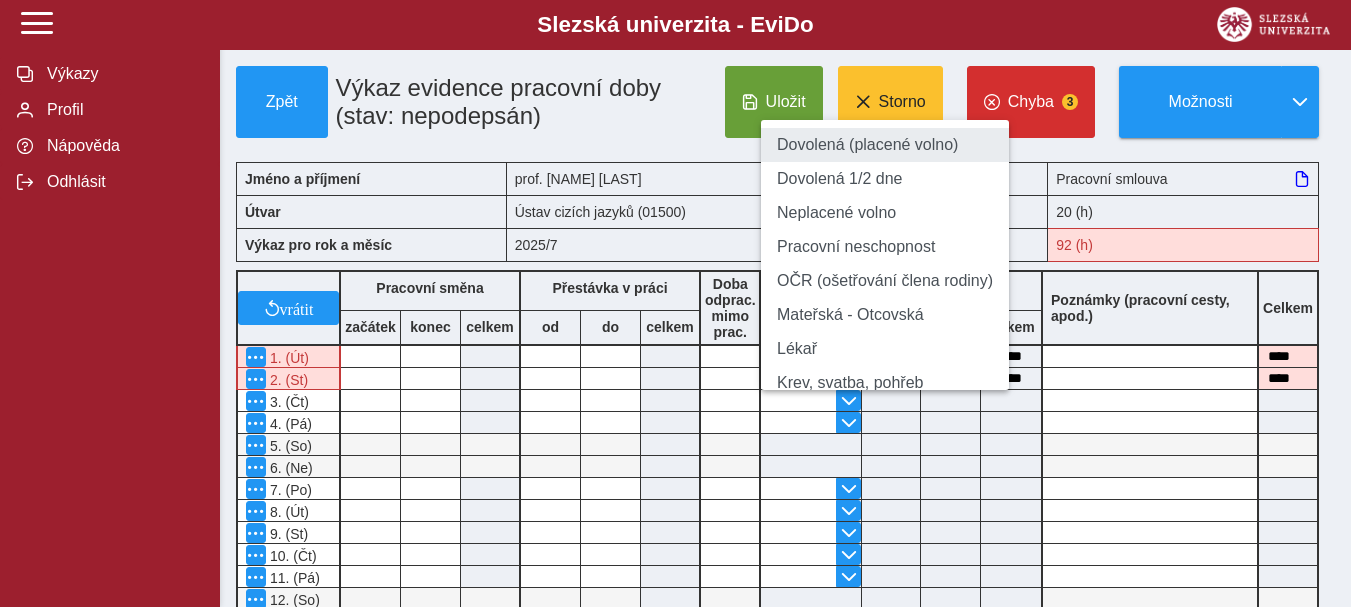 click on "Dovolená (placené volno)" at bounding box center (885, 145) 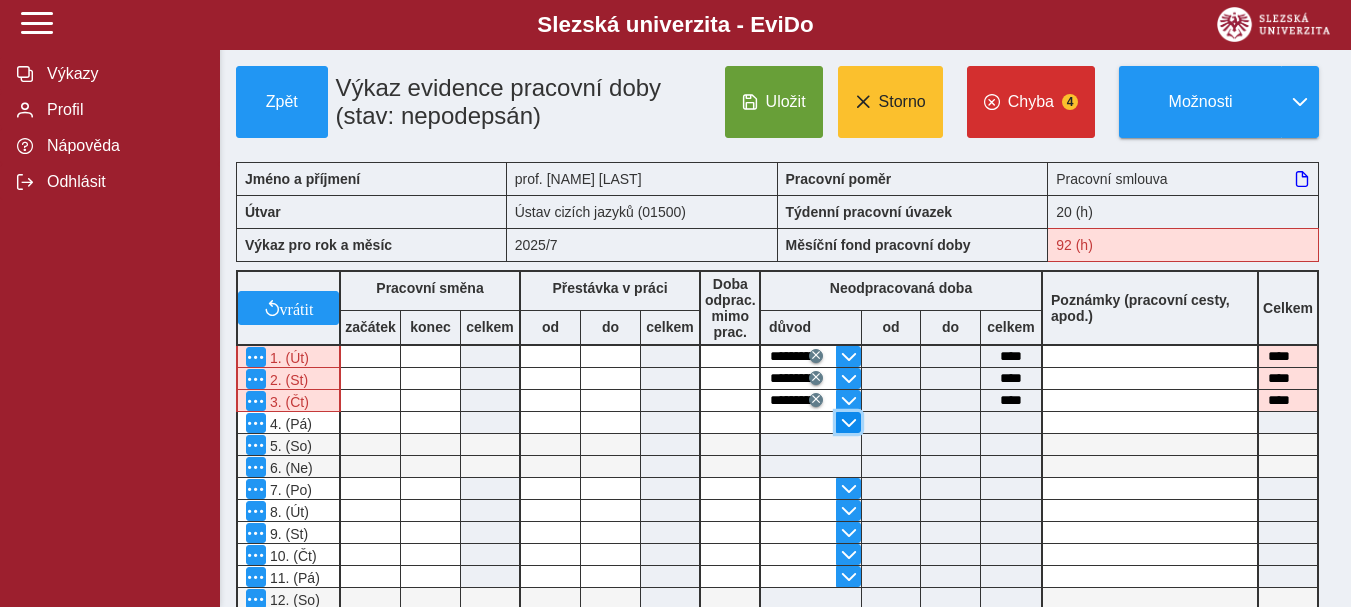 click at bounding box center [849, 423] 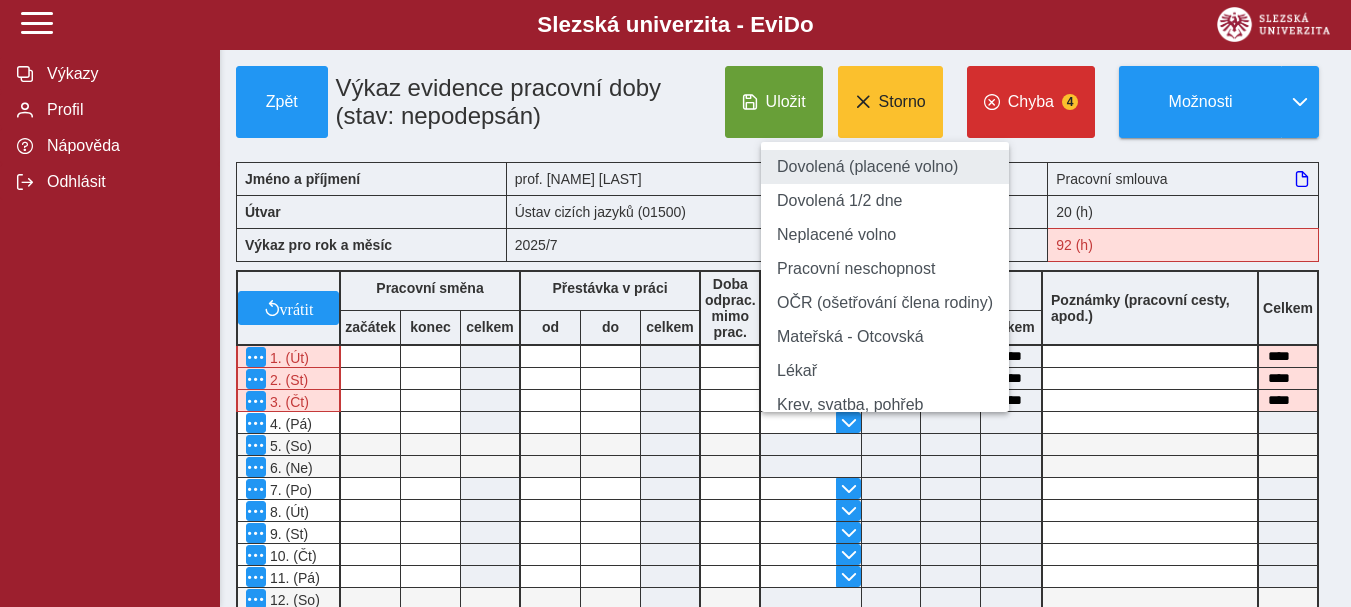 click on "Dovolená (placené volno)" at bounding box center (885, 167) 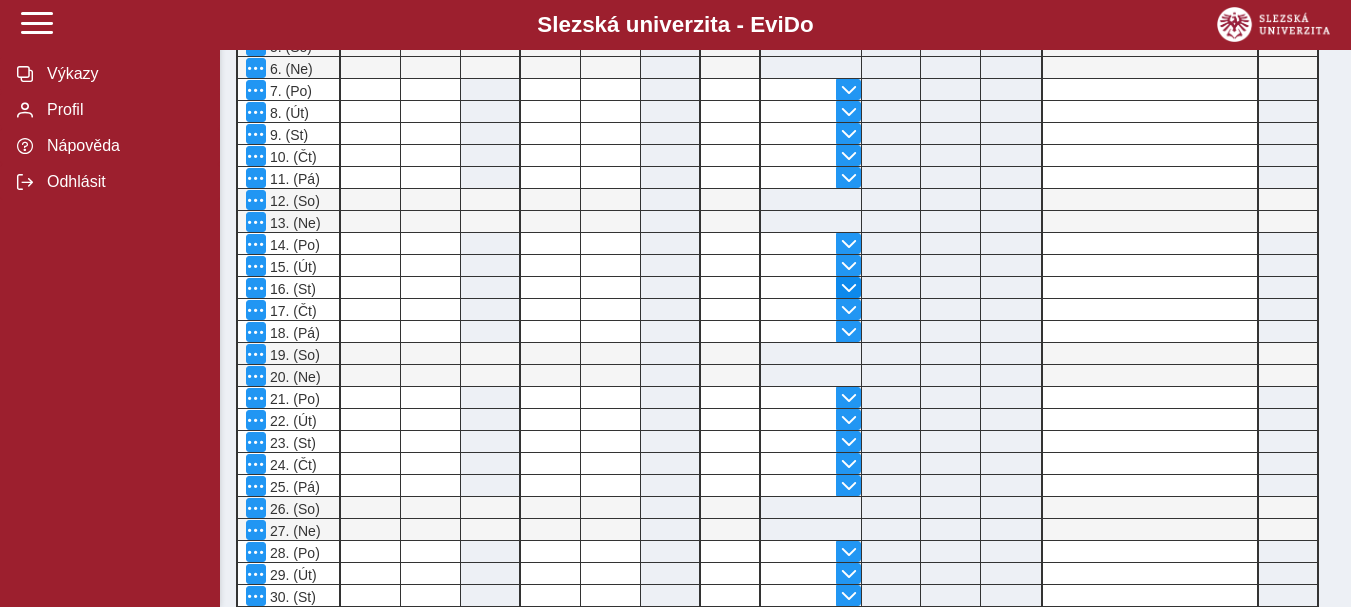 scroll, scrollTop: 400, scrollLeft: 0, axis: vertical 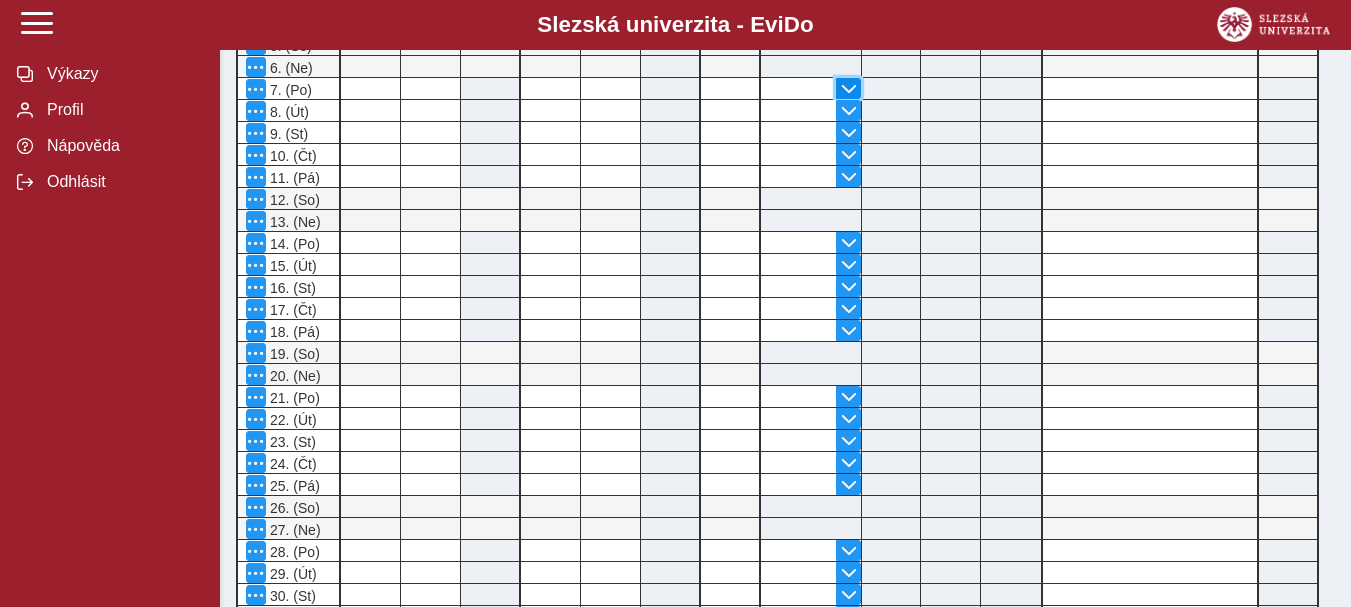 click at bounding box center [849, 89] 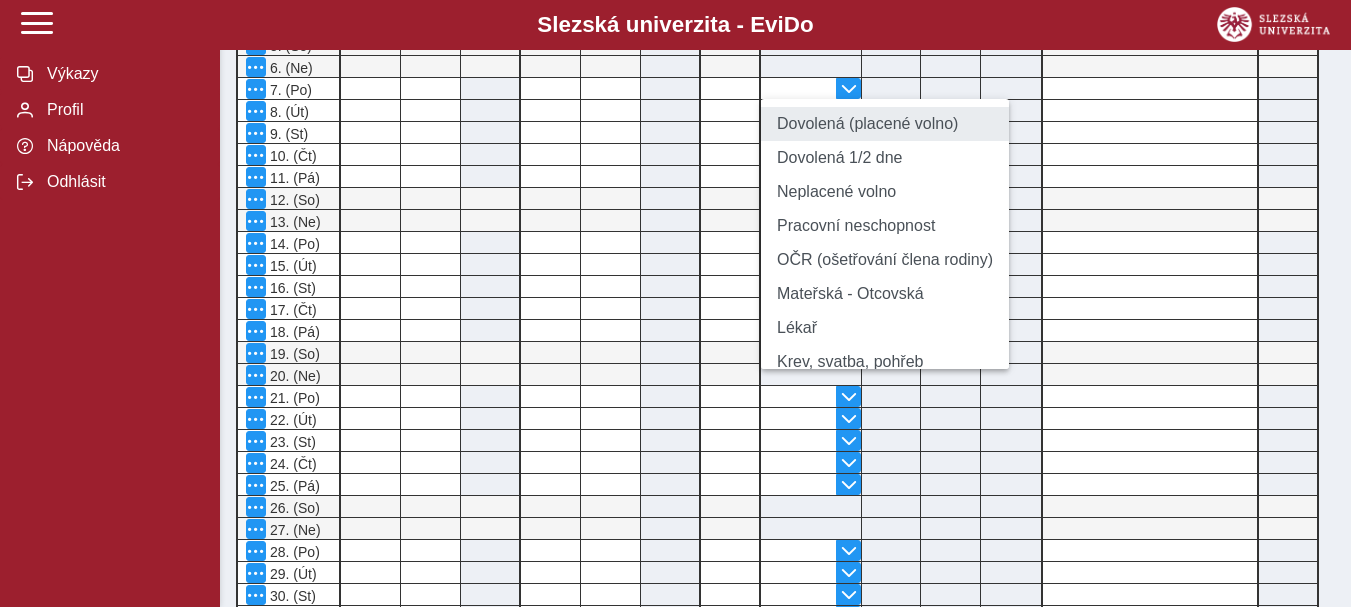 click on "Dovolená (placené volno)" at bounding box center [885, 124] 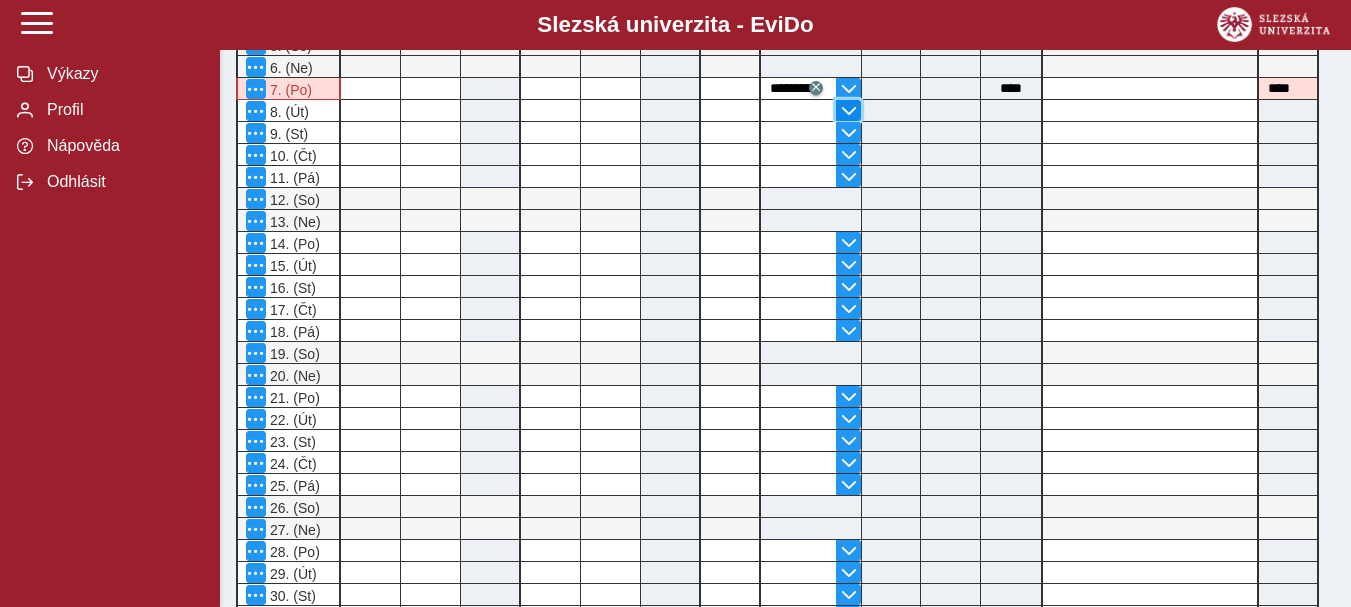 click at bounding box center (849, 111) 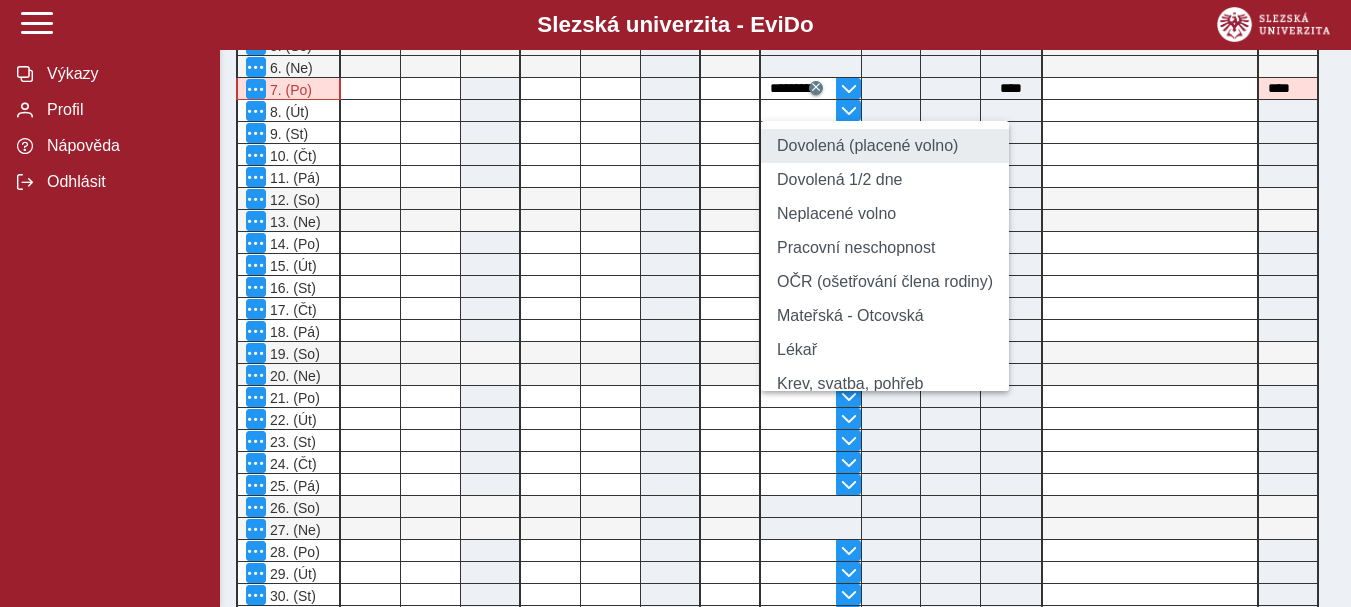 click on "Dovolená (placené volno)" at bounding box center (885, 146) 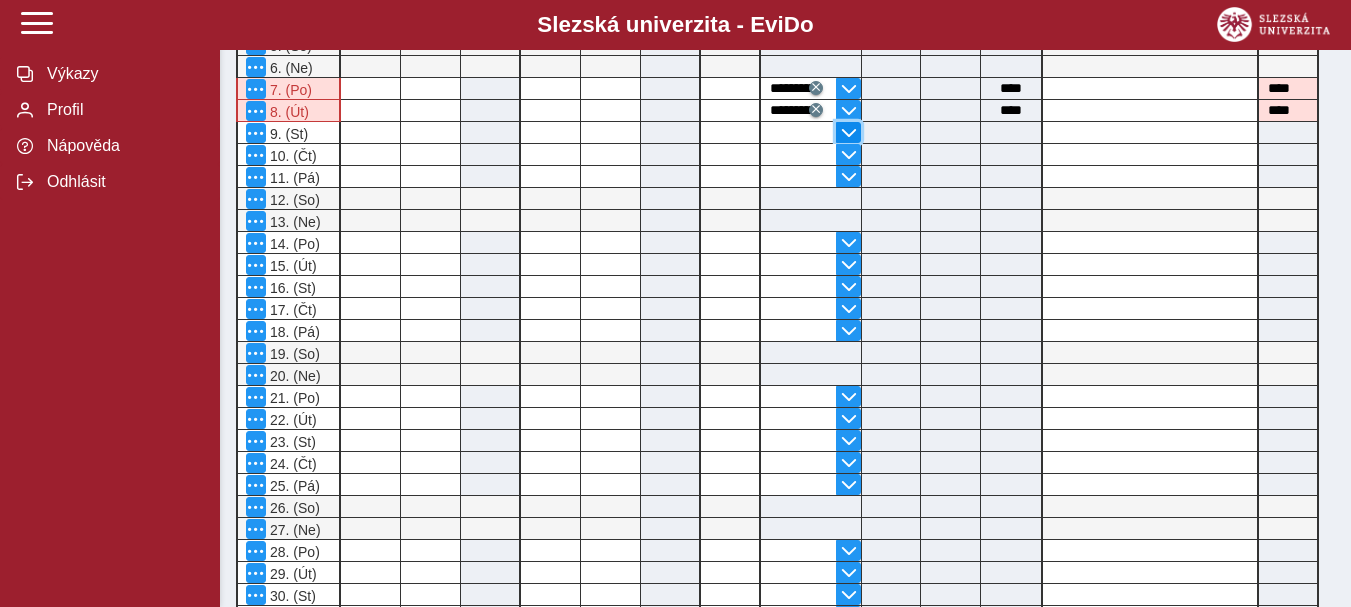 click at bounding box center [849, 133] 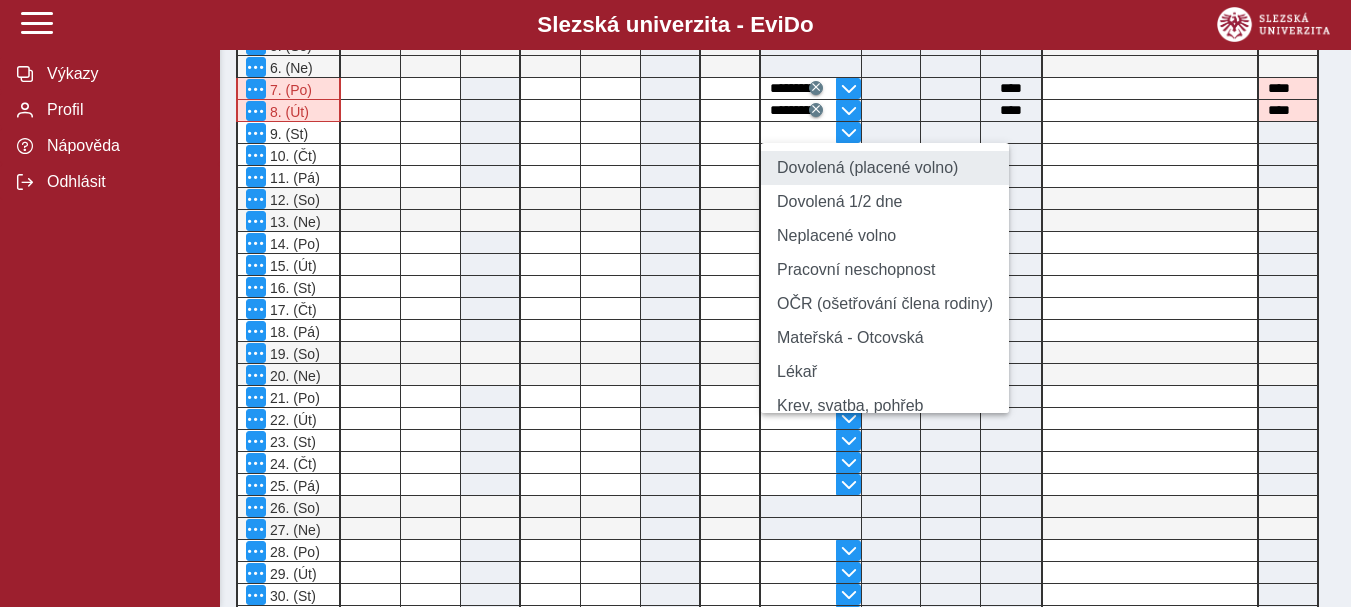 click on "Dovolená (placené volno)" at bounding box center [885, 168] 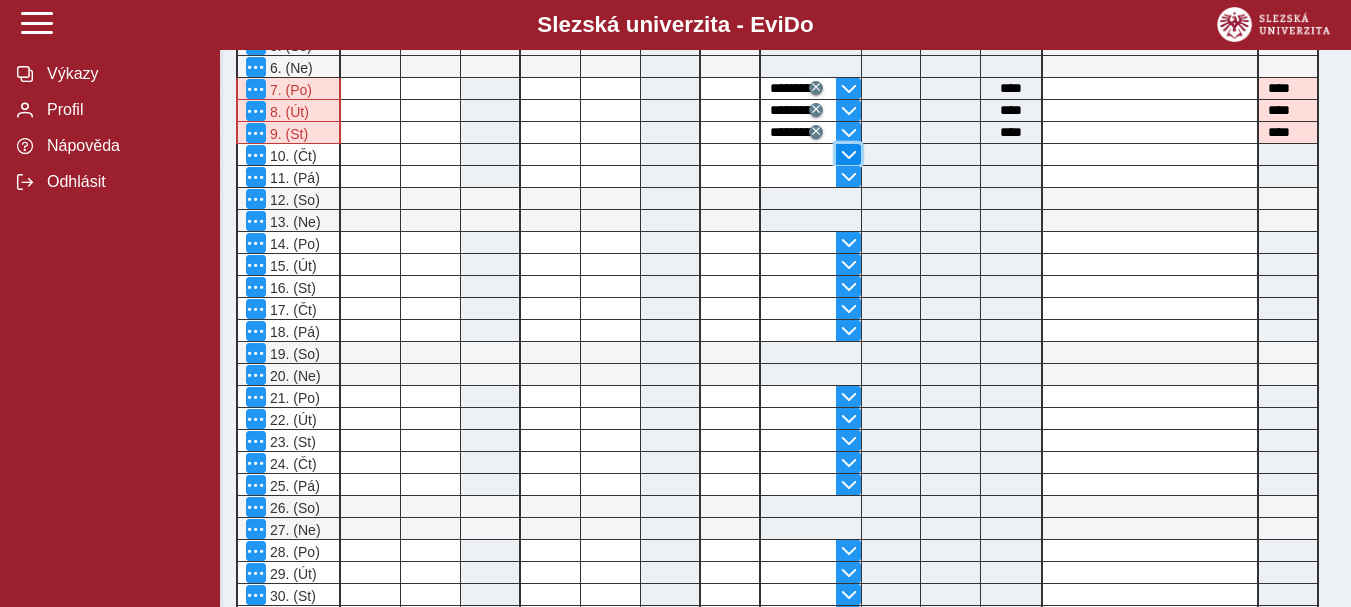 click at bounding box center [849, 155] 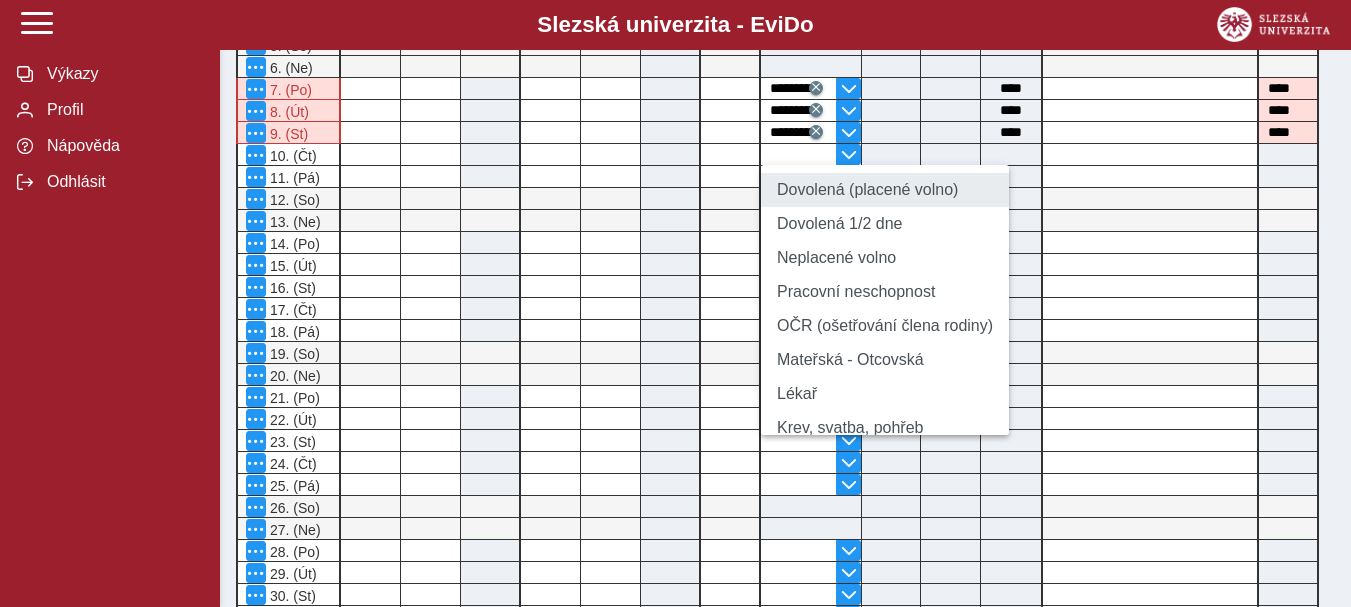 drag, startPoint x: 831, startPoint y: 218, endPoint x: 851, endPoint y: 204, distance: 24.41311 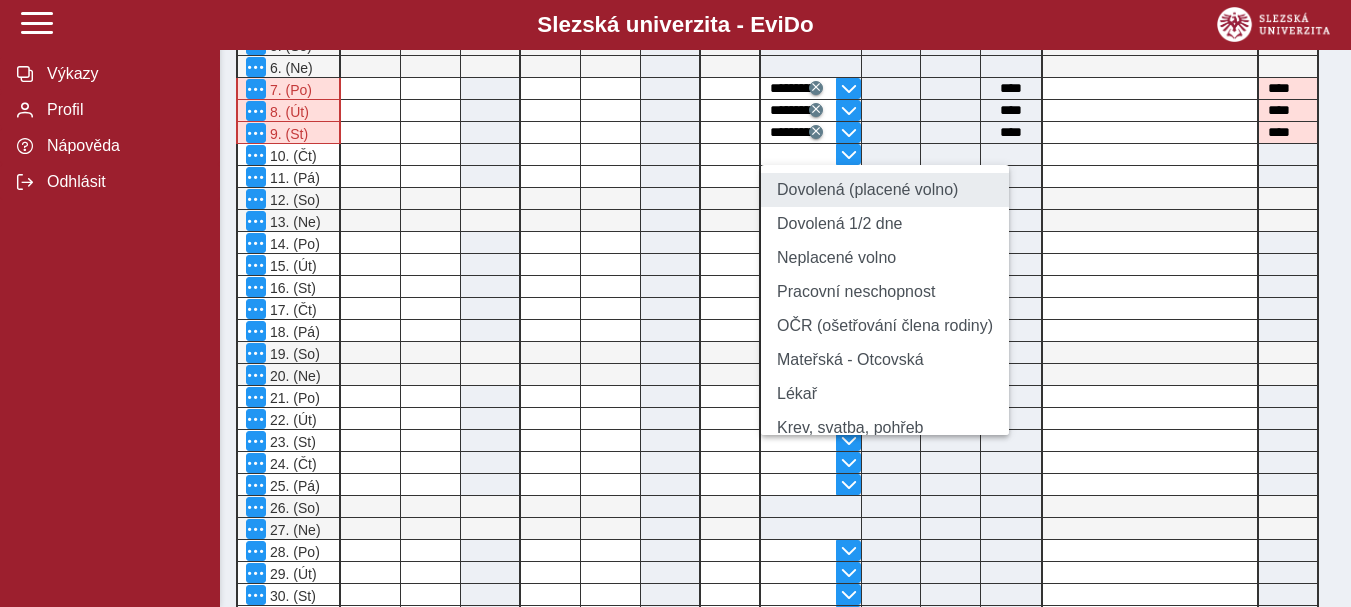 click on "Dovolená (placené volno)" at bounding box center (885, 190) 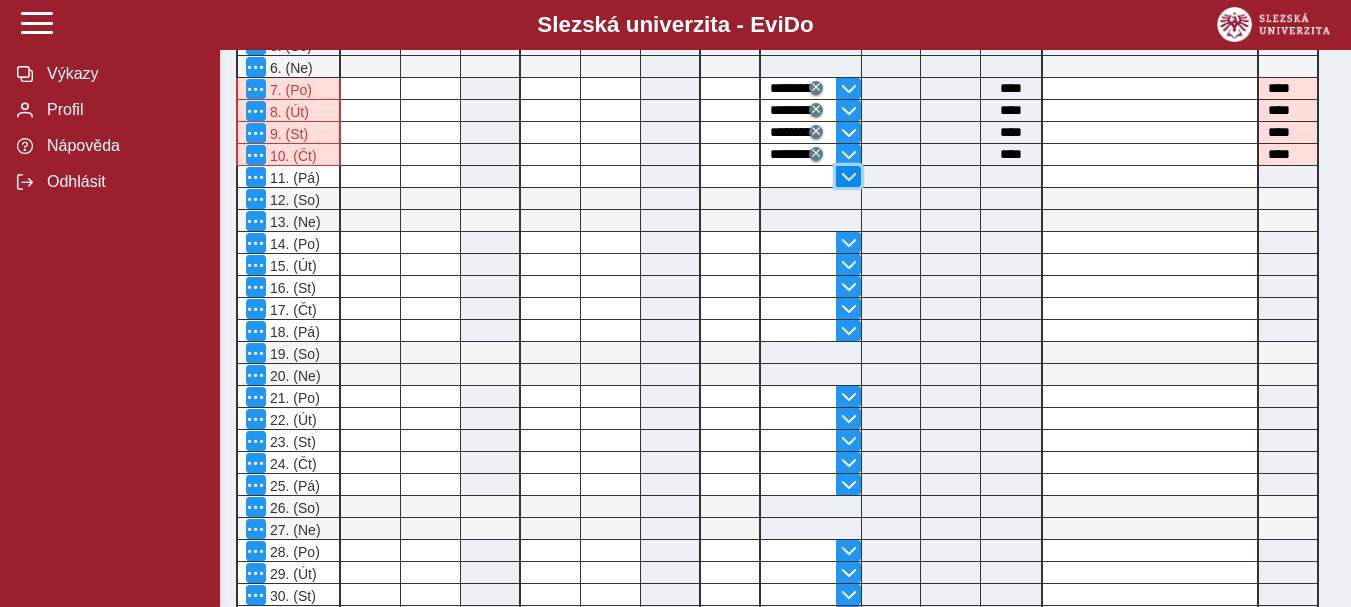 click at bounding box center (849, 177) 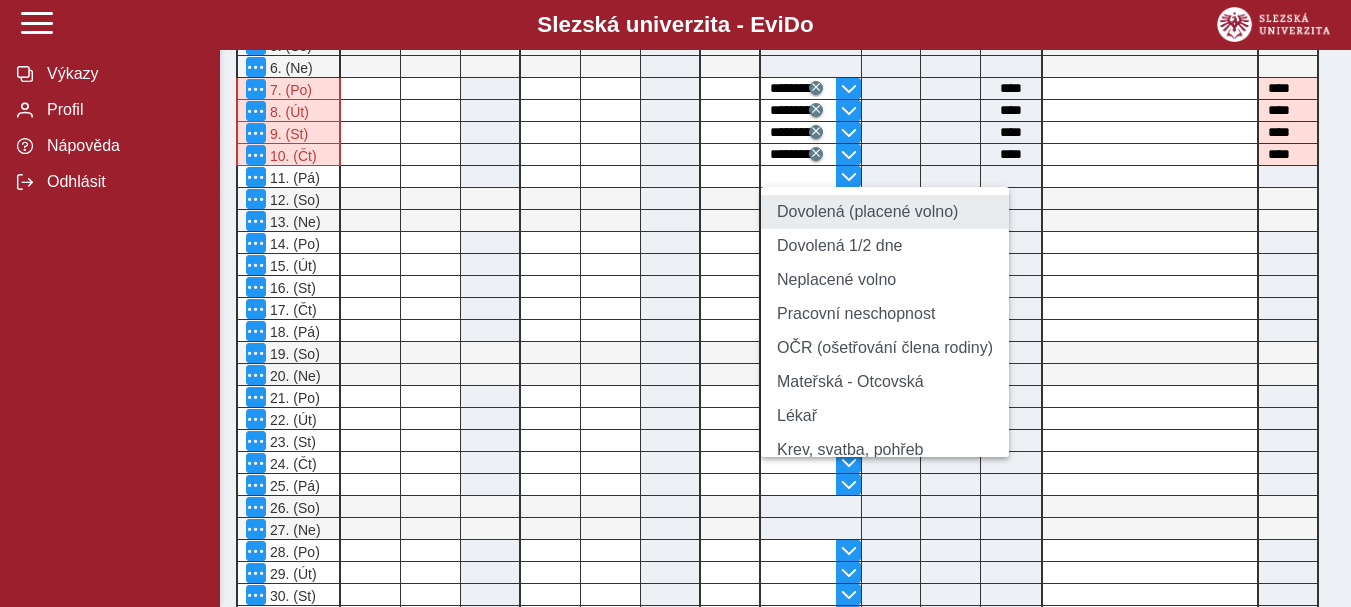 click on "Dovolená (placené volno)" at bounding box center [885, 212] 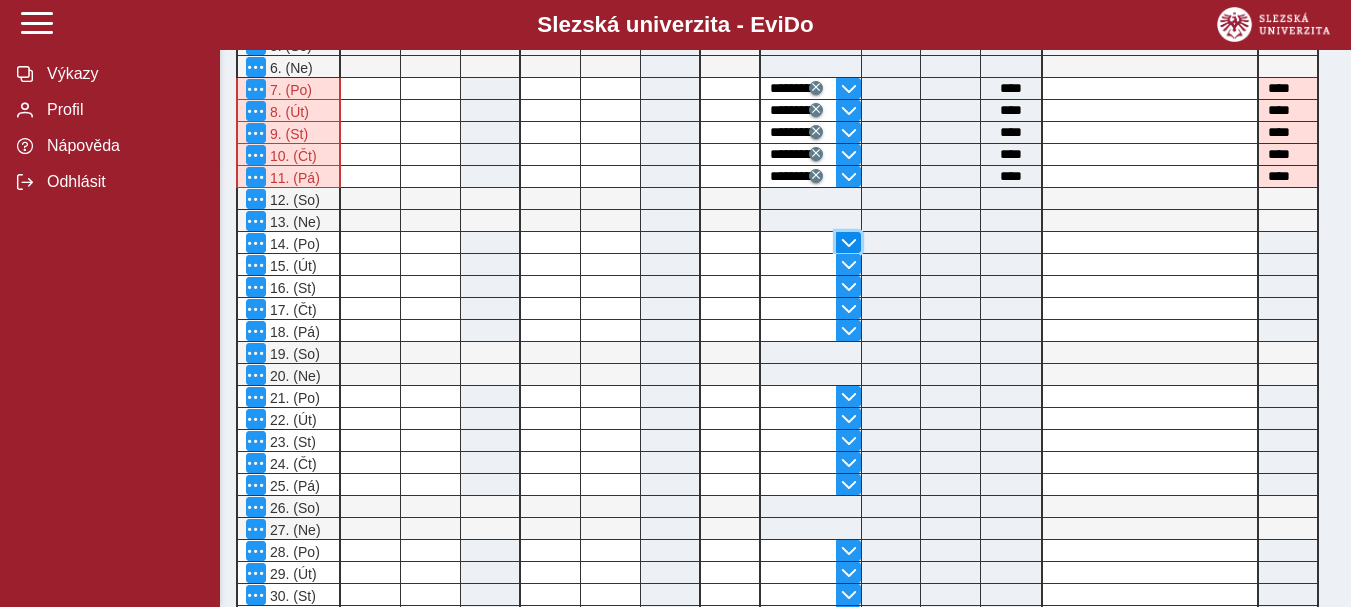 click at bounding box center (849, 243) 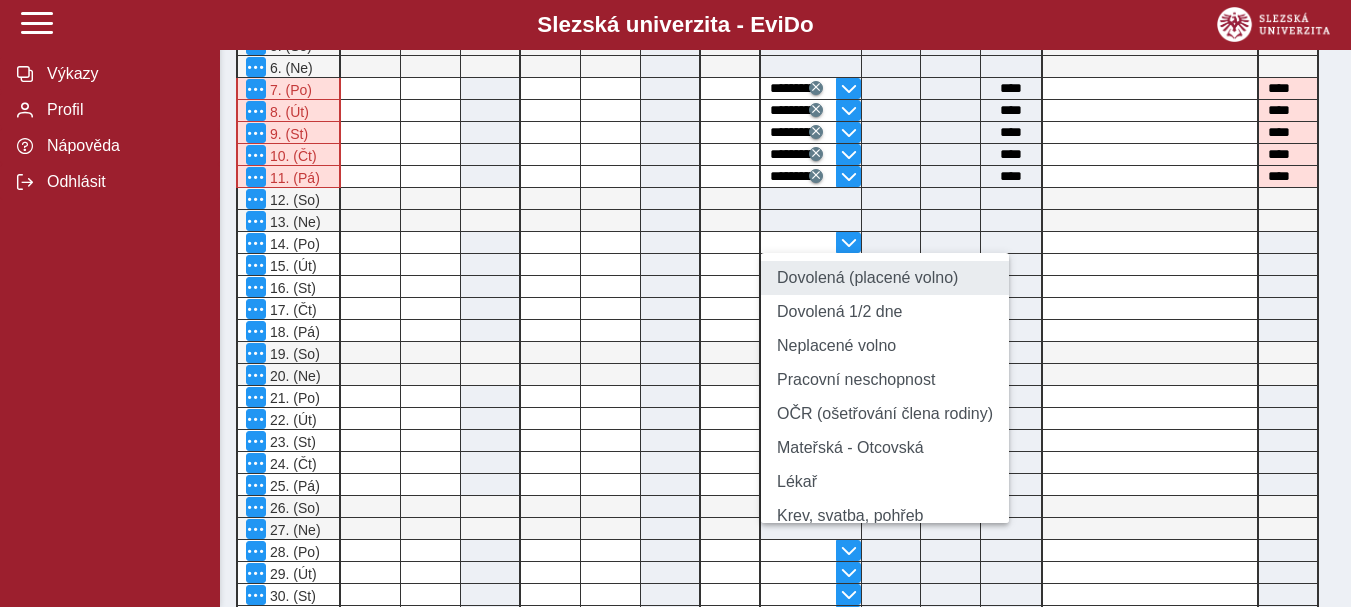 click on "Dovolená (placené volno)" at bounding box center (885, 278) 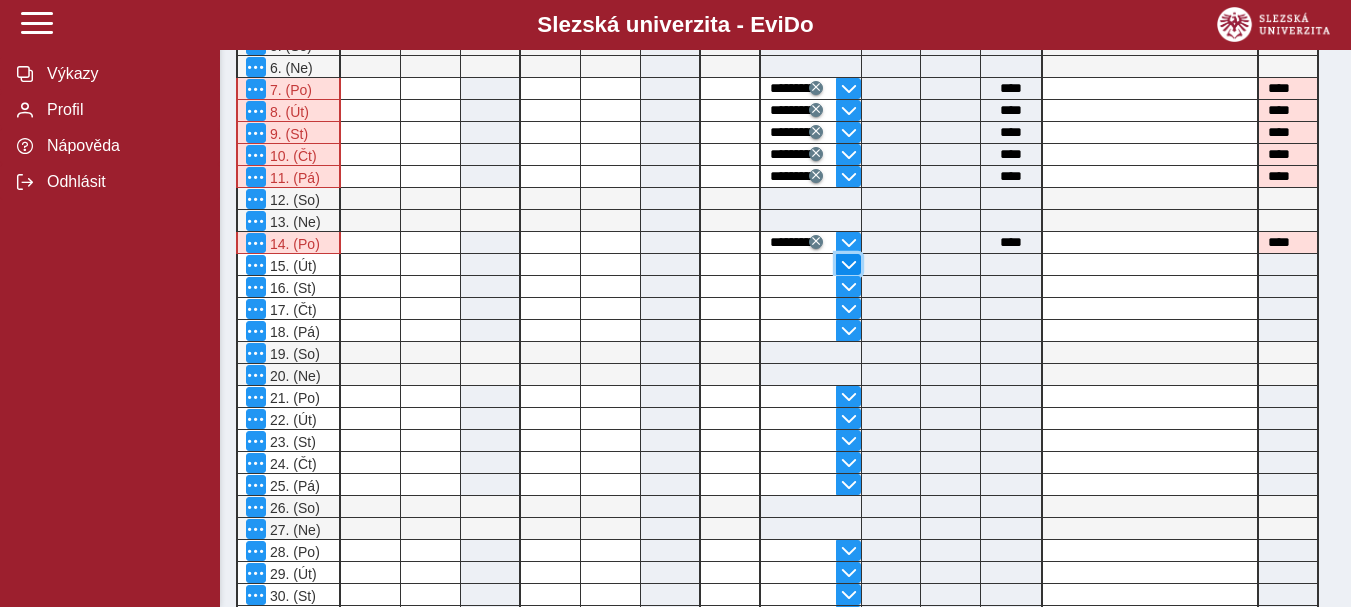 click at bounding box center (849, 265) 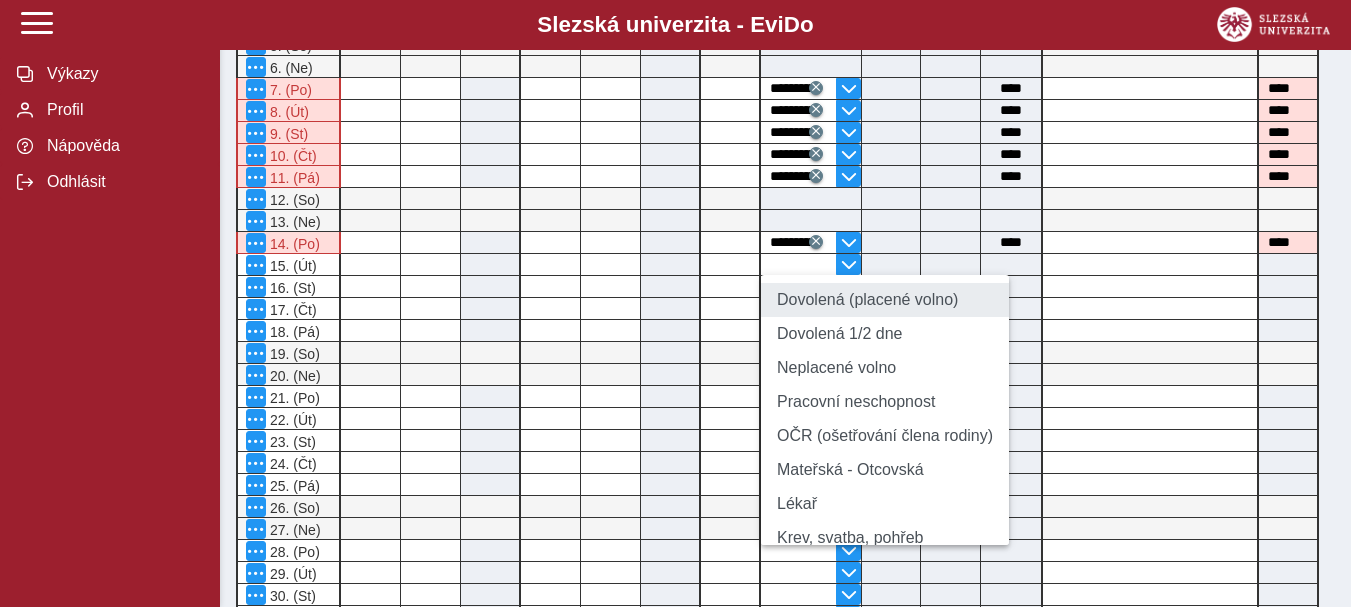 click on "Dovolená (placené volno)" at bounding box center [885, 300] 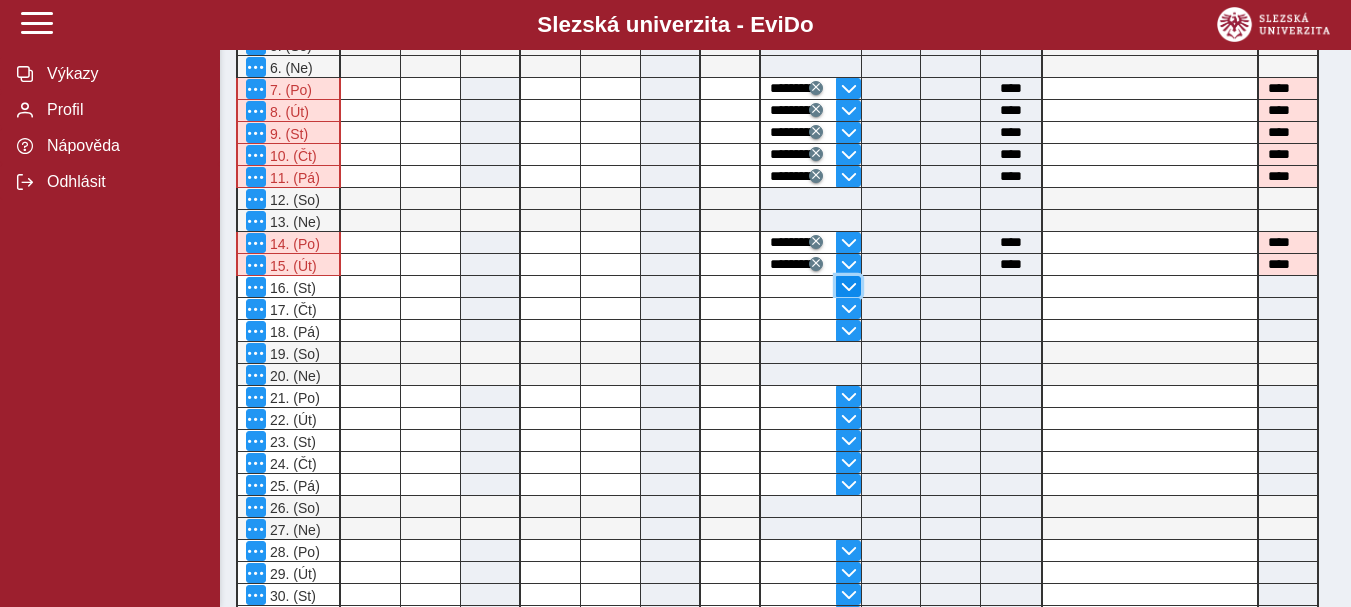 click at bounding box center (849, 287) 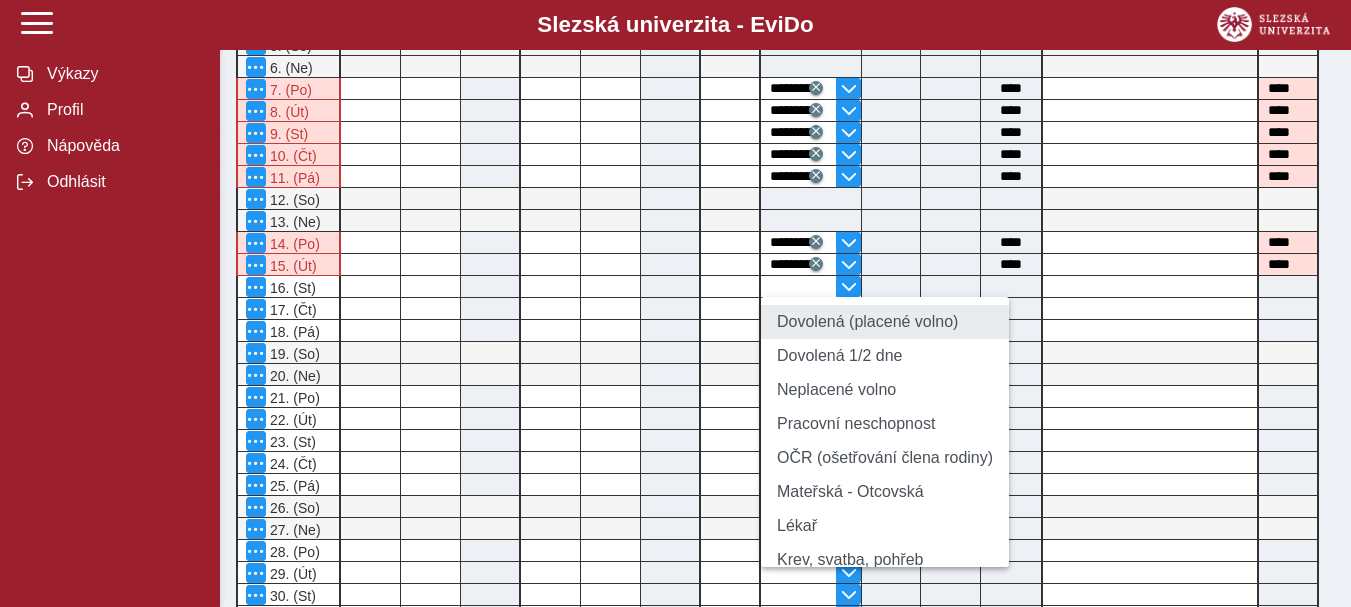 click on "Dovolená (placené volno)" at bounding box center (885, 322) 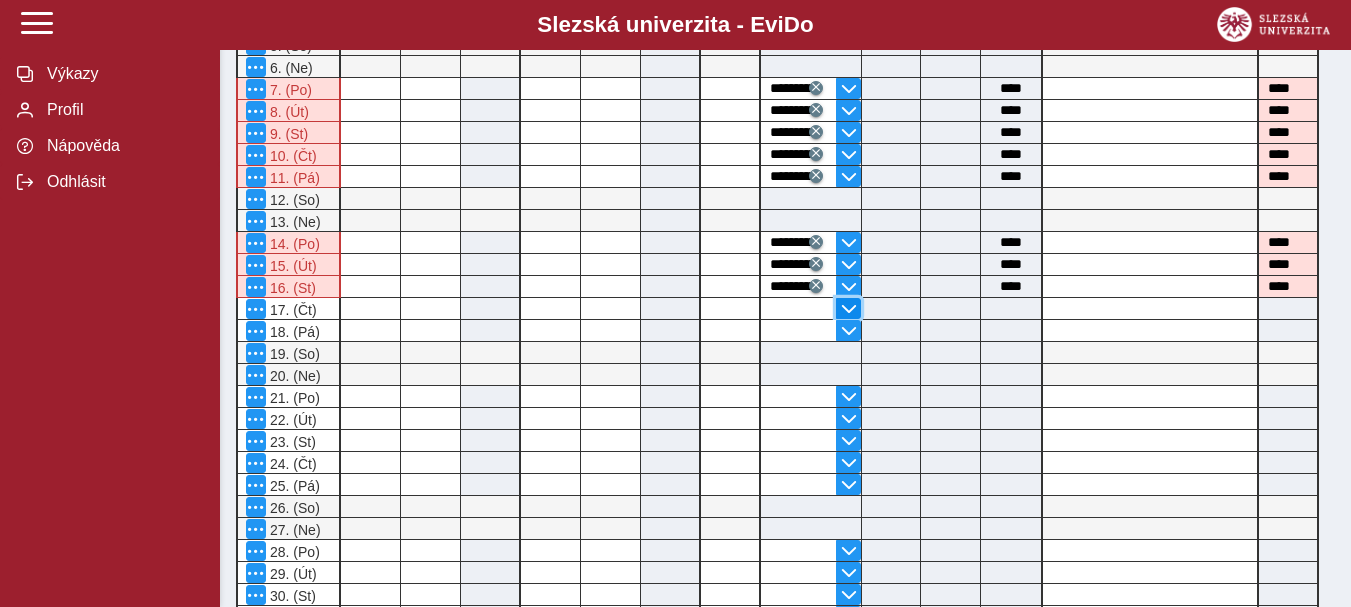 click at bounding box center [849, 309] 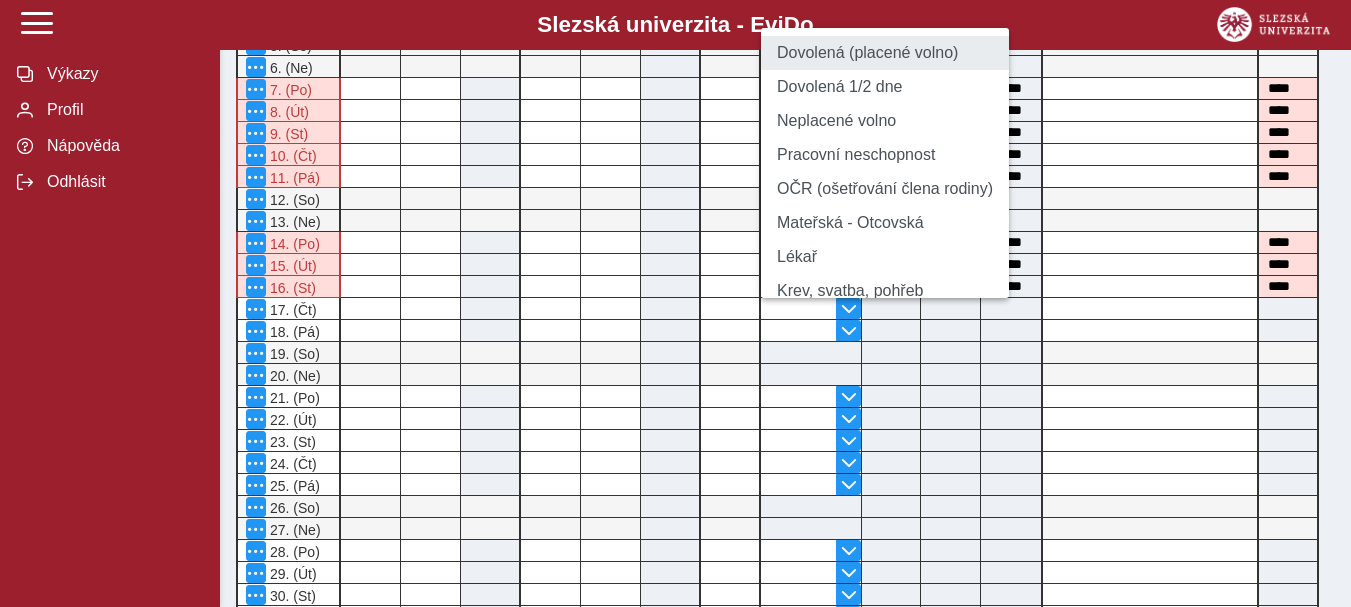 click on "Dovolená (placené volno)" at bounding box center [885, 53] 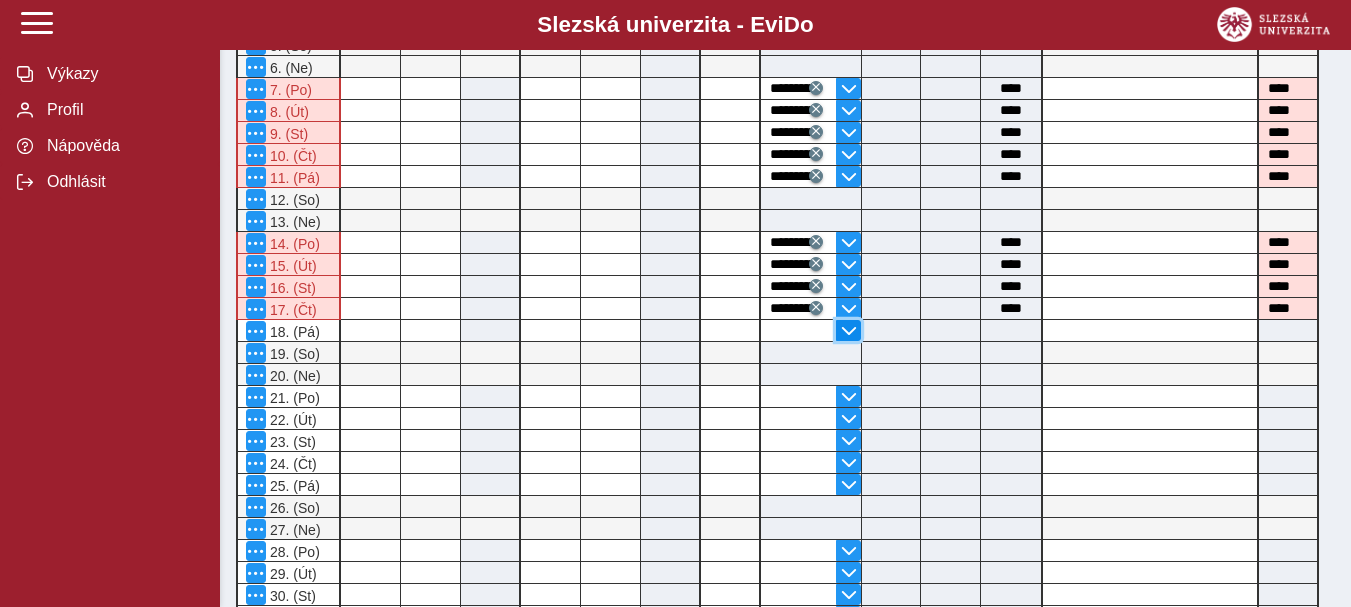 click at bounding box center [849, 331] 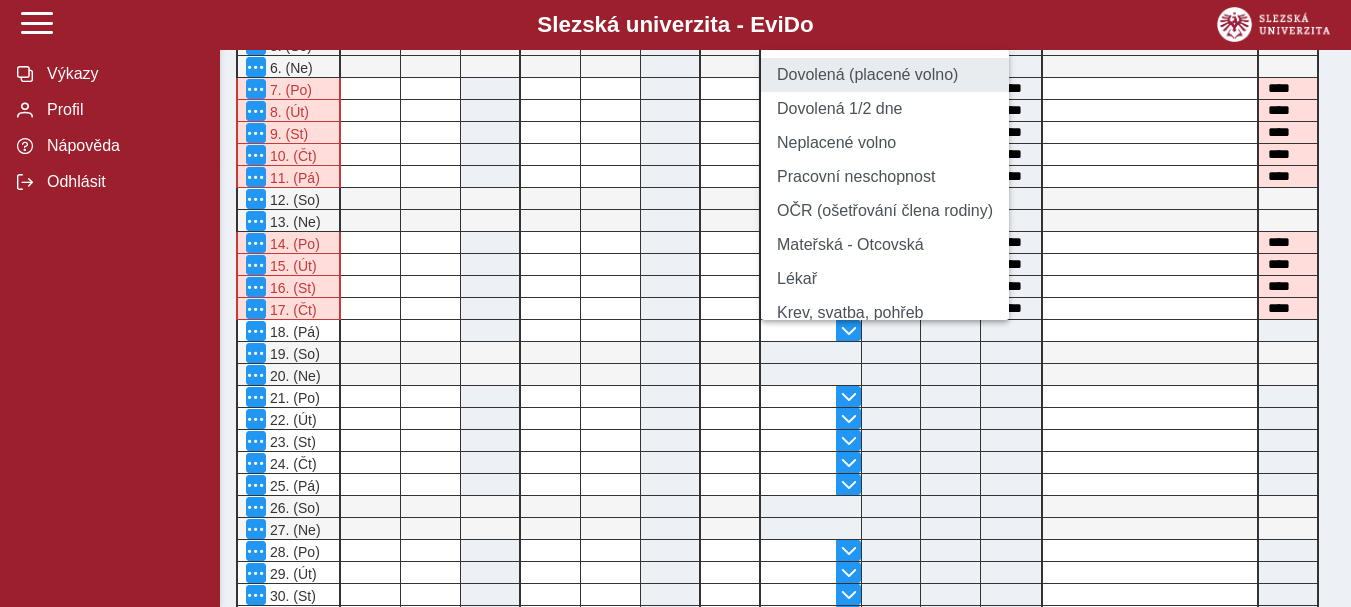 click on "Dovolená (placené volno)" at bounding box center [885, 75] 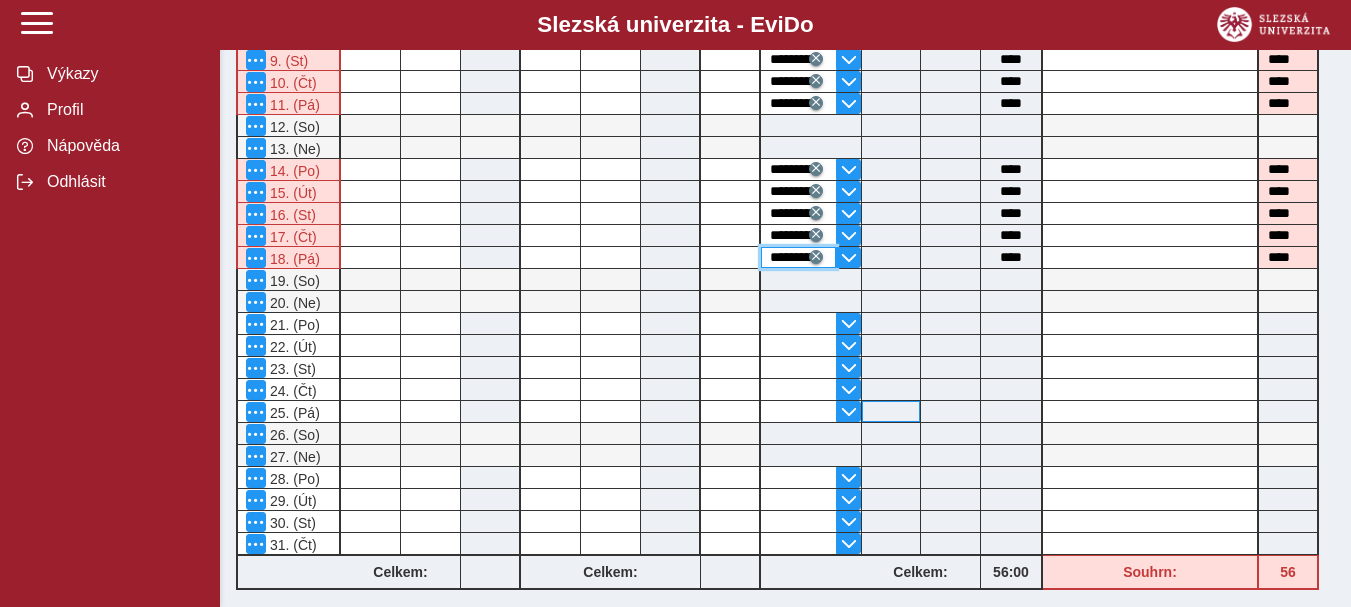 scroll, scrollTop: 600, scrollLeft: 0, axis: vertical 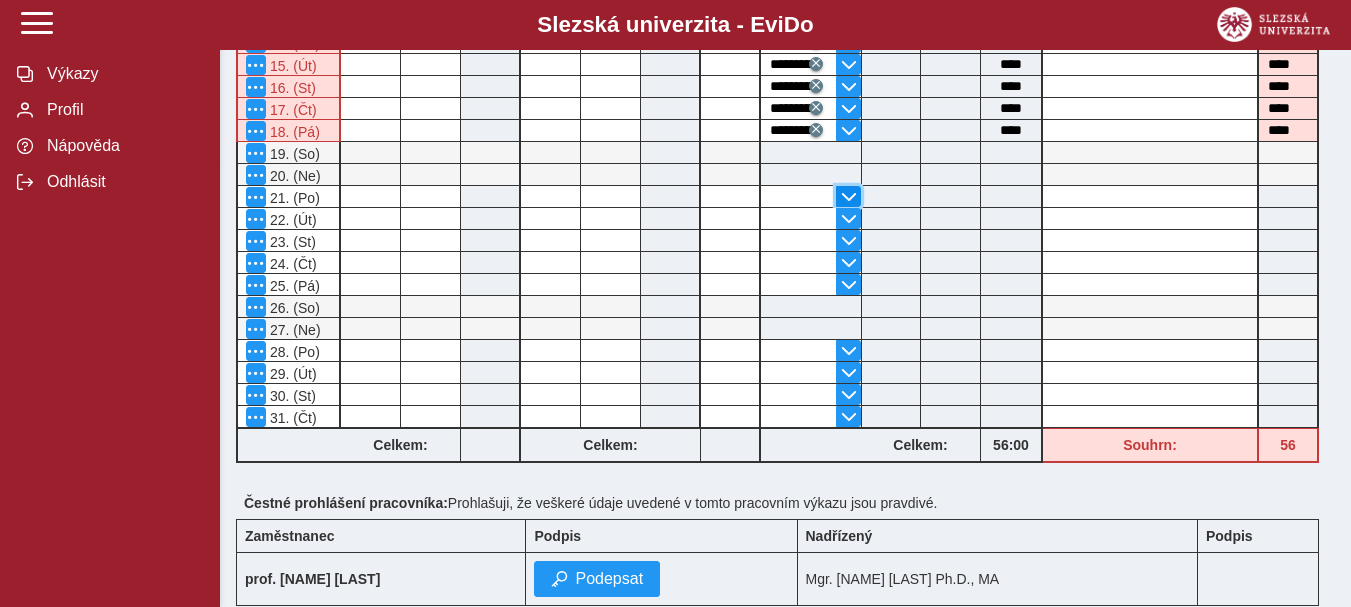 click at bounding box center [849, 197] 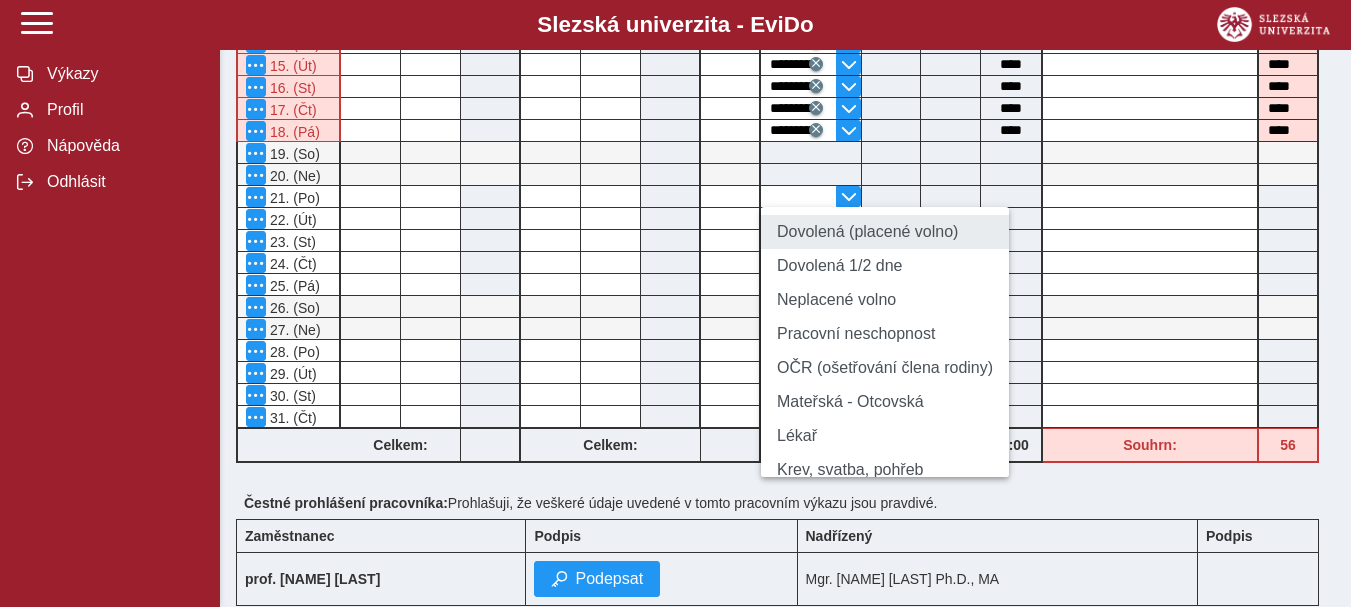 click on "Dovolená (placené volno)" at bounding box center [885, 232] 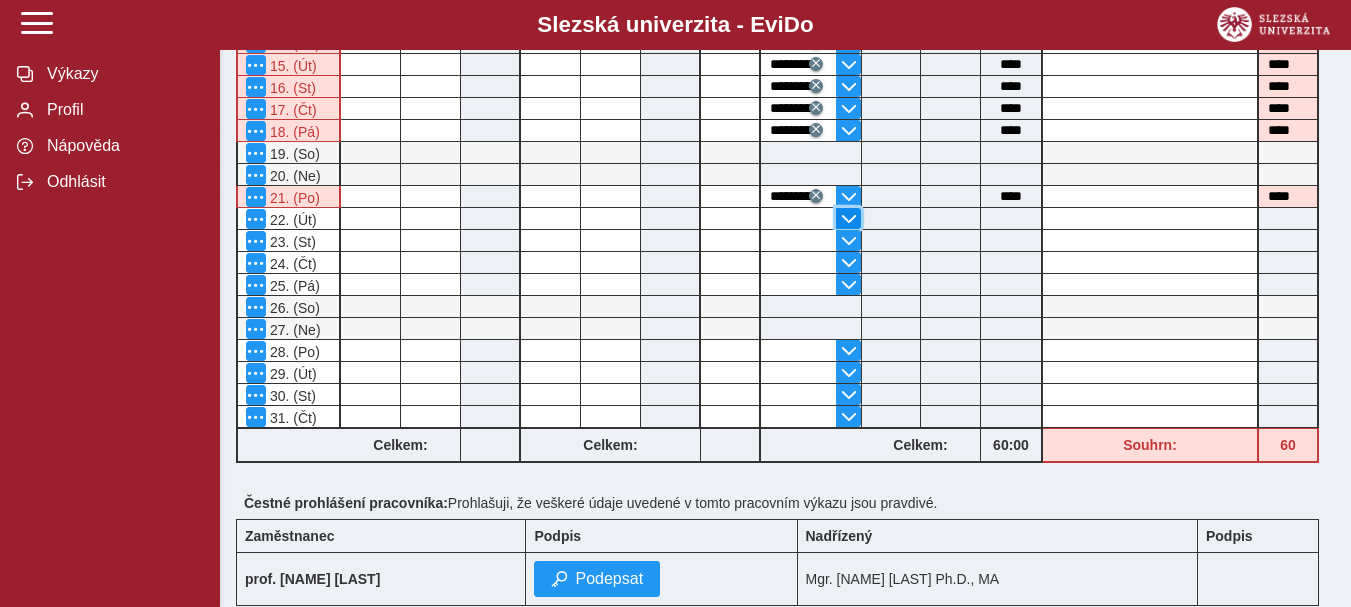 click at bounding box center (849, 219) 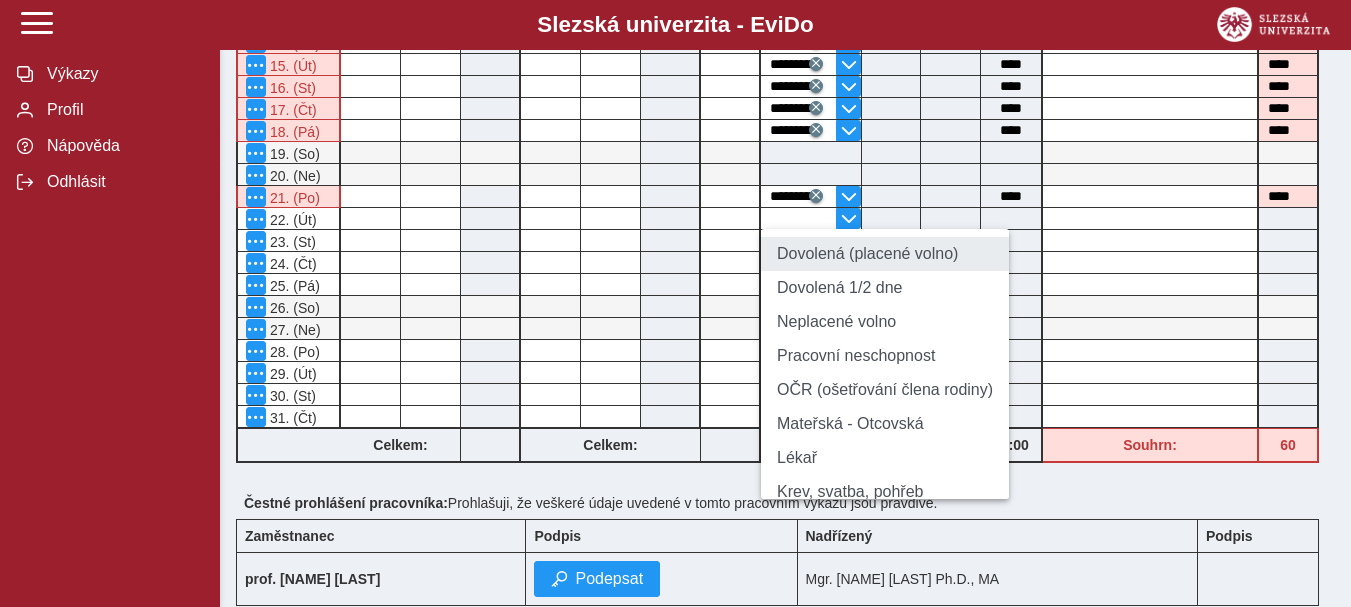 click on "Dovolená (placené volno)" at bounding box center (885, 254) 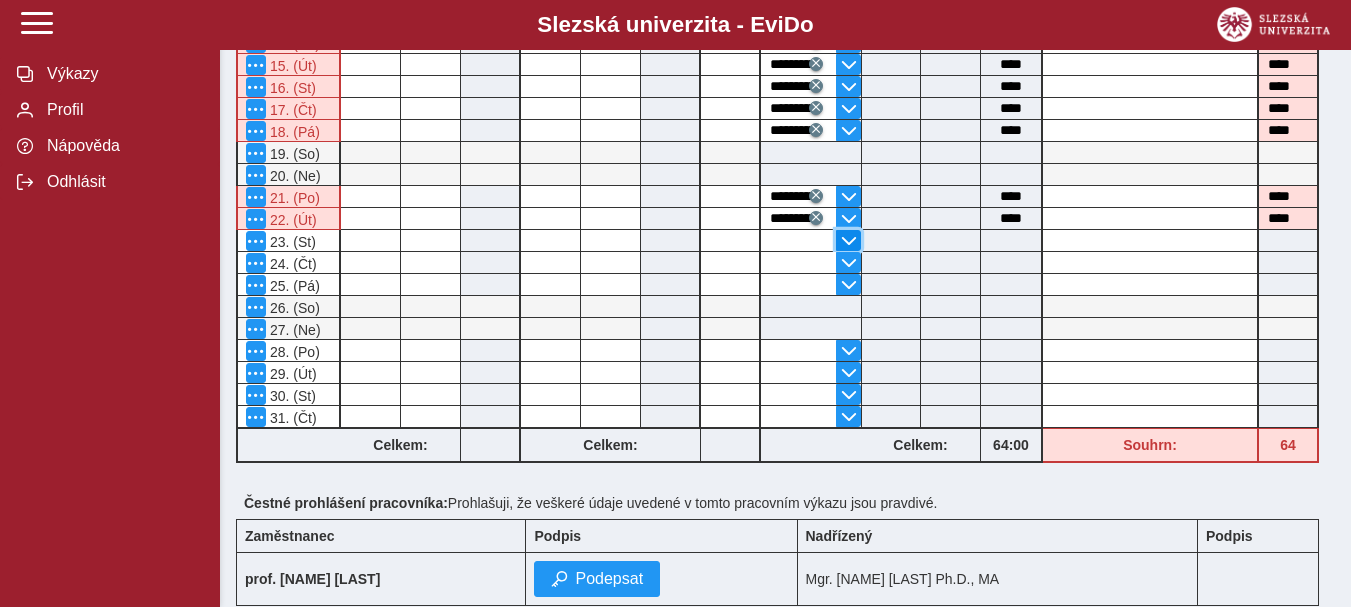 click at bounding box center (849, 241) 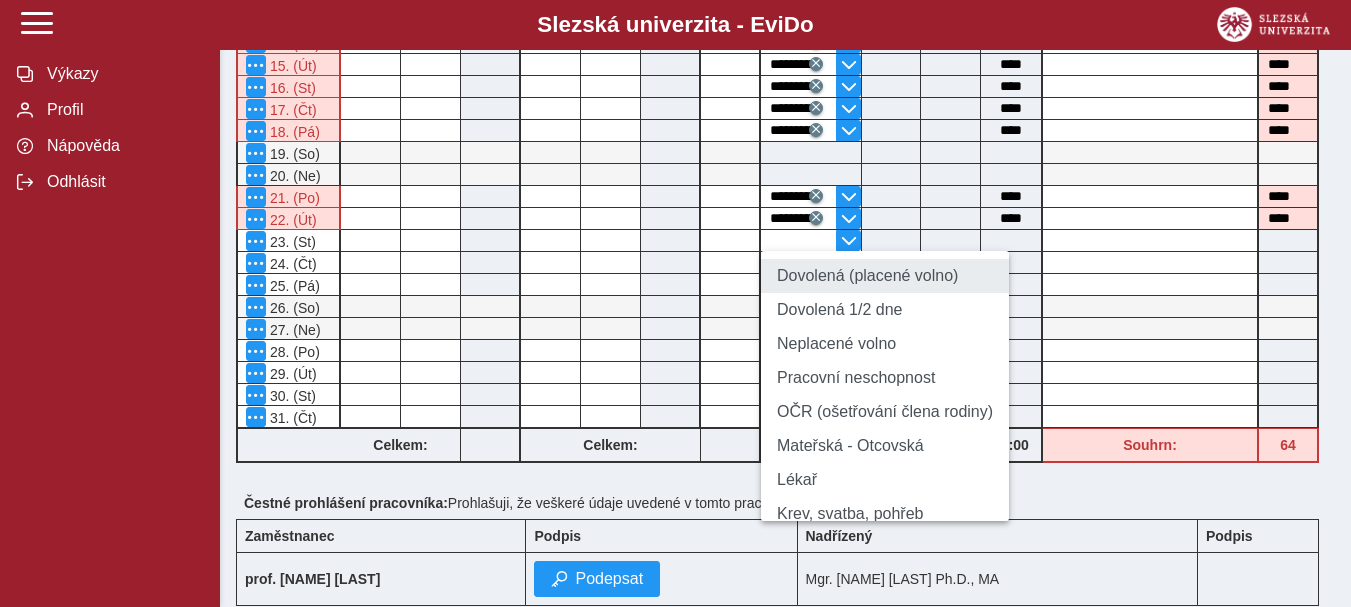 click on "Dovolená (placené volno)" at bounding box center [885, 276] 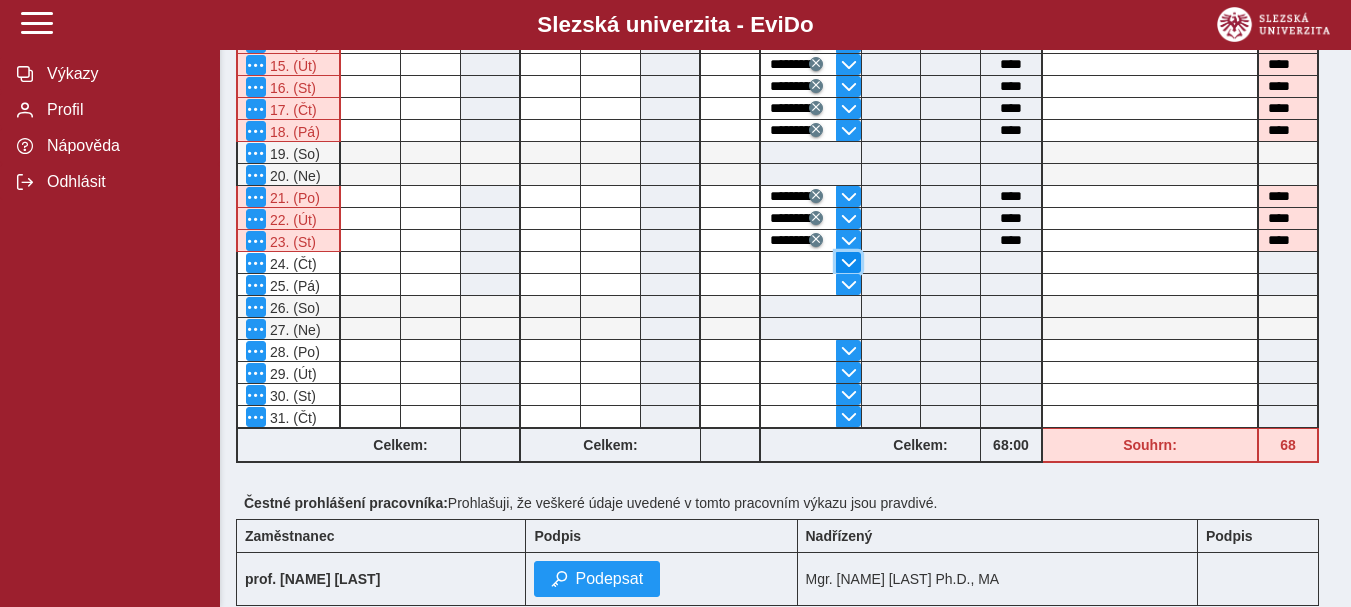 click at bounding box center (849, 263) 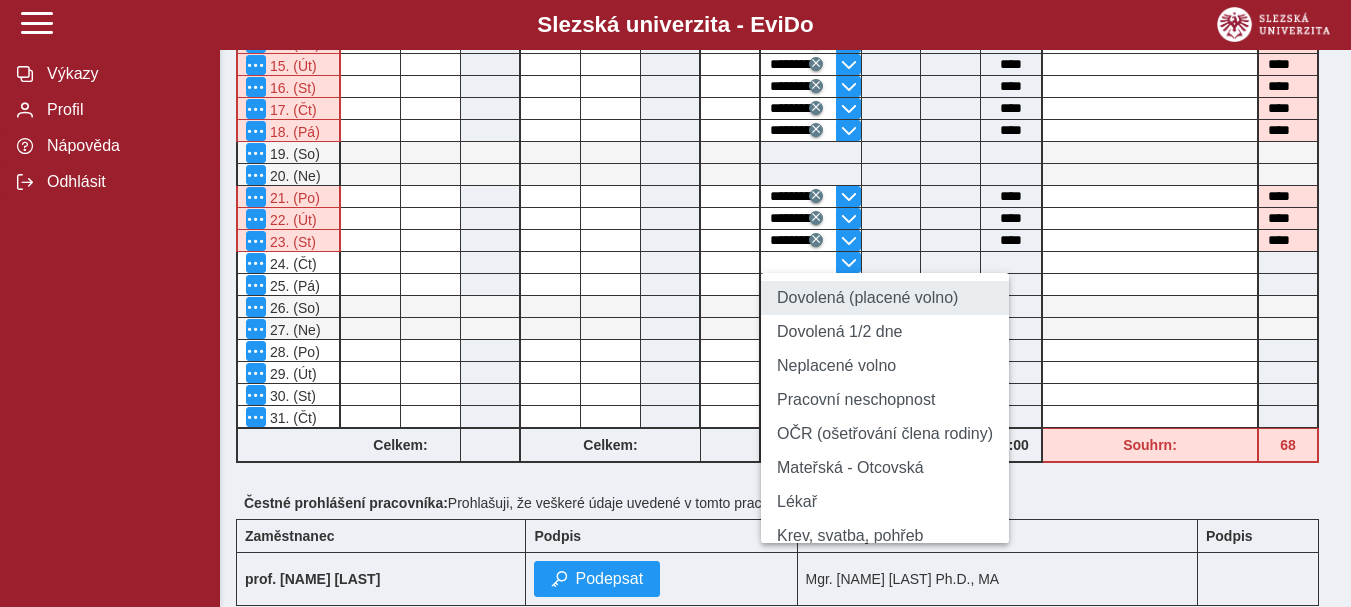 click on "Dovolená (placené volno)" at bounding box center [885, 298] 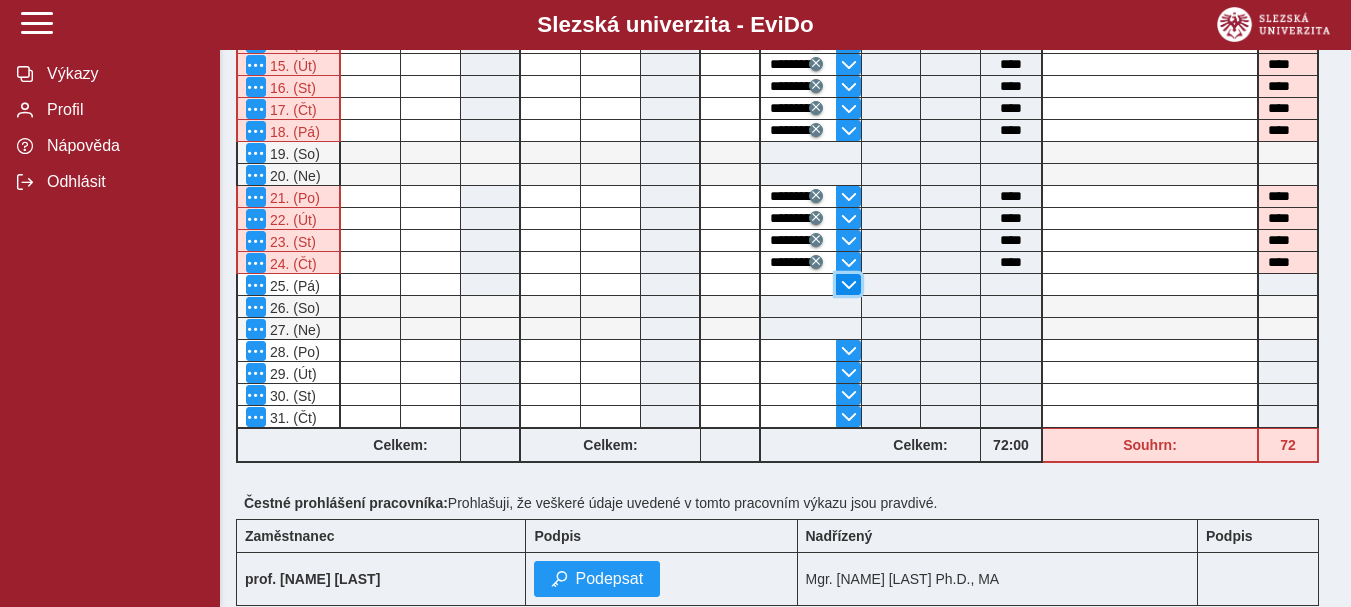 click at bounding box center (849, 285) 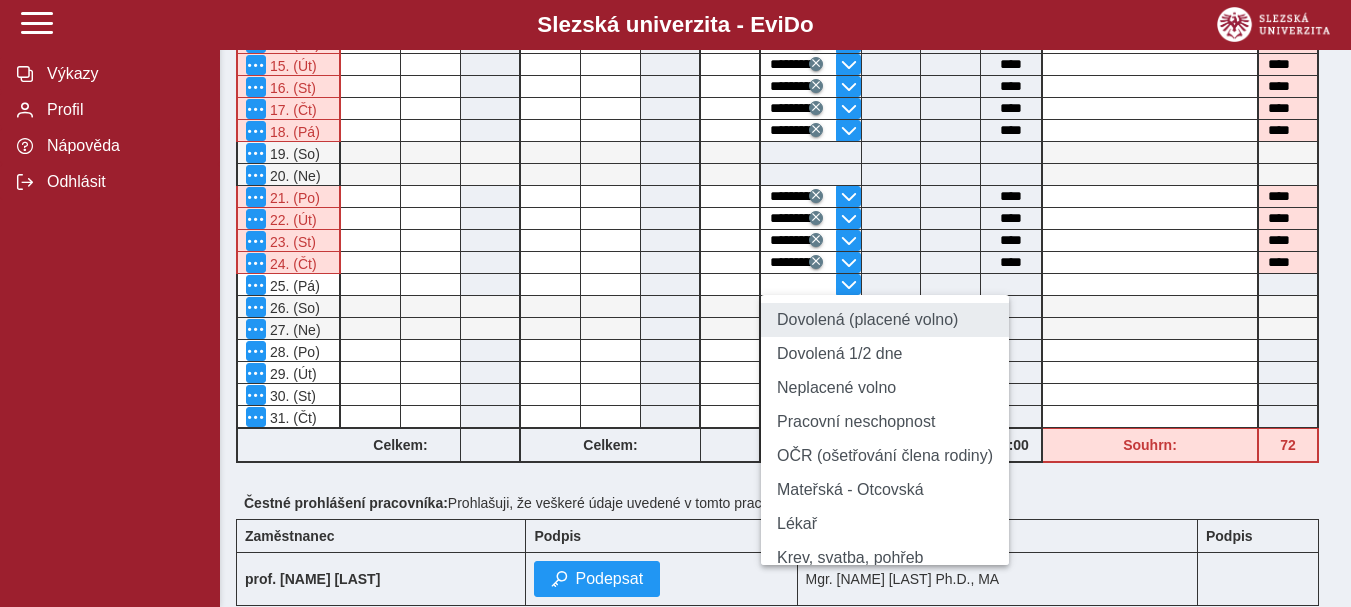 click on "Dovolená (placené volno)" at bounding box center [885, 320] 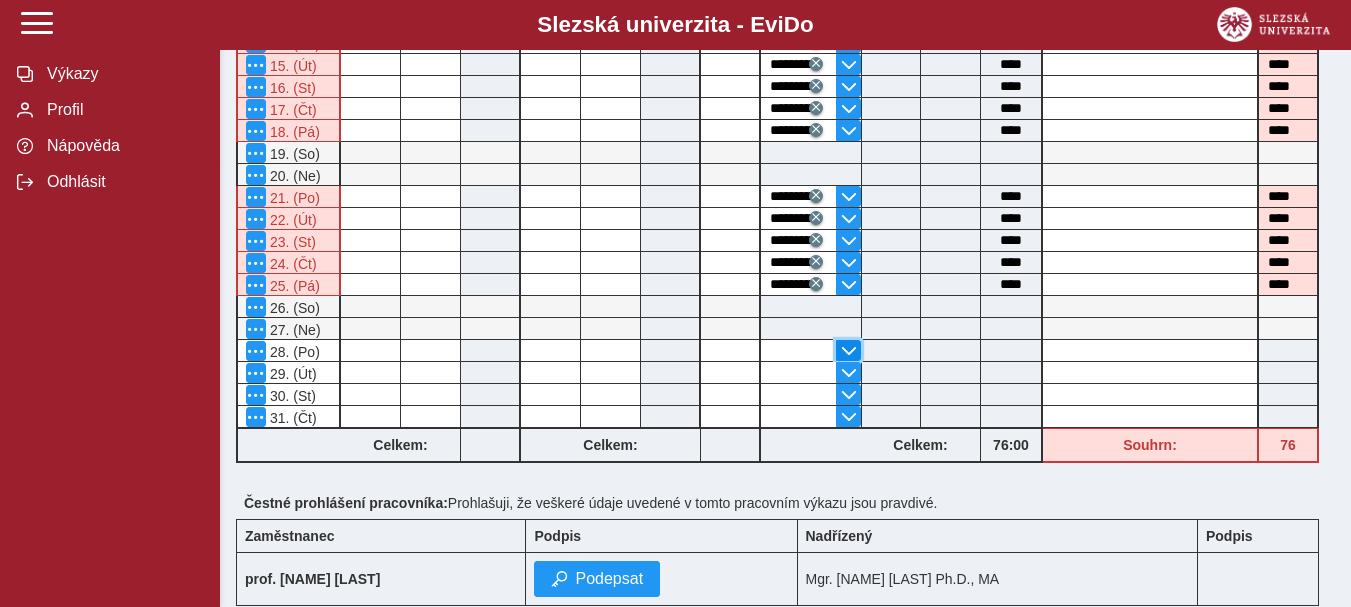 click at bounding box center [849, 351] 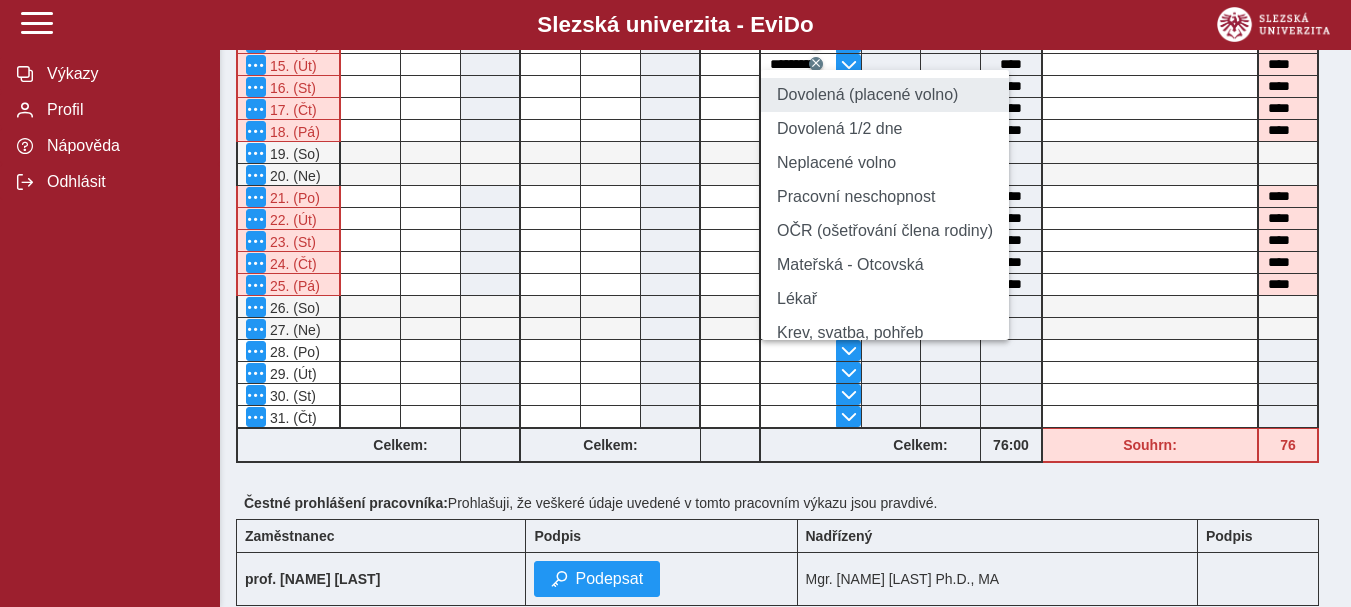 click on "Dovolená (placené volno)" at bounding box center (885, 95) 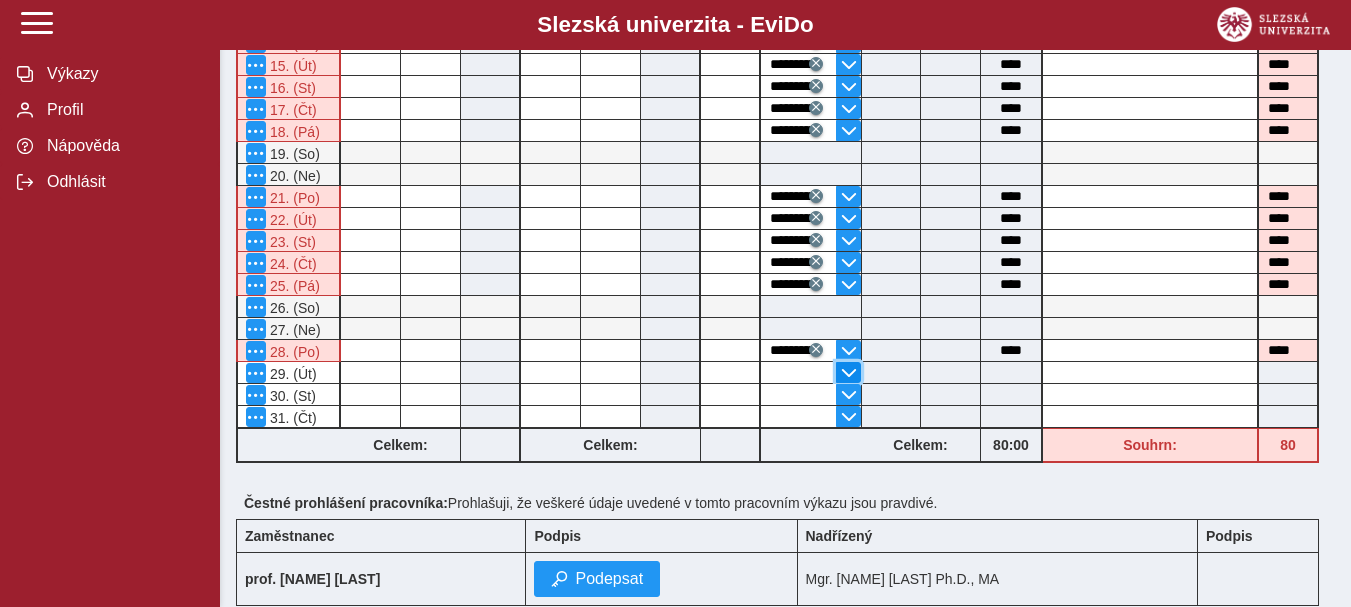 click at bounding box center (849, 373) 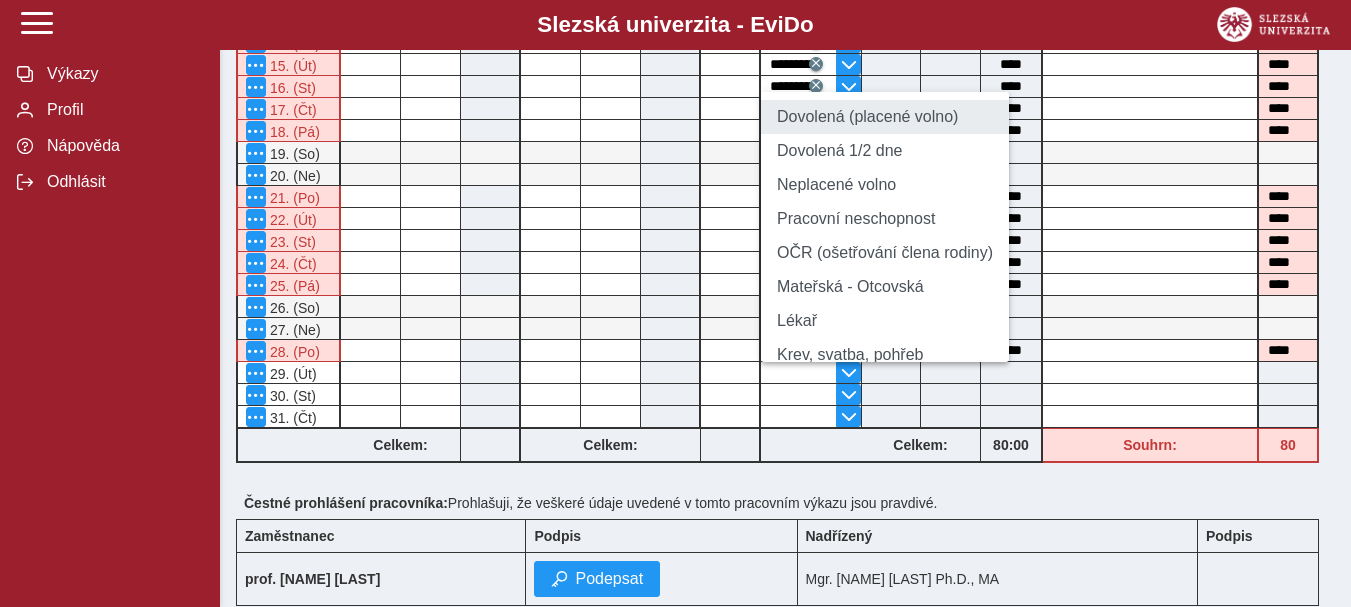 click on "Dovolená (placené volno)" at bounding box center [885, 117] 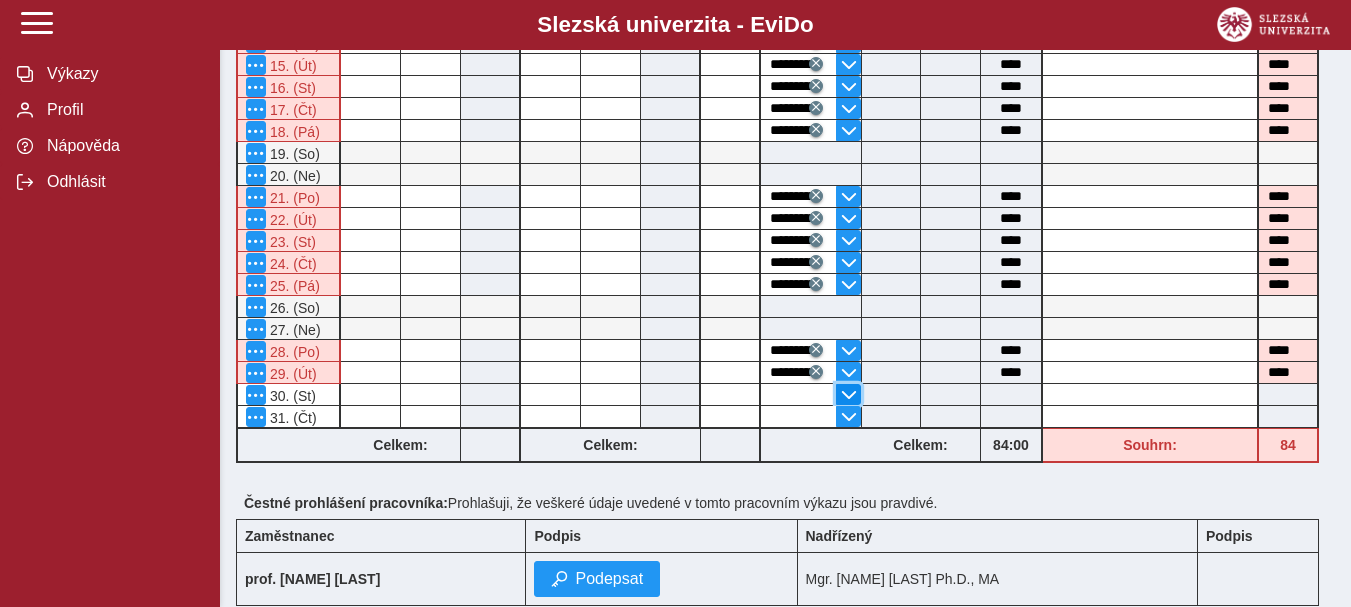 click at bounding box center (849, 395) 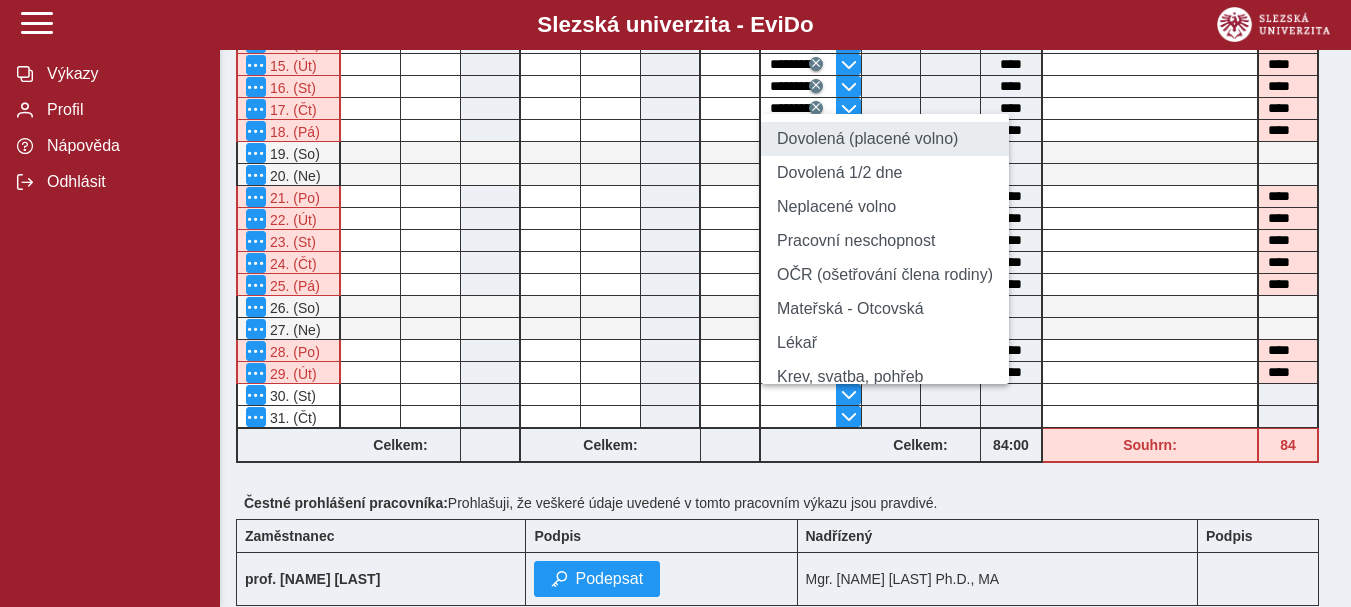 click on "Dovolená (placené volno)" at bounding box center (885, 139) 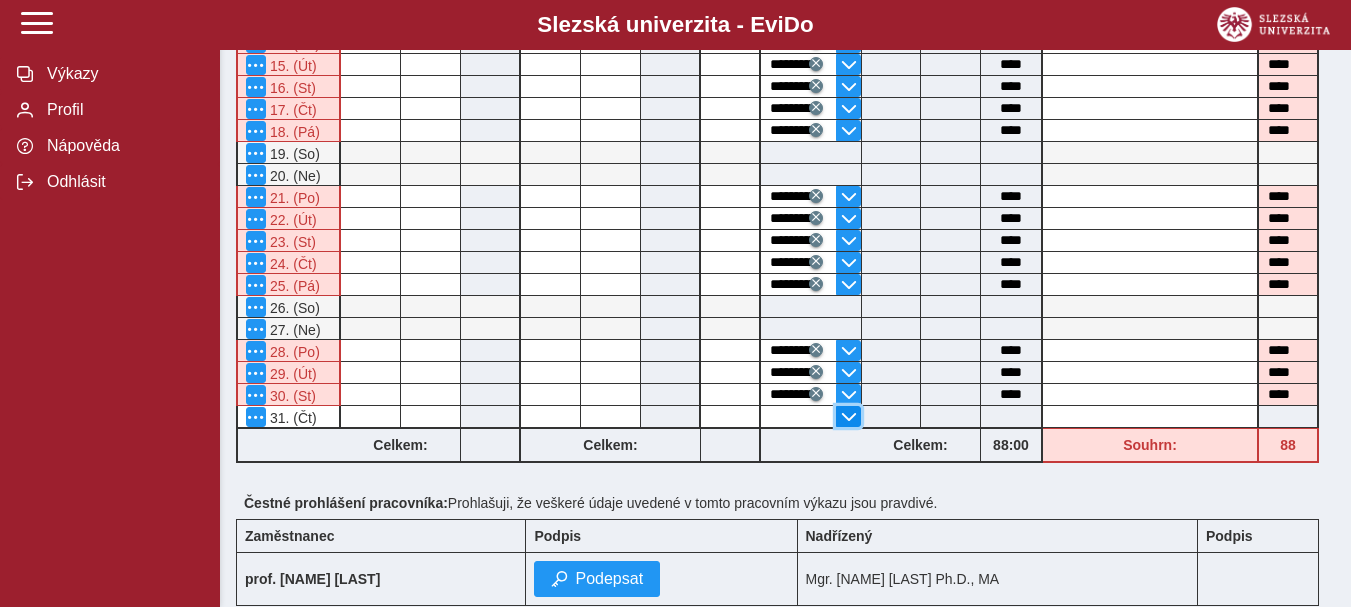 click at bounding box center (849, 417) 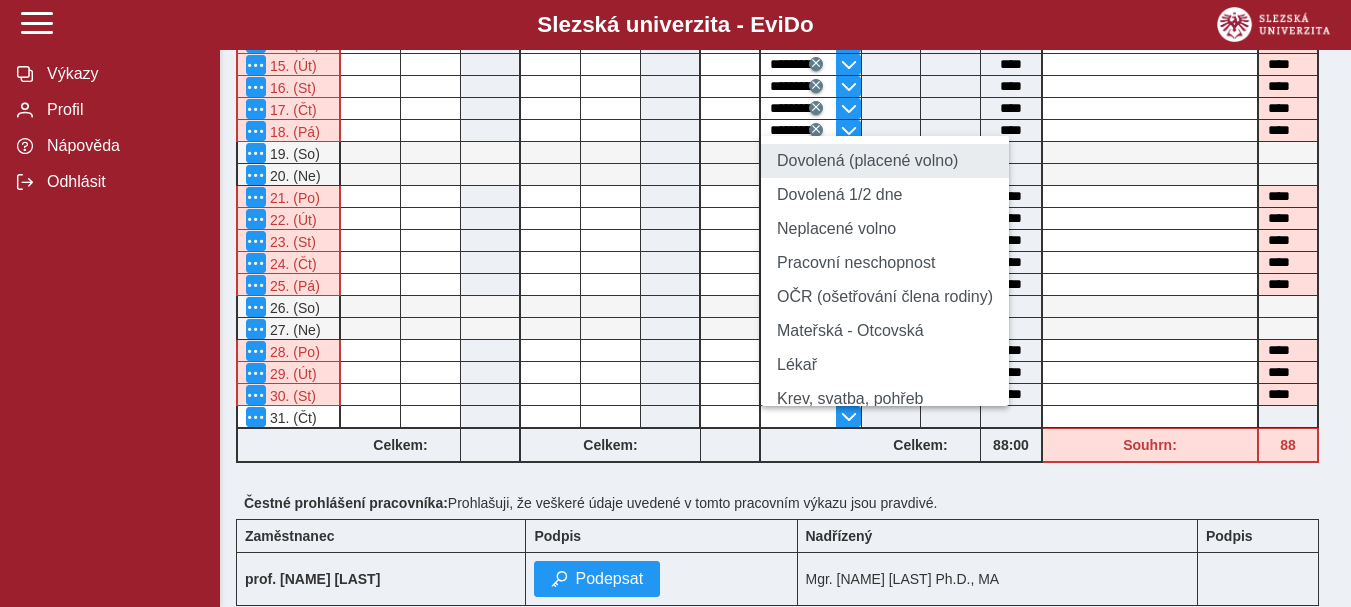 click on "Dovolená (placené volno)" at bounding box center (885, 161) 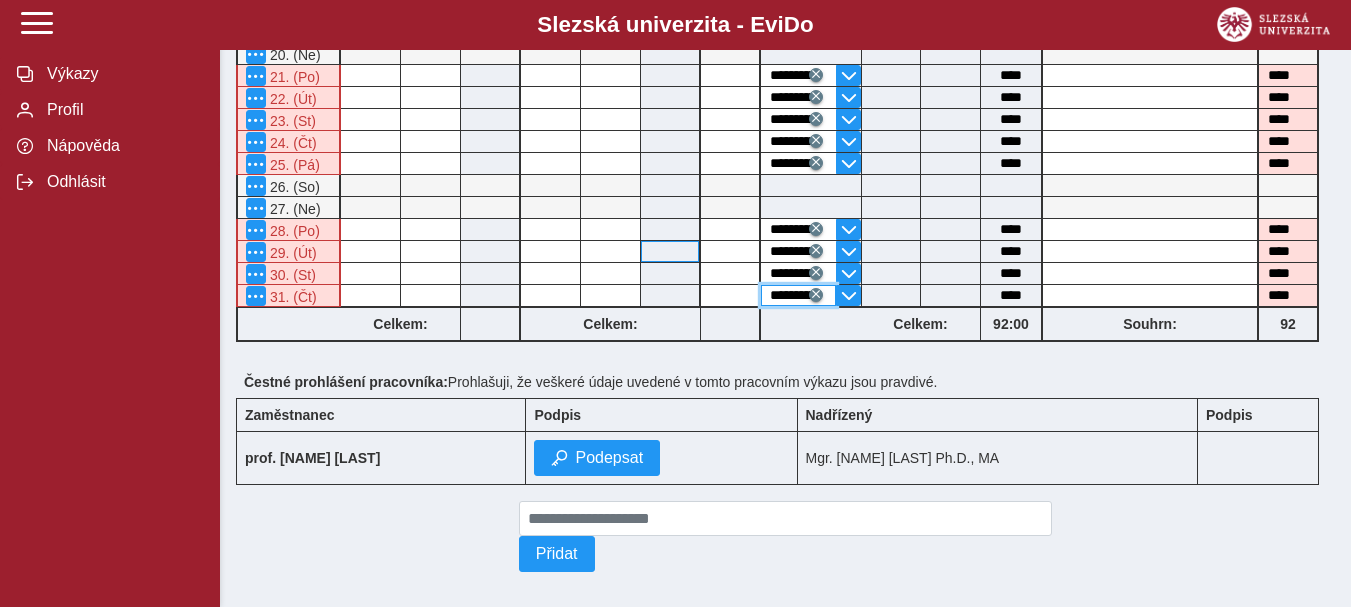scroll, scrollTop: 784, scrollLeft: 0, axis: vertical 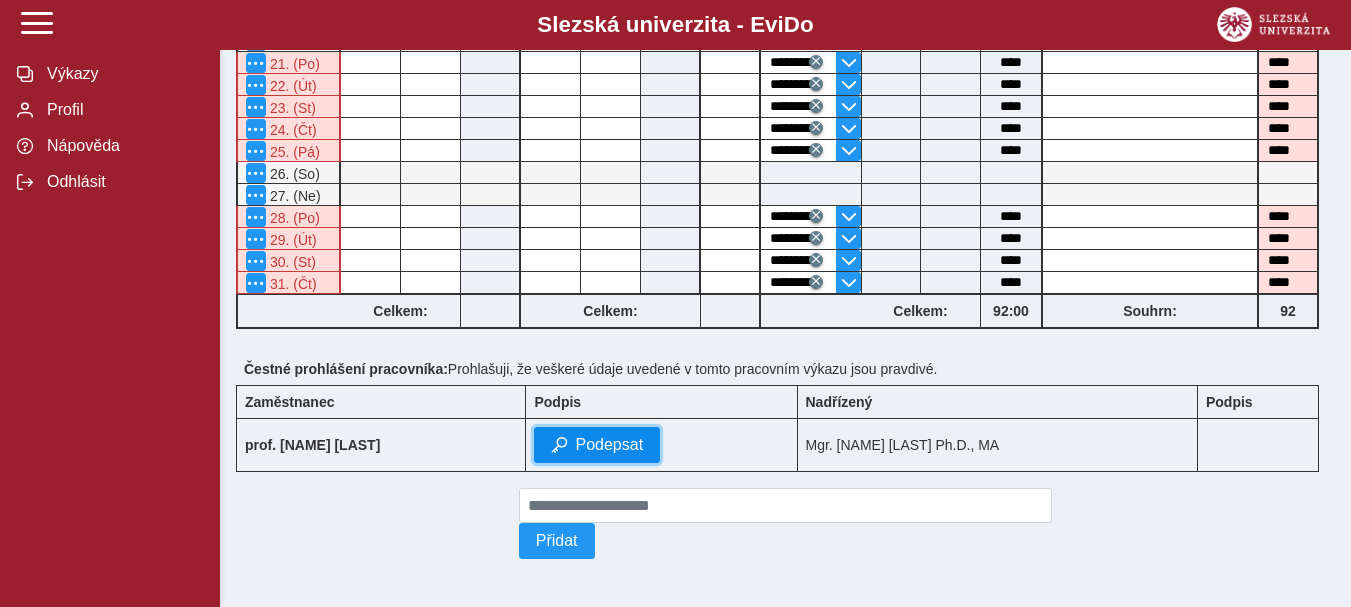 click on "Podepsat" at bounding box center (609, 445) 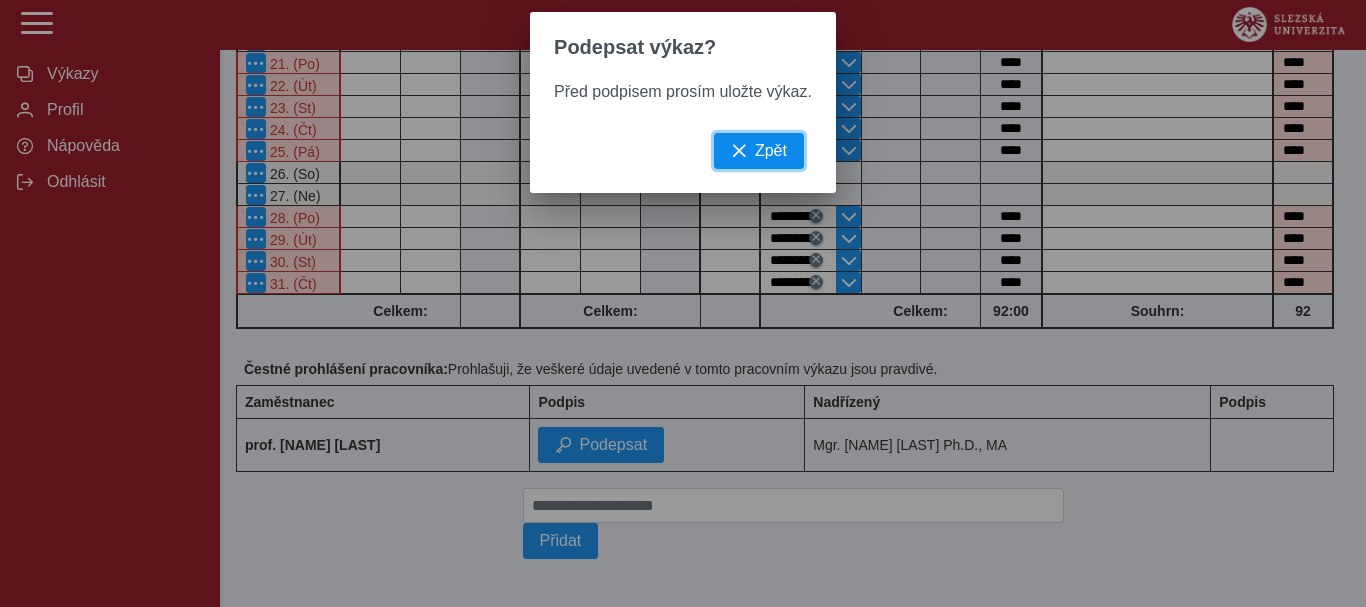 click on "Zpět" at bounding box center [771, 151] 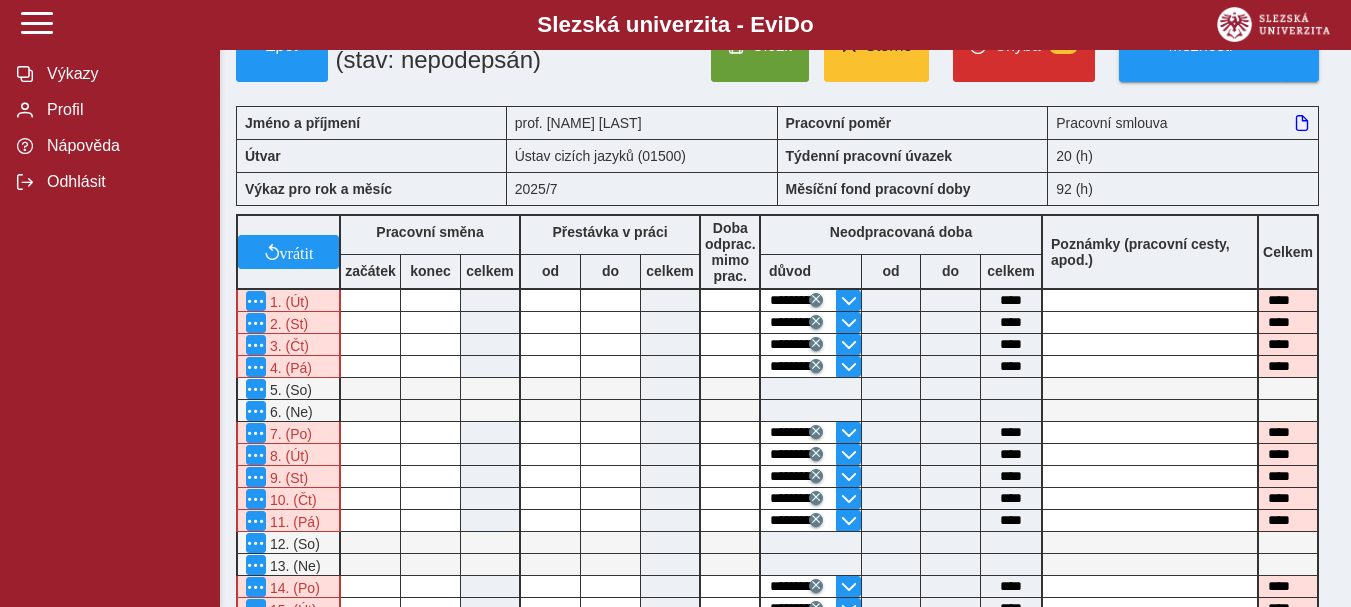 scroll, scrollTop: 0, scrollLeft: 0, axis: both 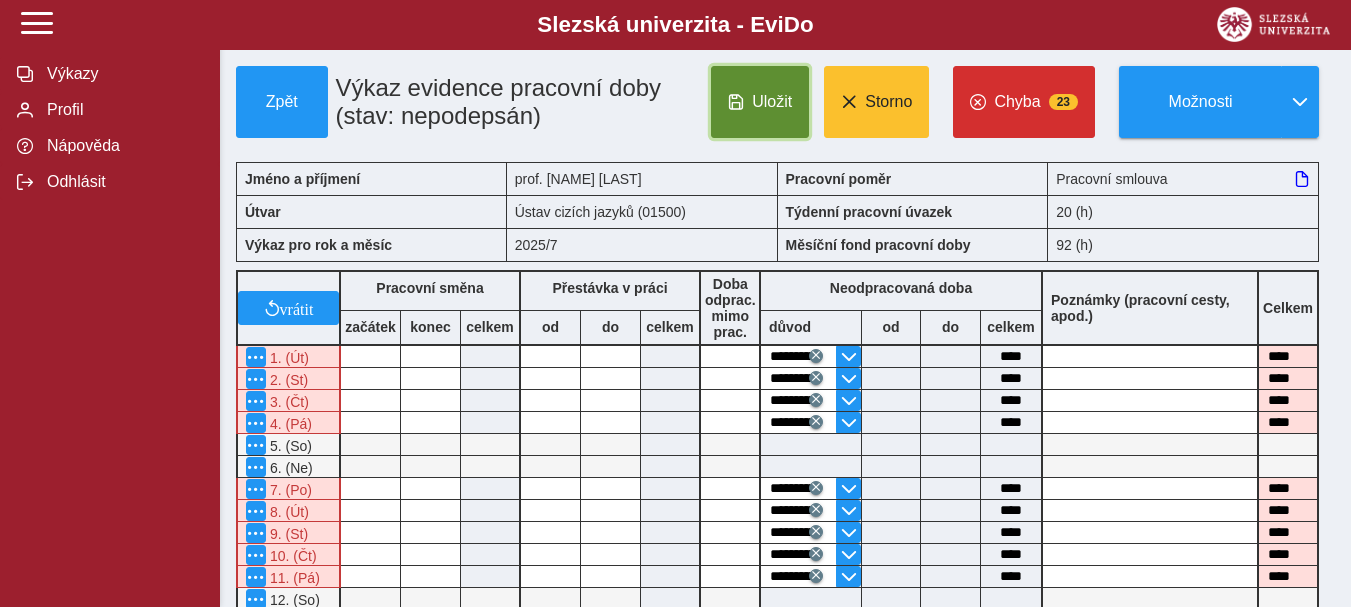 click on "Uložit" at bounding box center (772, 102) 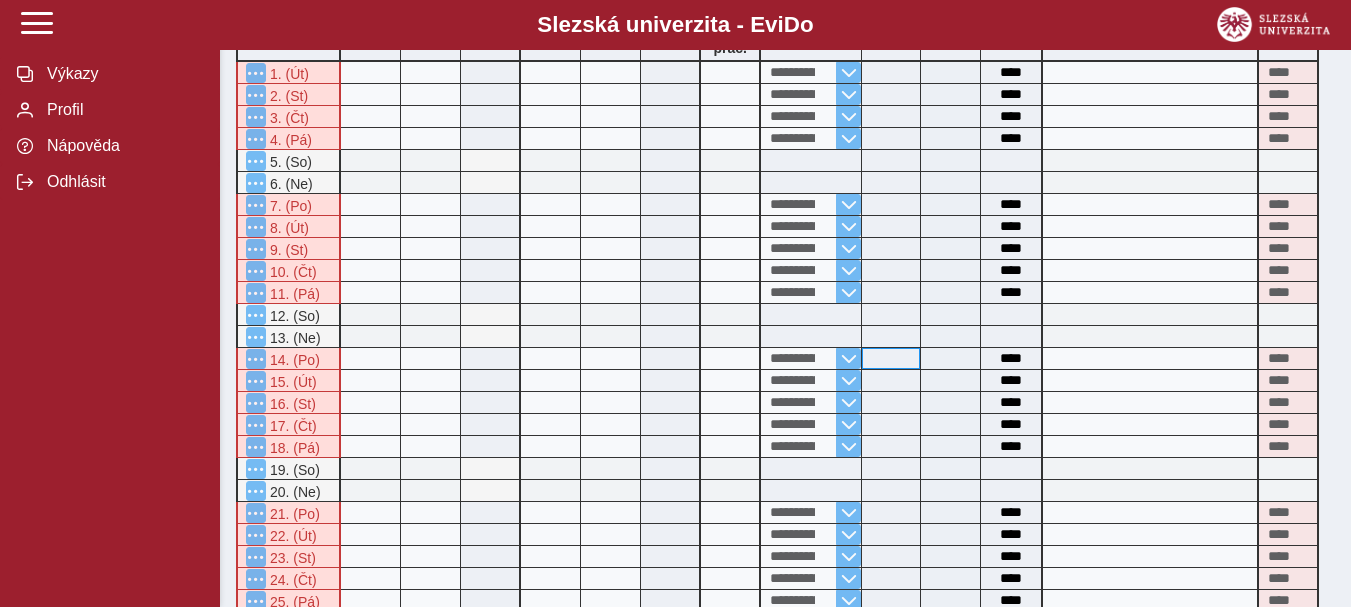 scroll, scrollTop: 0, scrollLeft: 0, axis: both 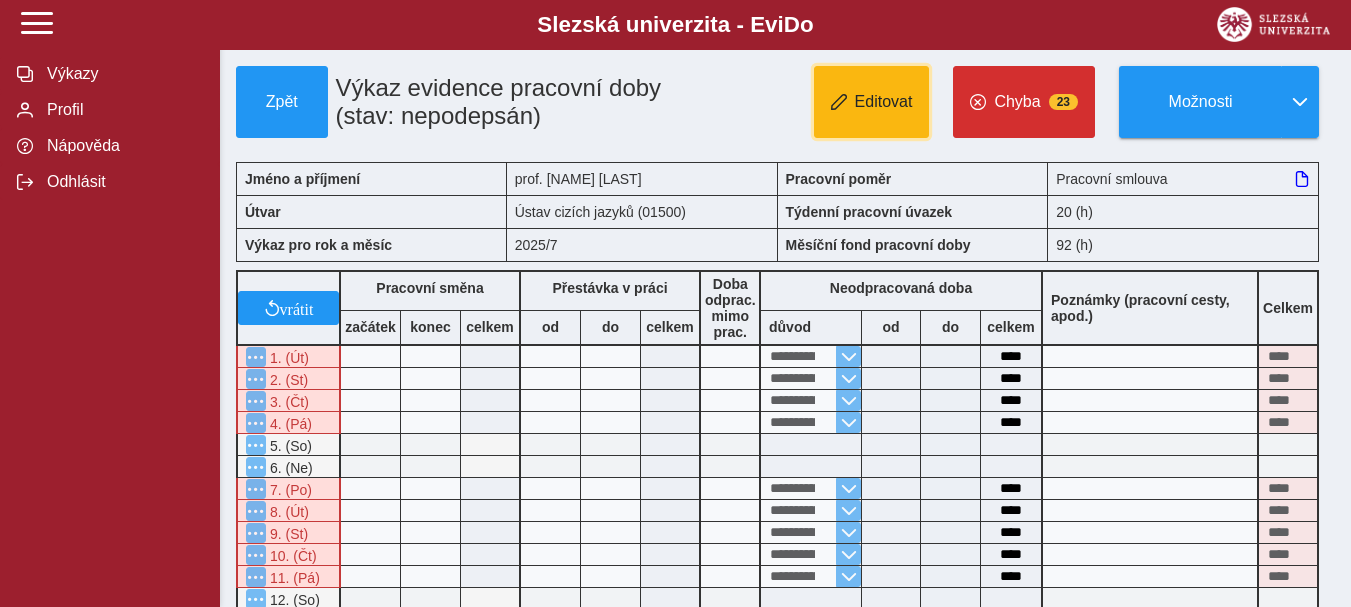 click on "Editovat" at bounding box center [884, 102] 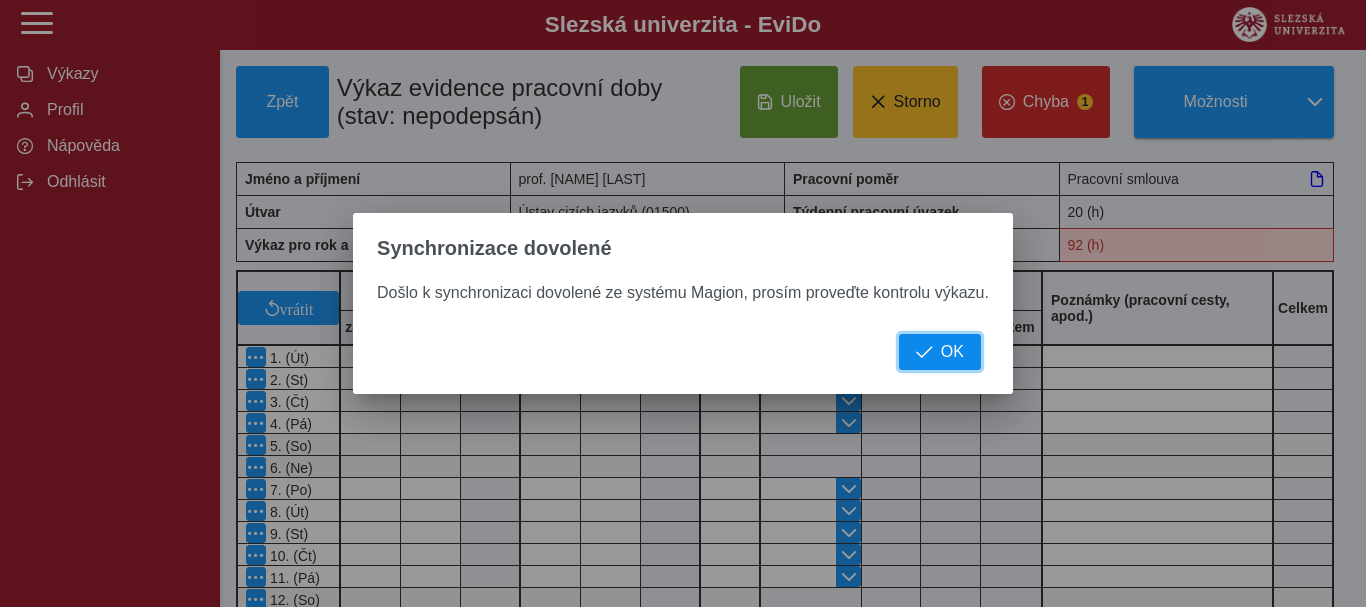 click on "OK" at bounding box center (952, 352) 